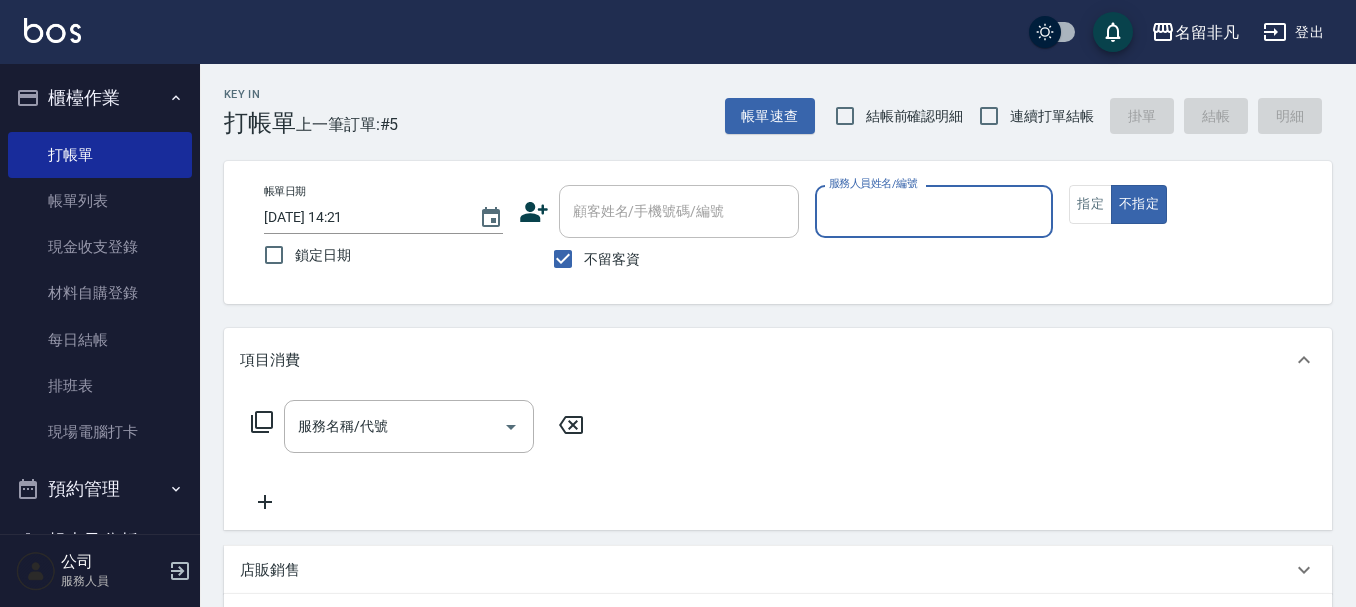 scroll, scrollTop: 0, scrollLeft: 0, axis: both 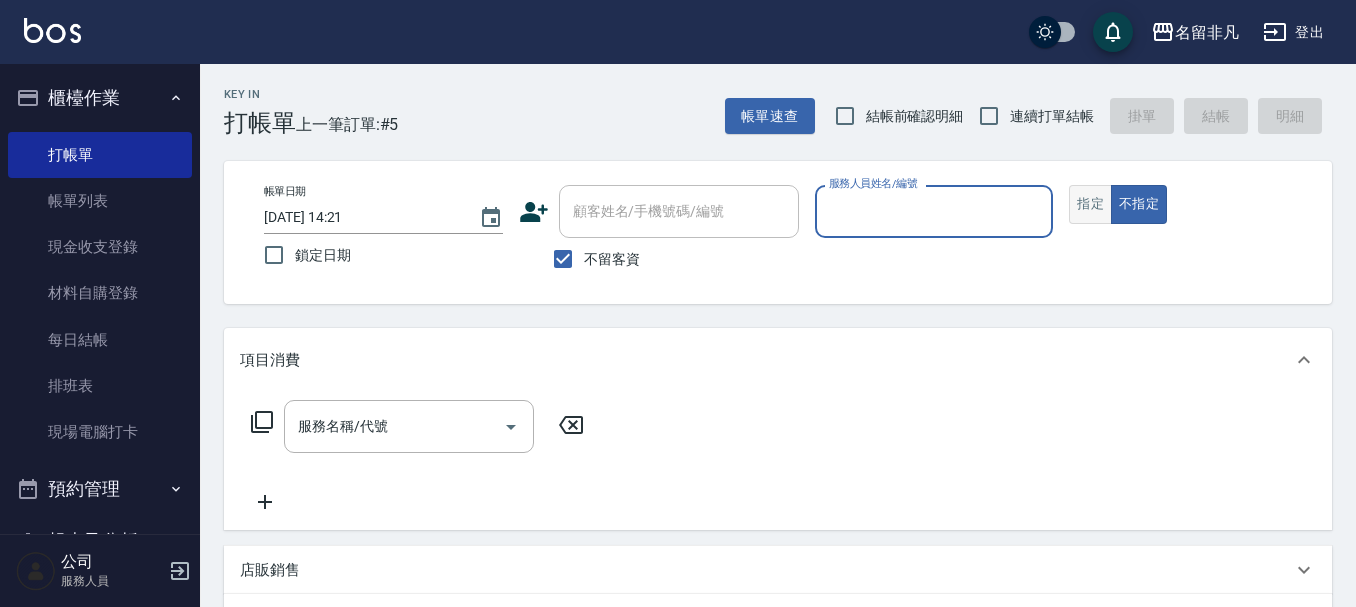 click on "指定" at bounding box center [1090, 204] 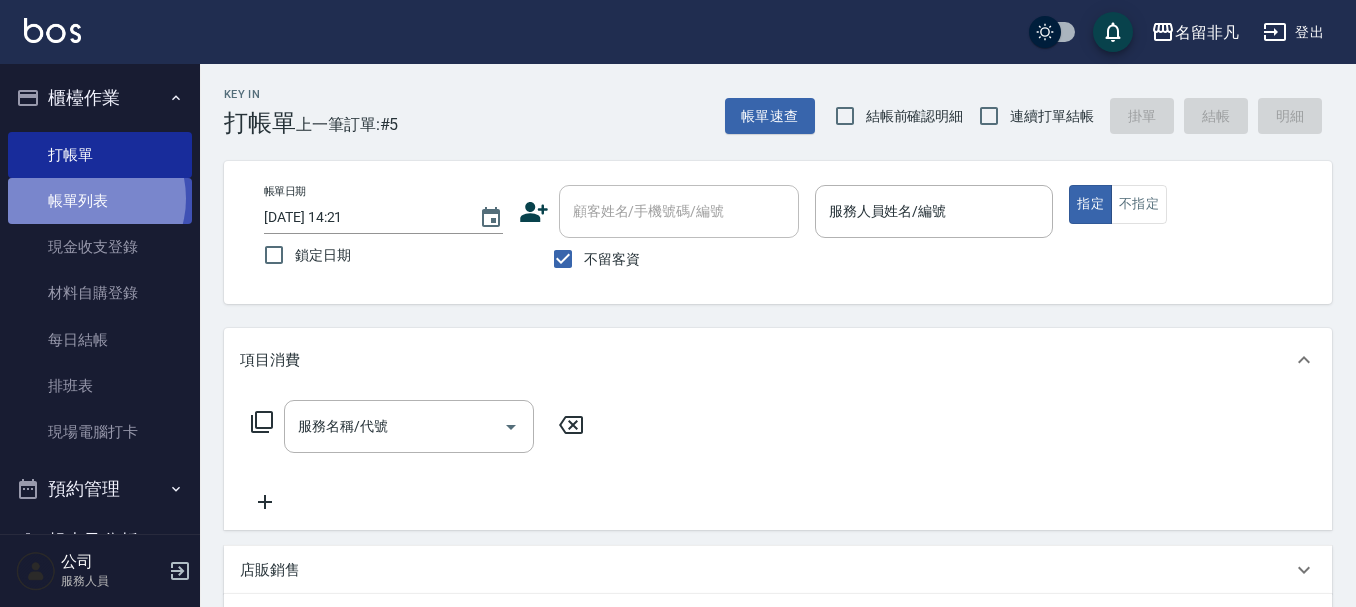 click on "帳單列表" at bounding box center (100, 201) 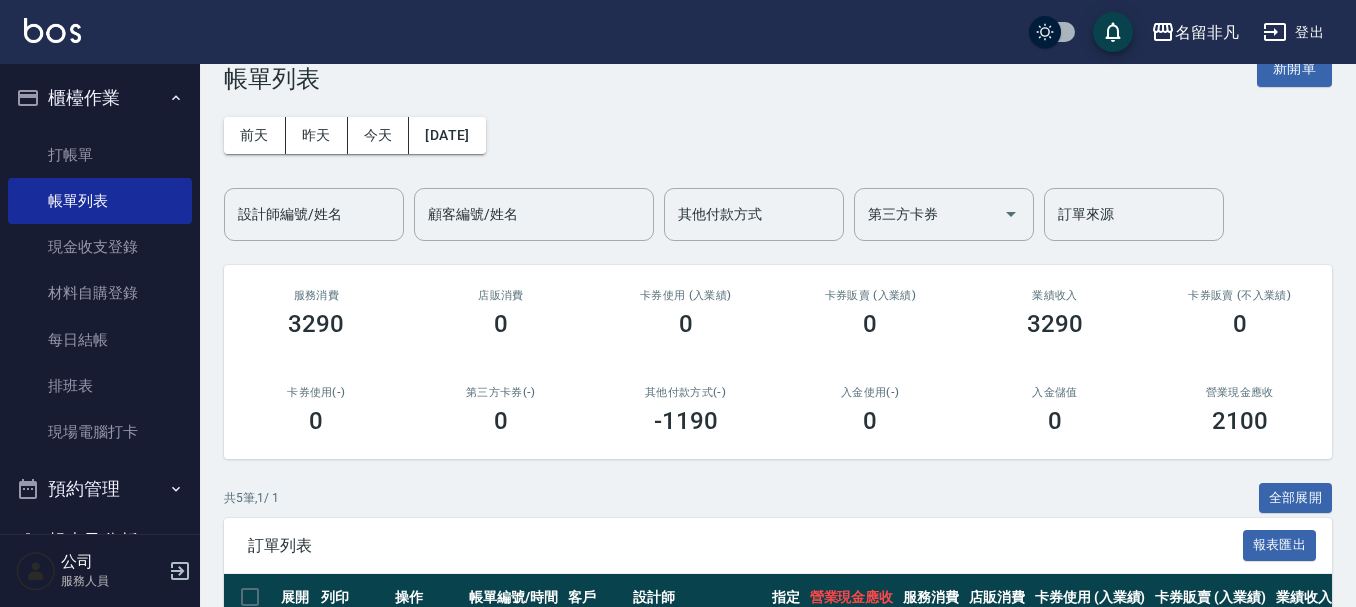 scroll, scrollTop: 0, scrollLeft: 0, axis: both 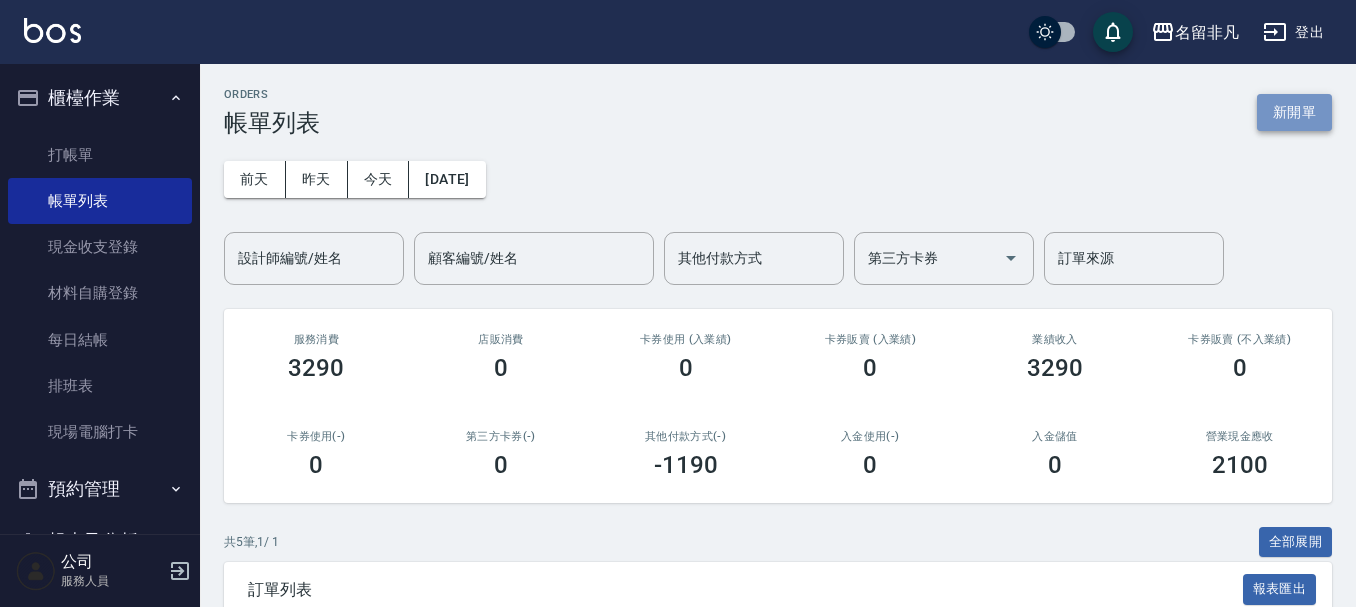 click on "新開單" at bounding box center [1294, 112] 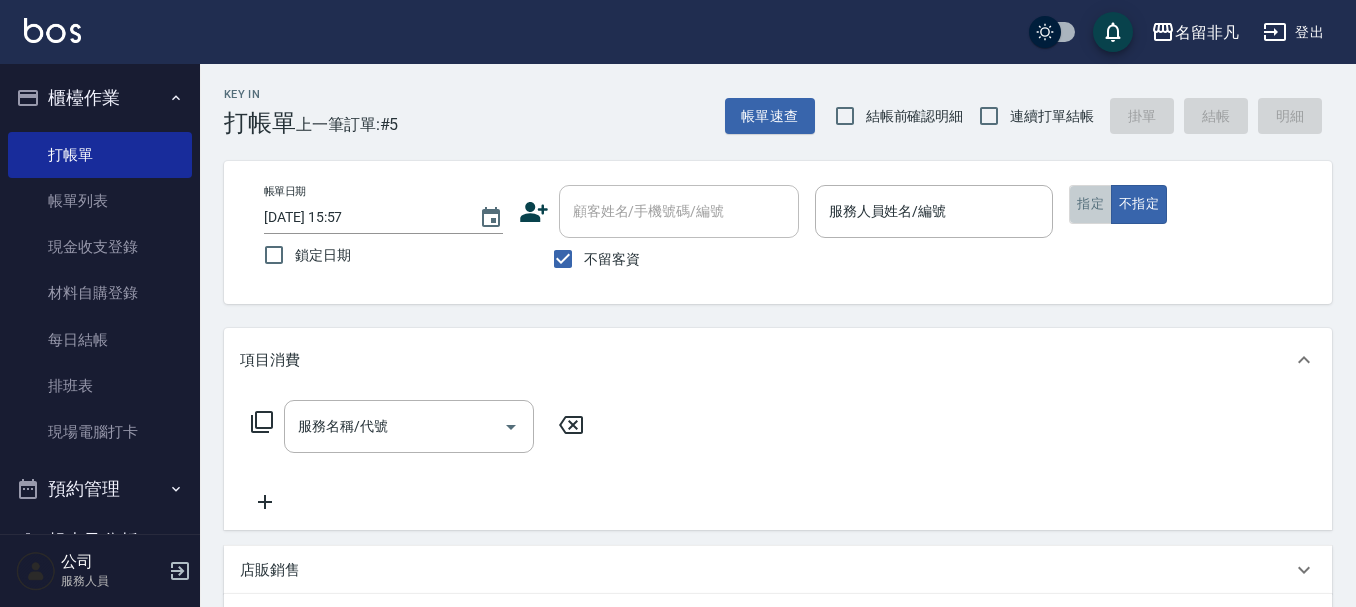 click on "指定" at bounding box center (1090, 204) 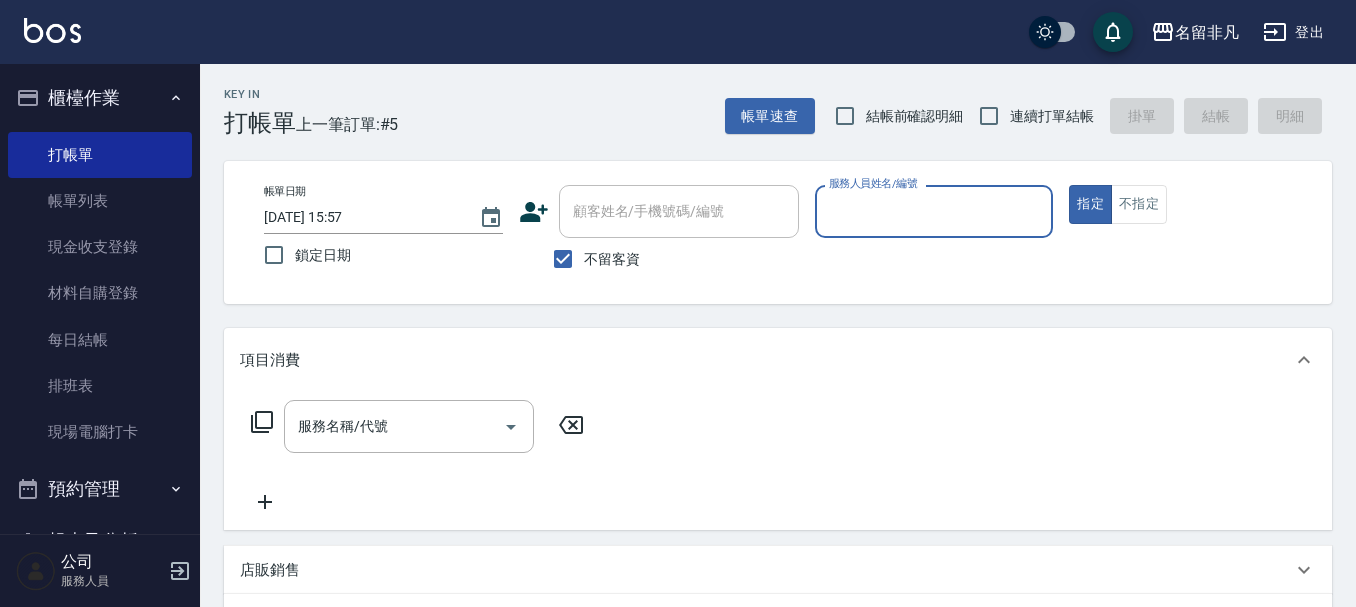 click on "服務人員姓名/編號" at bounding box center [934, 211] 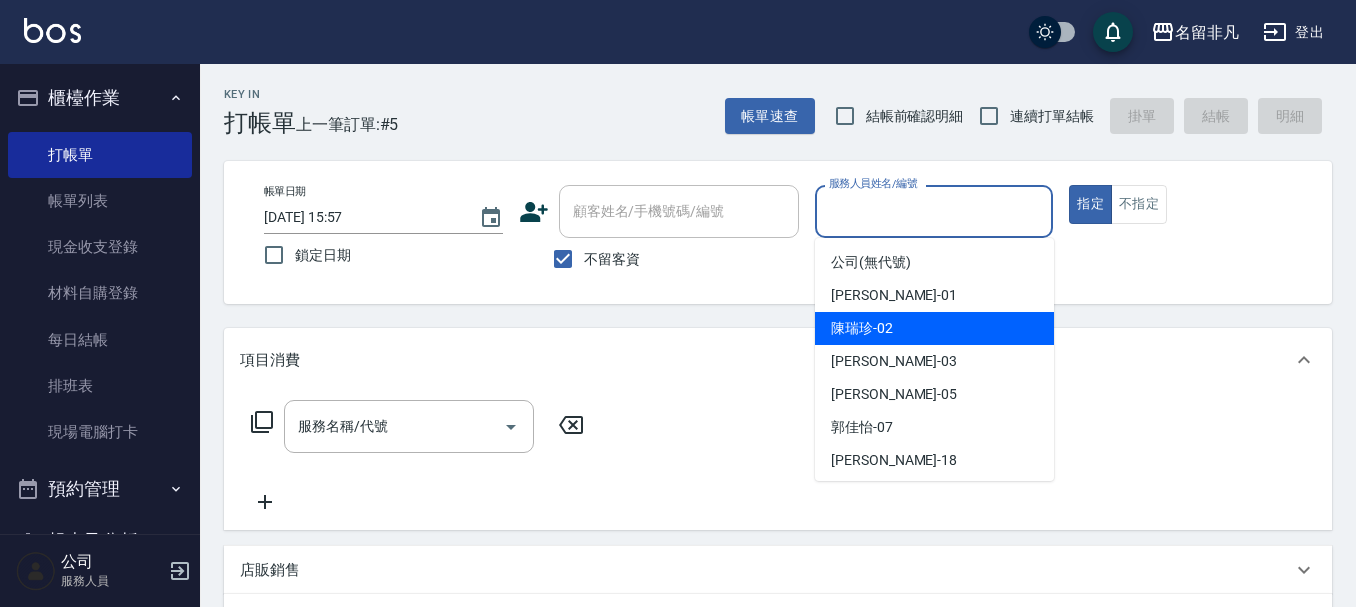 click on "[PERSON_NAME]-02" at bounding box center [934, 328] 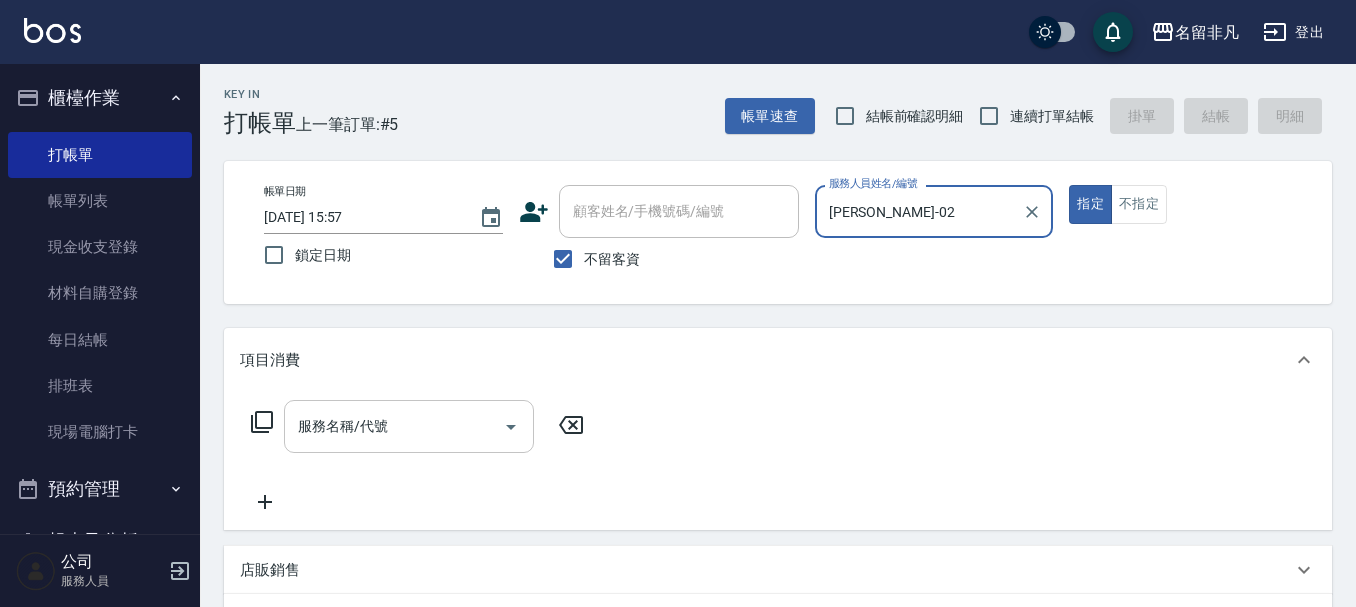 click on "服務名稱/代號" at bounding box center [394, 426] 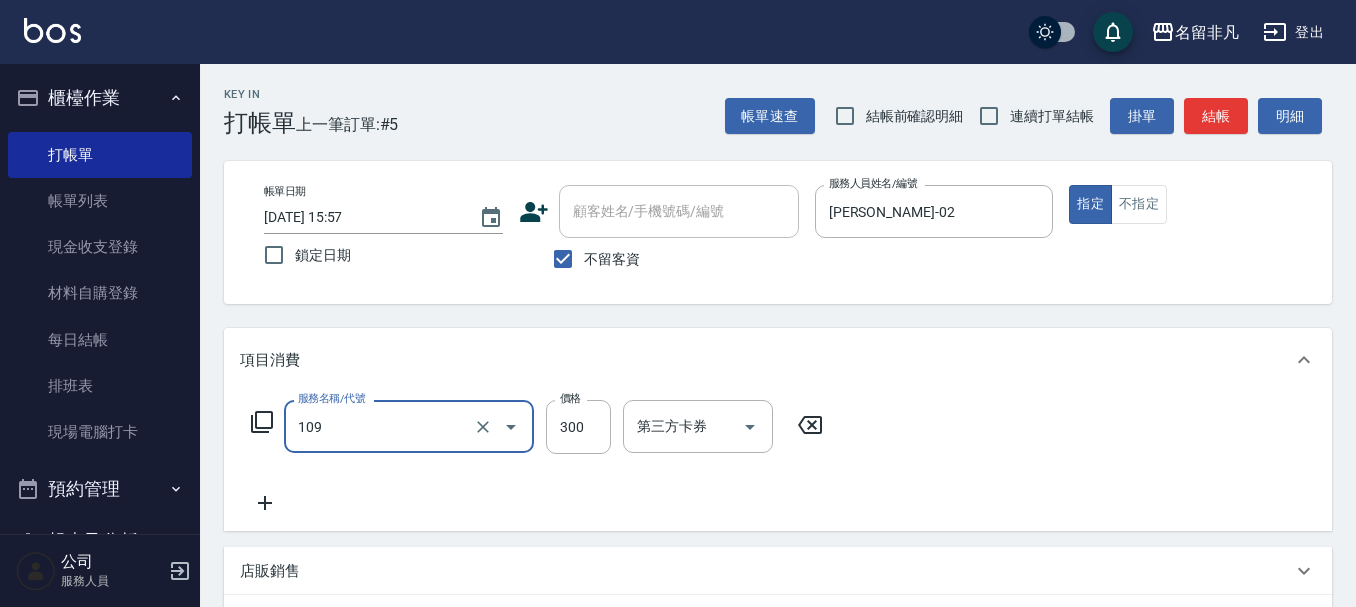 type on "洗髮卷(109)" 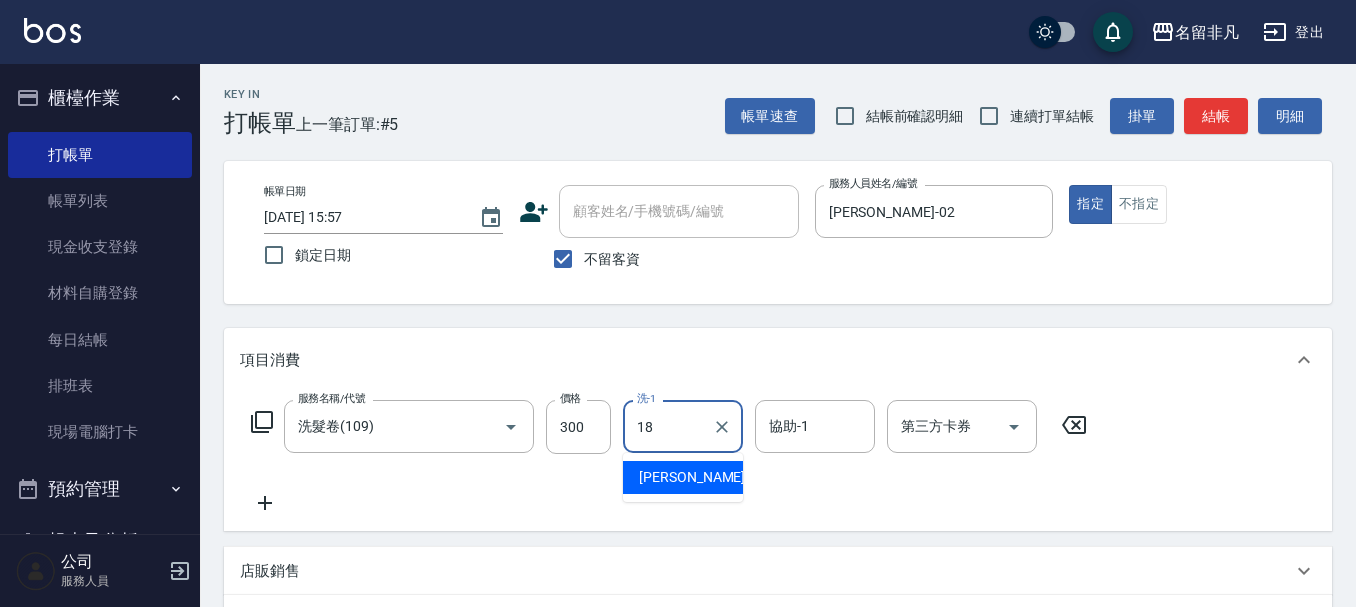 type on "[PERSON_NAME]-18" 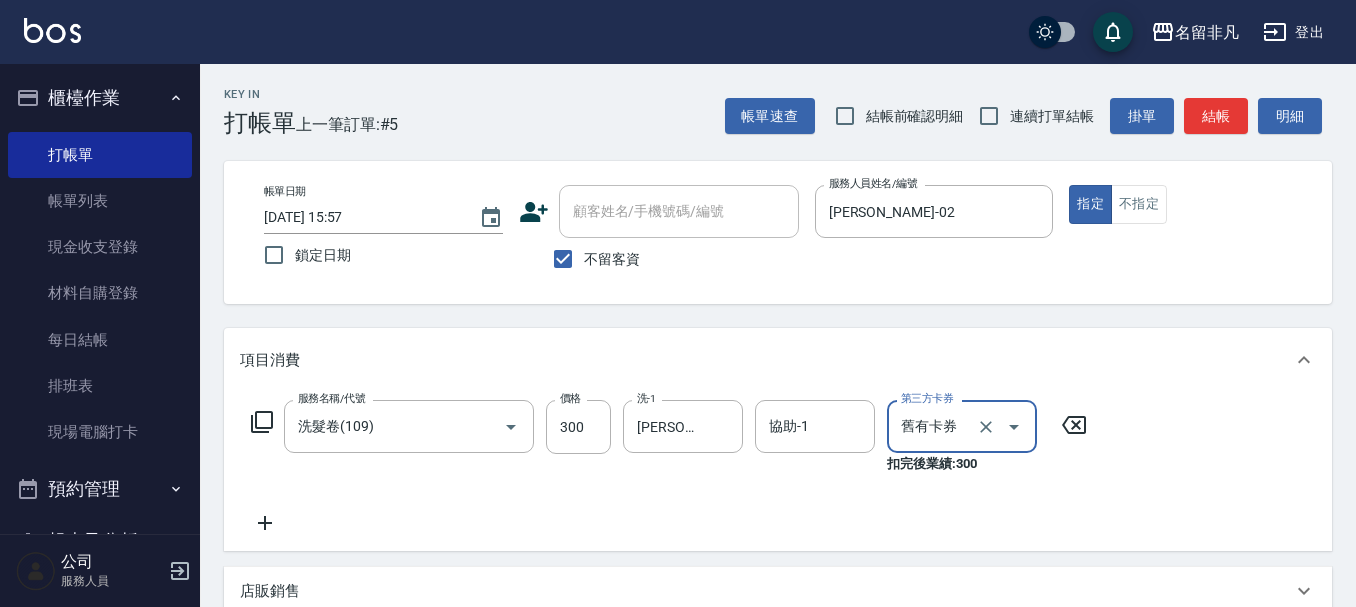type on "舊有卡券" 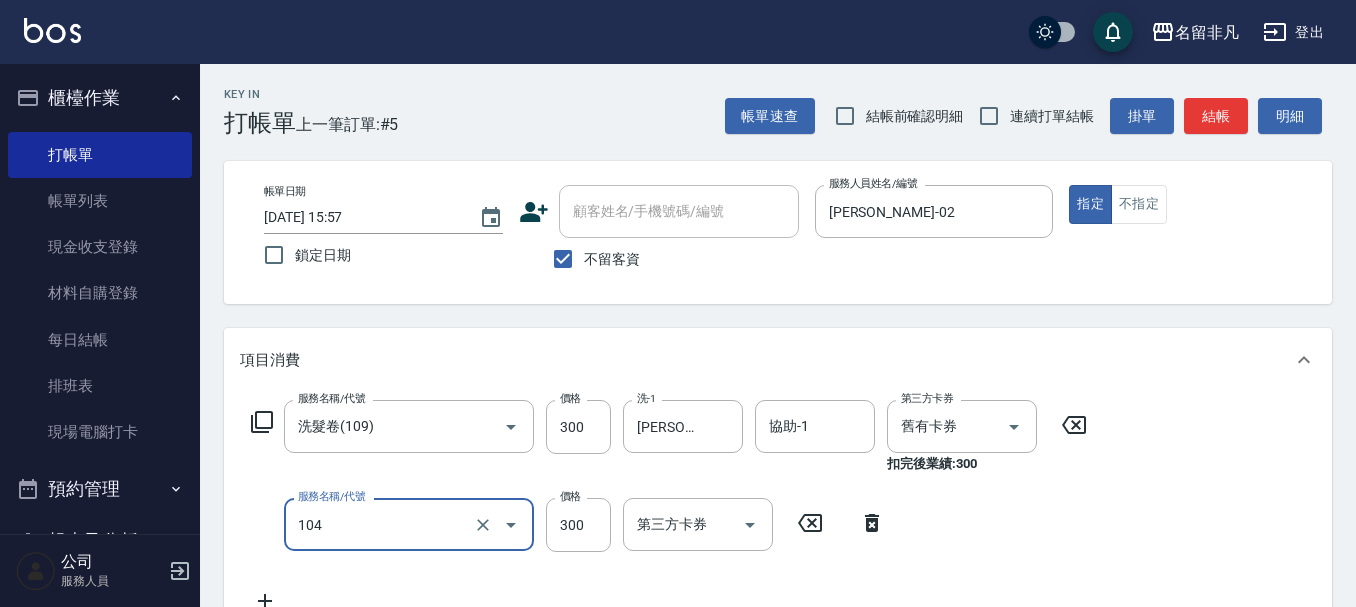 type on "洗髮(104)" 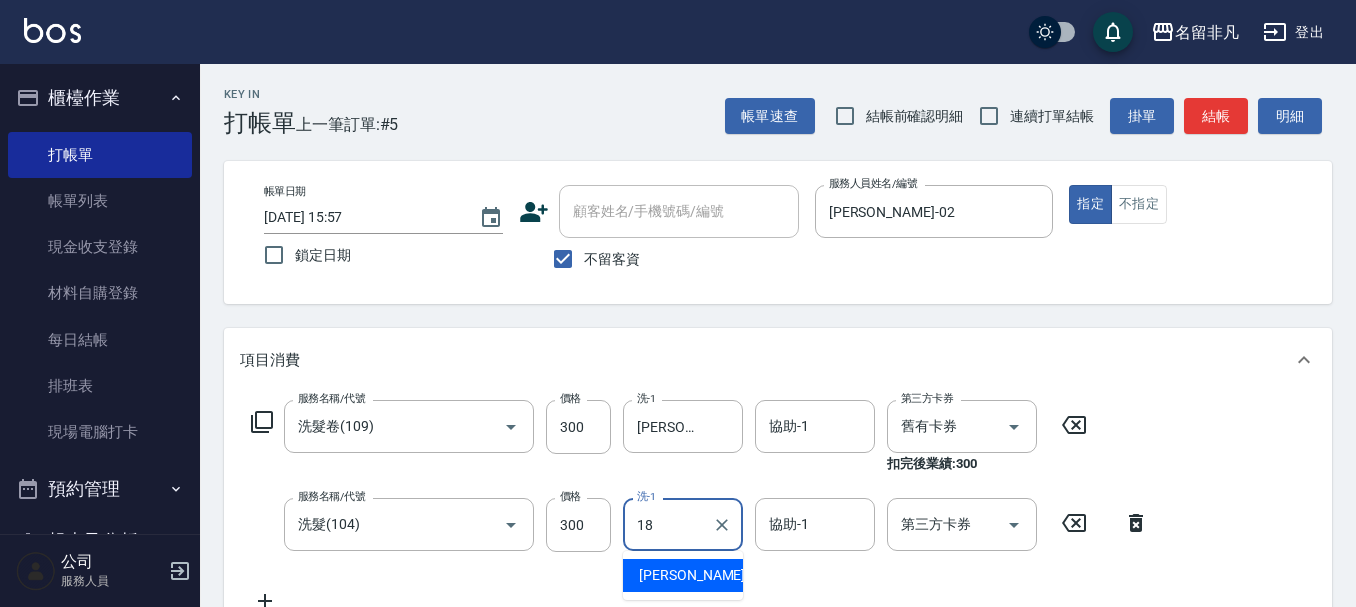 type on "[PERSON_NAME]-18" 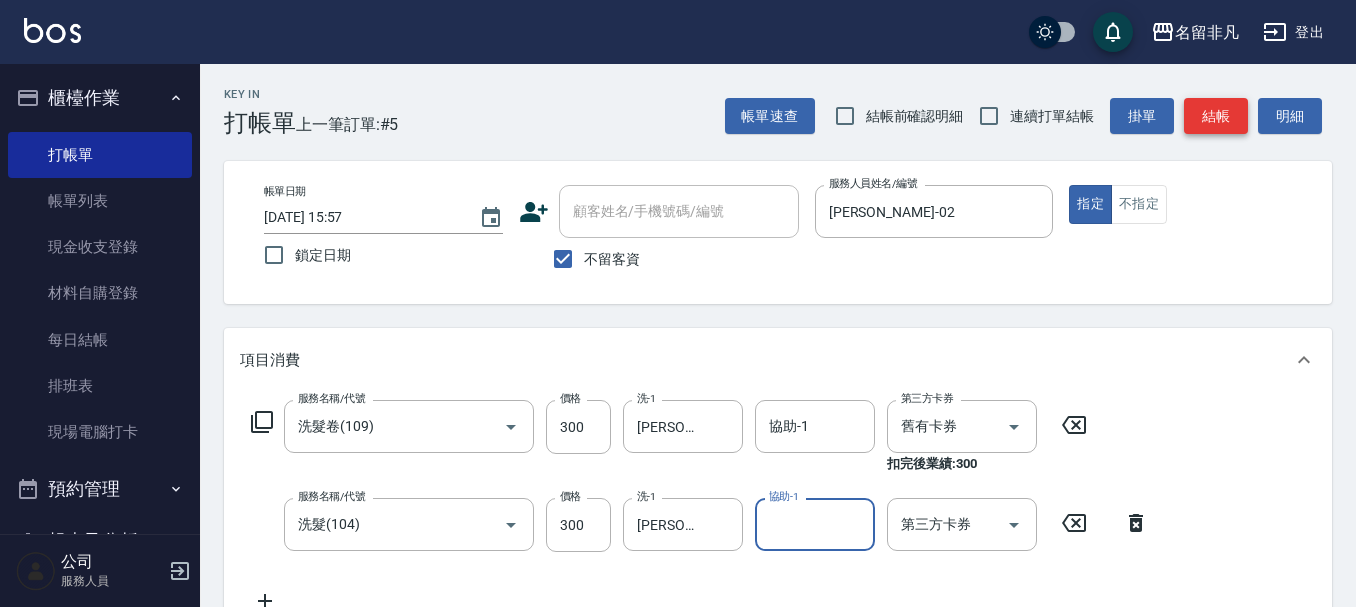 click on "結帳" at bounding box center (1216, 116) 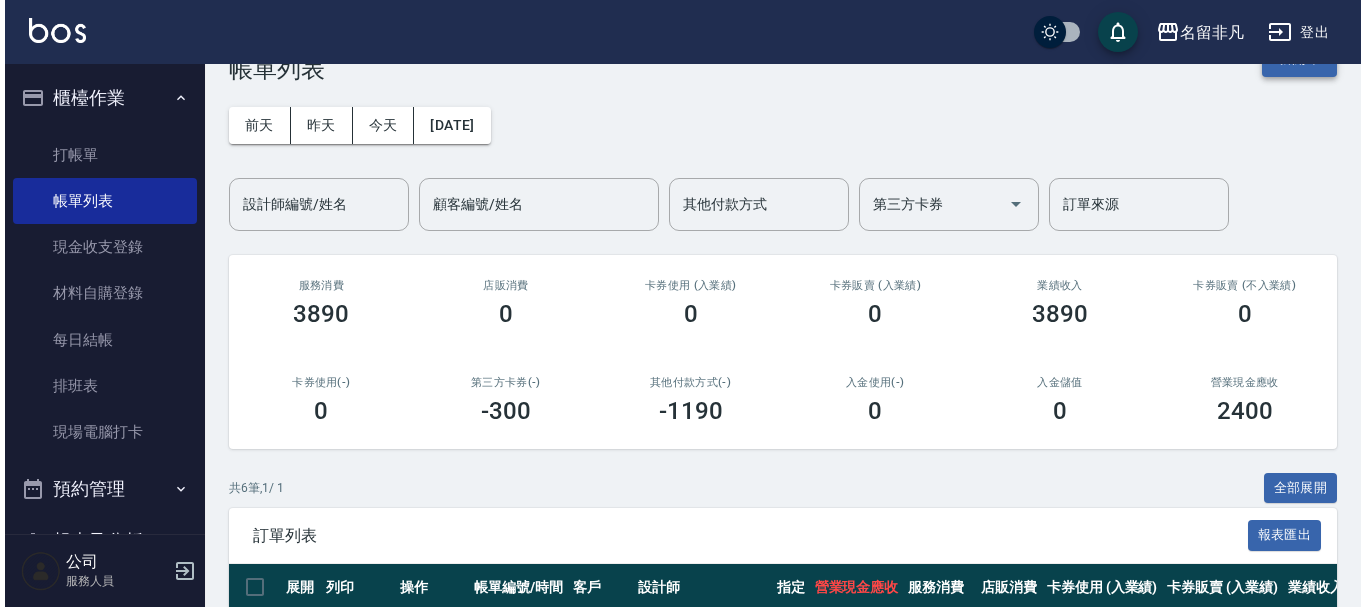 scroll, scrollTop: 0, scrollLeft: 0, axis: both 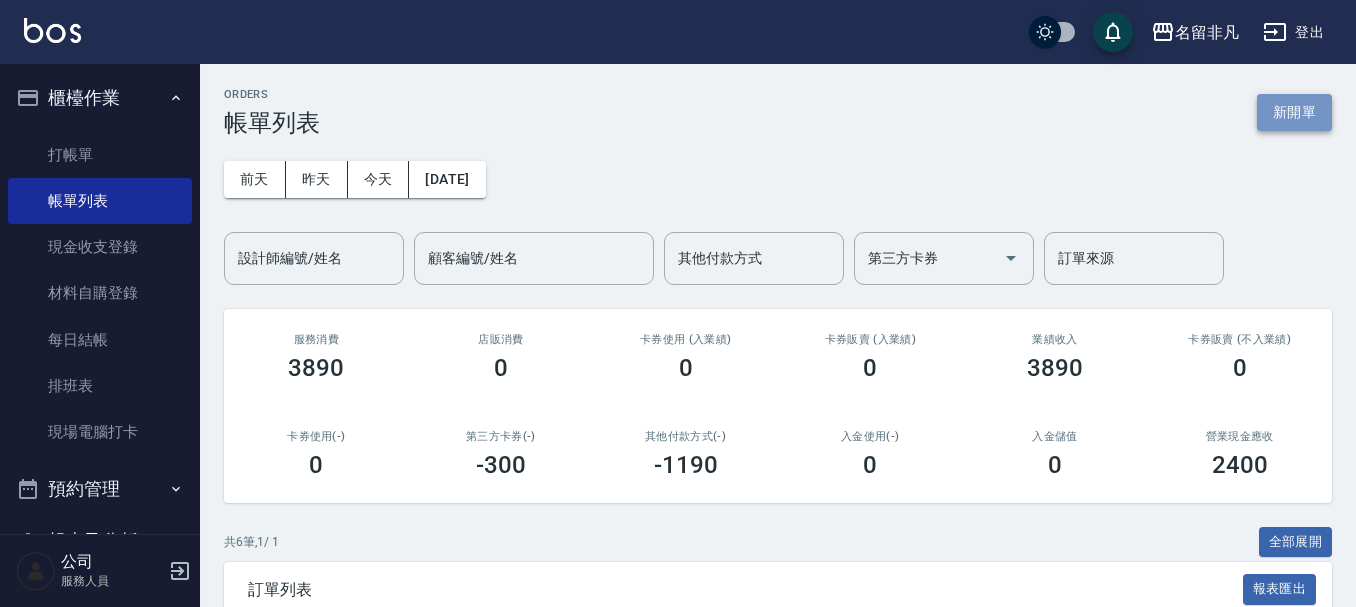 click on "新開單" at bounding box center (1294, 112) 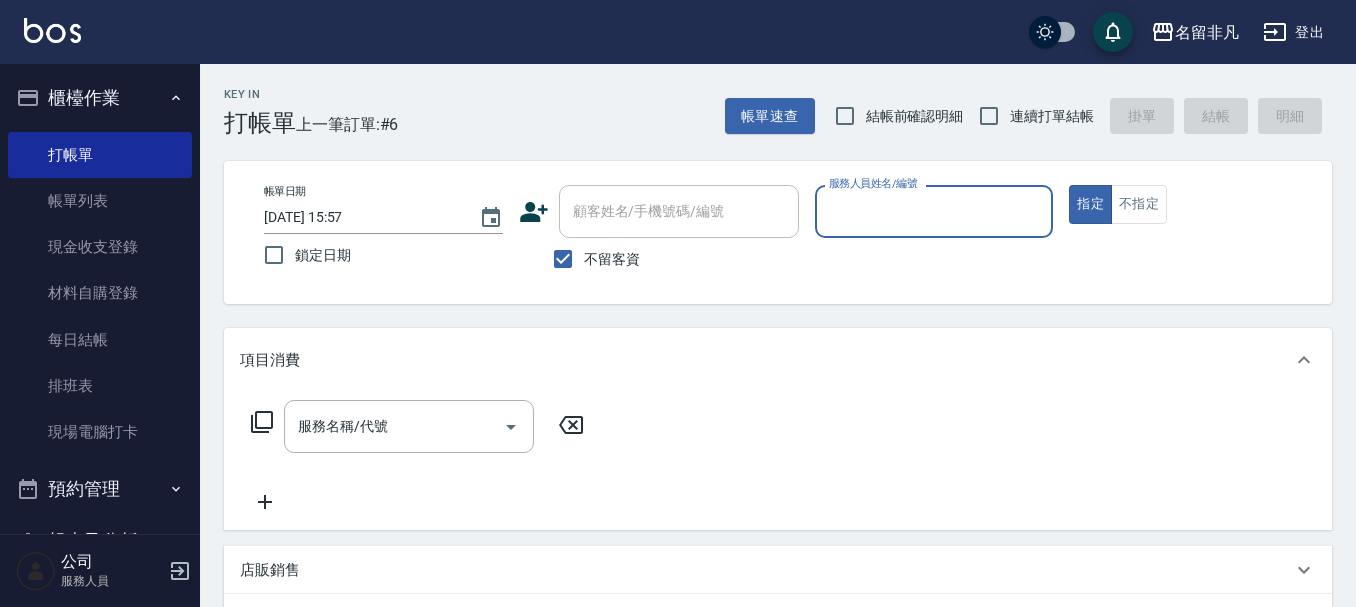 click on "服務人員姓名/編號" at bounding box center (934, 211) 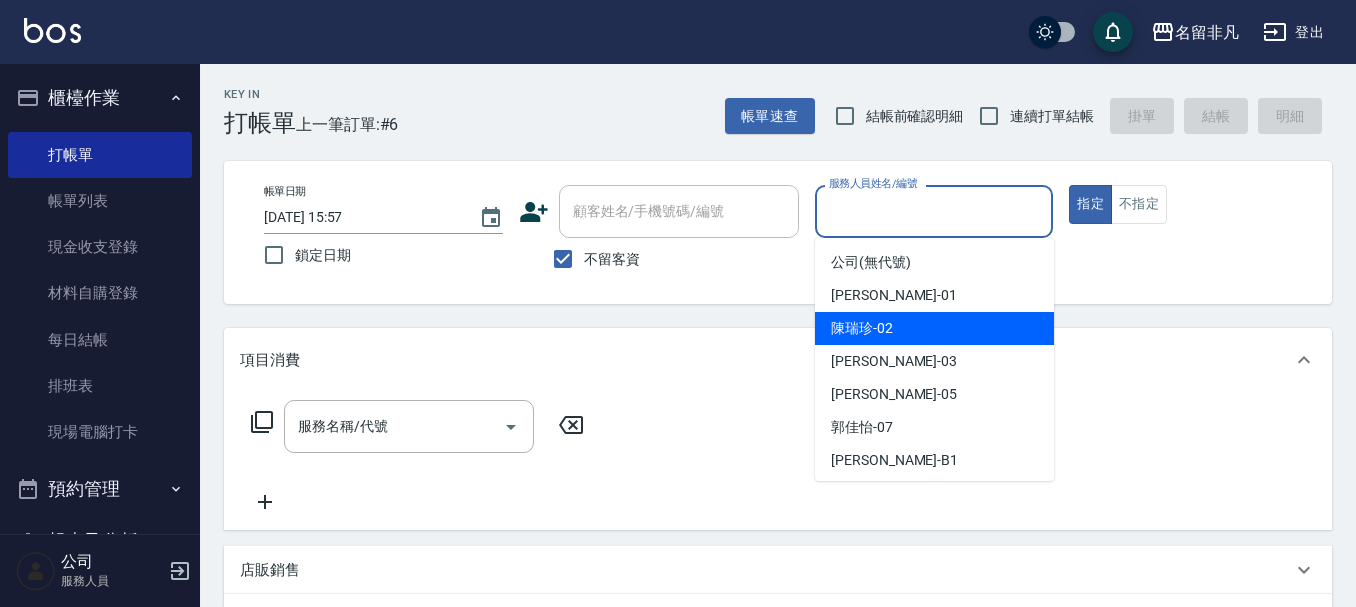 click on "[PERSON_NAME]-02" at bounding box center [934, 328] 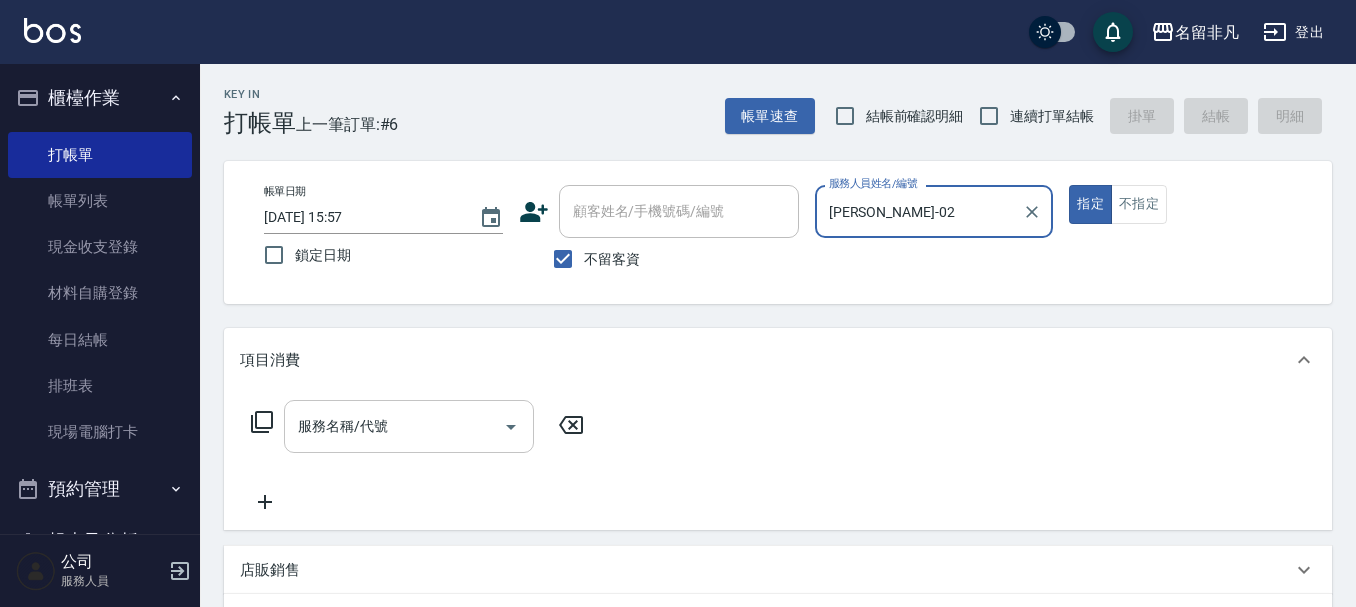 click on "服務名稱/代號 服務名稱/代號" at bounding box center [409, 426] 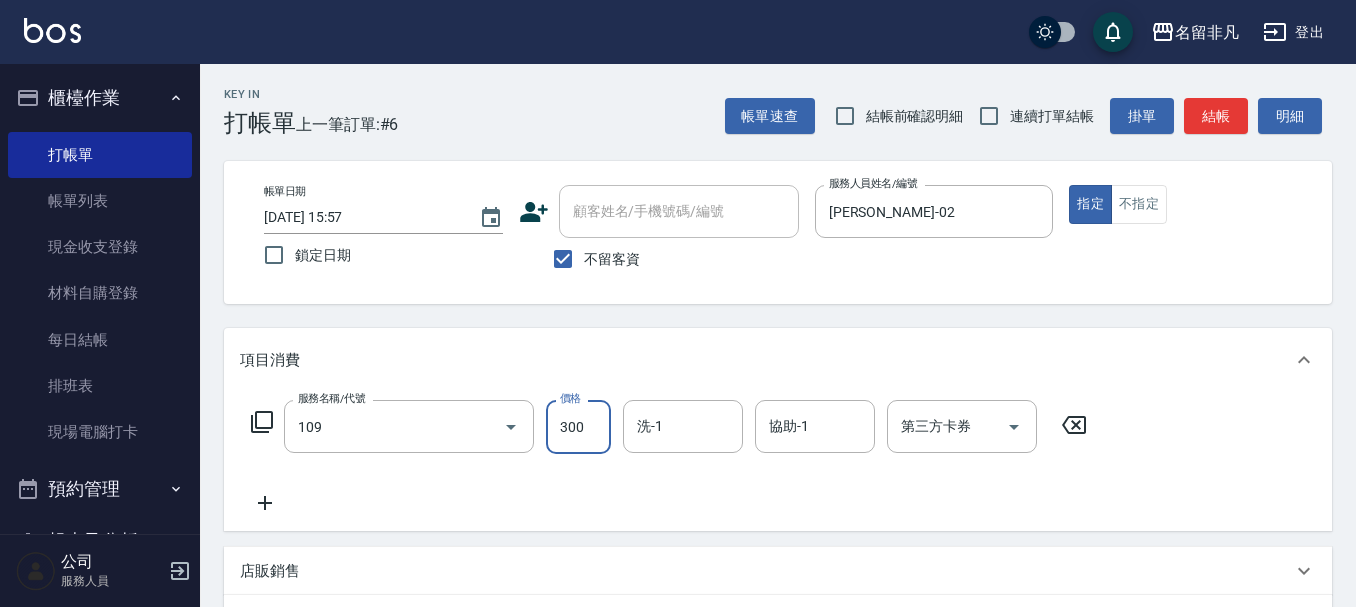 type on "洗髮卷(109)" 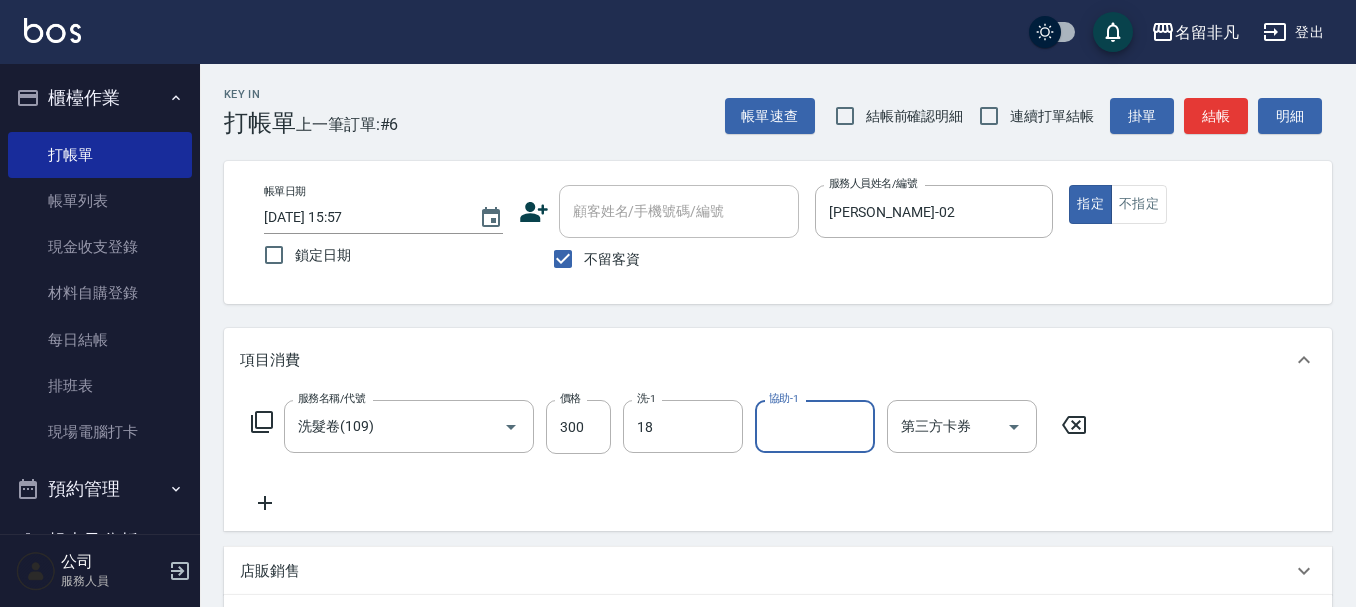 type on "[PERSON_NAME]-18" 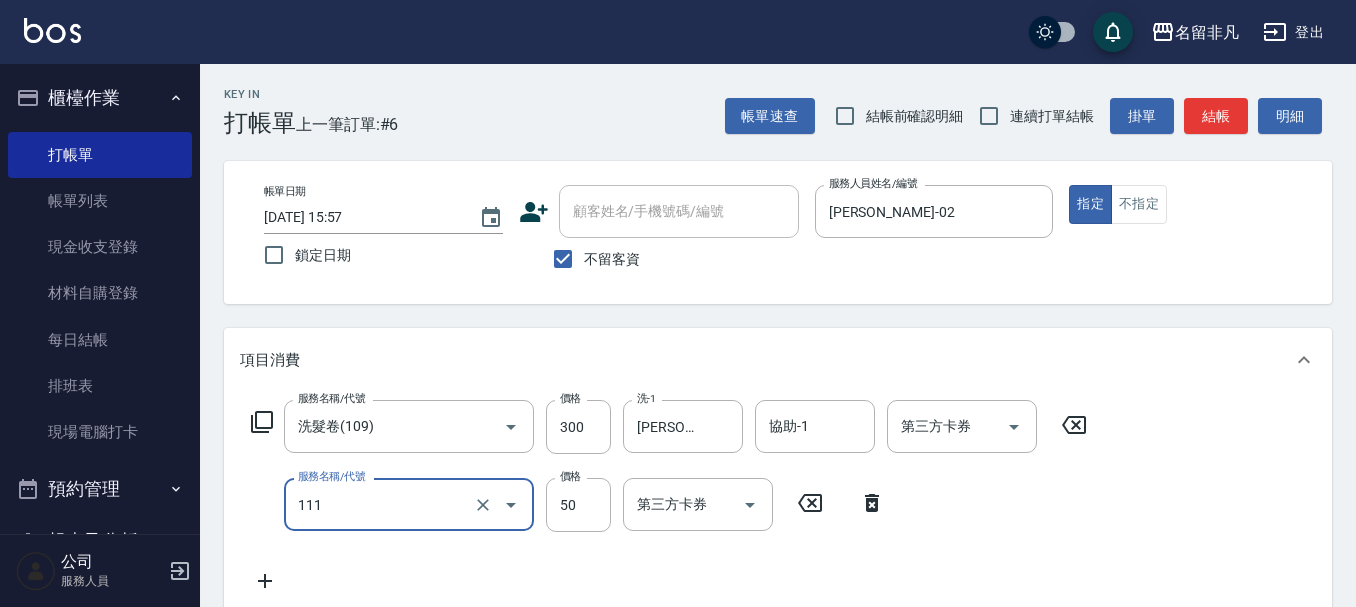 type on "上捲(111)" 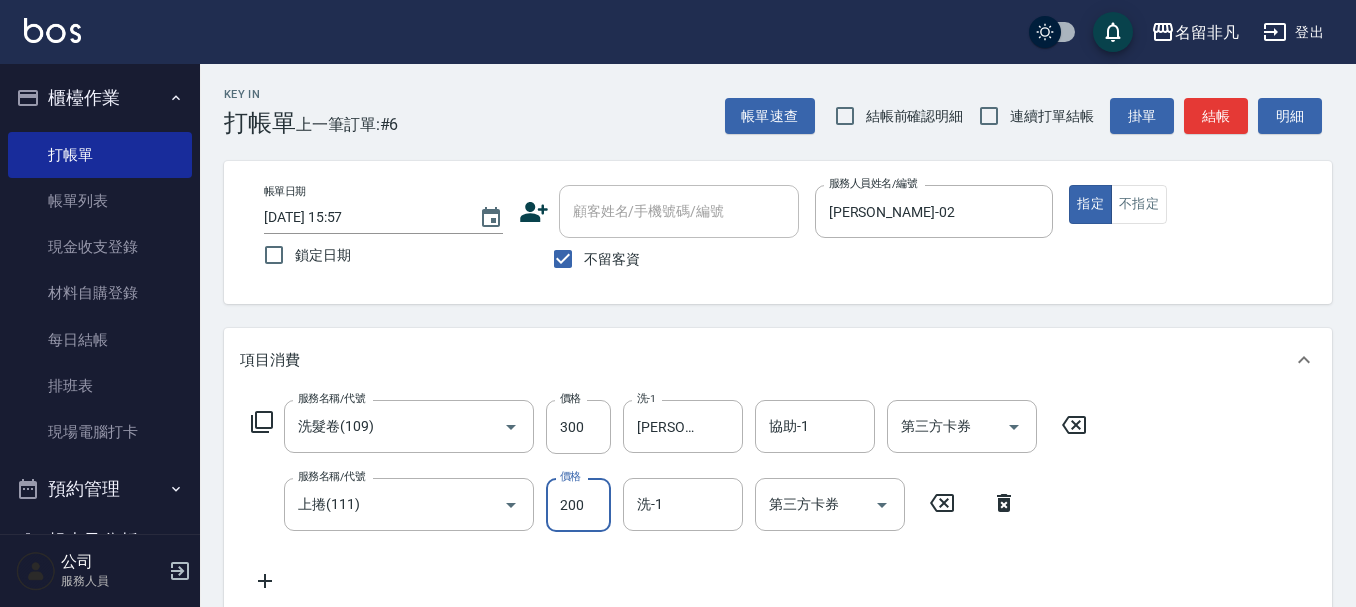 type on "200" 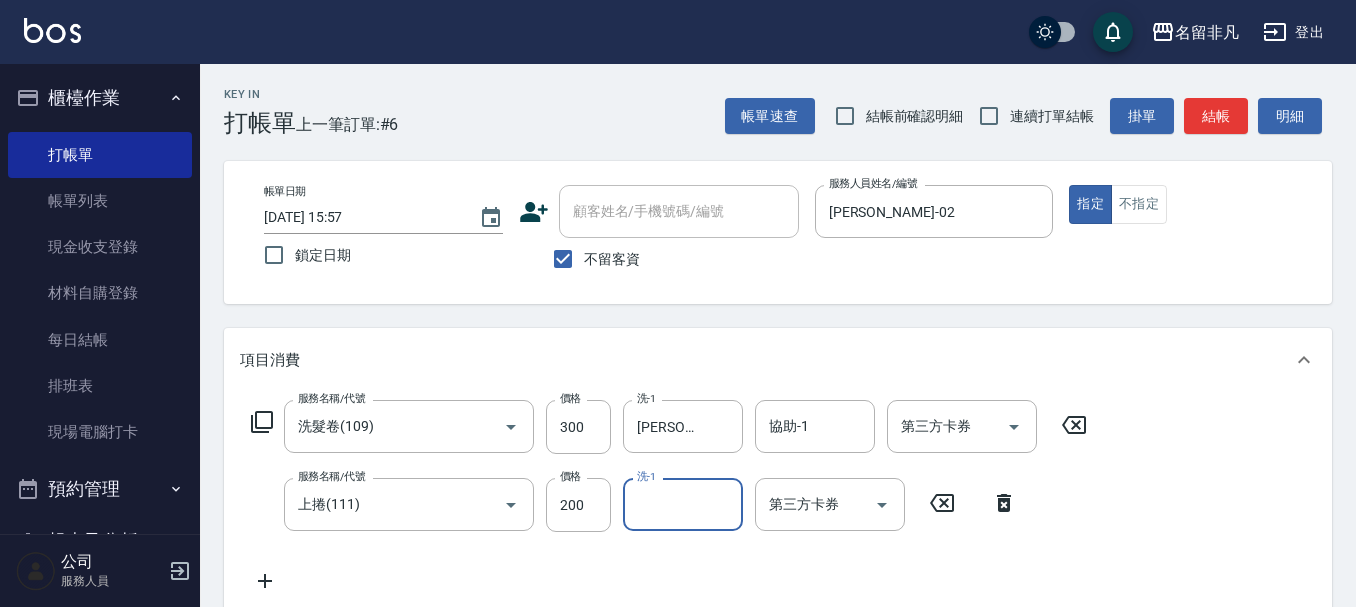 drag, startPoint x: 243, startPoint y: 404, endPoint x: 250, endPoint y: 420, distance: 17.464249 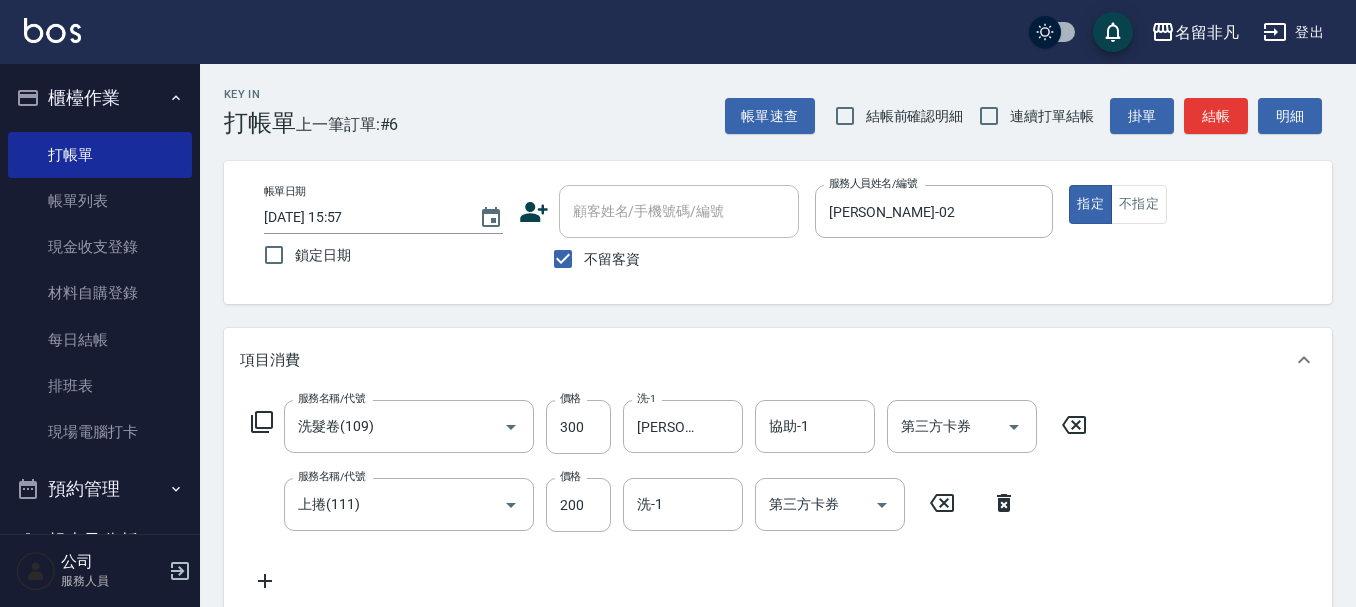 click 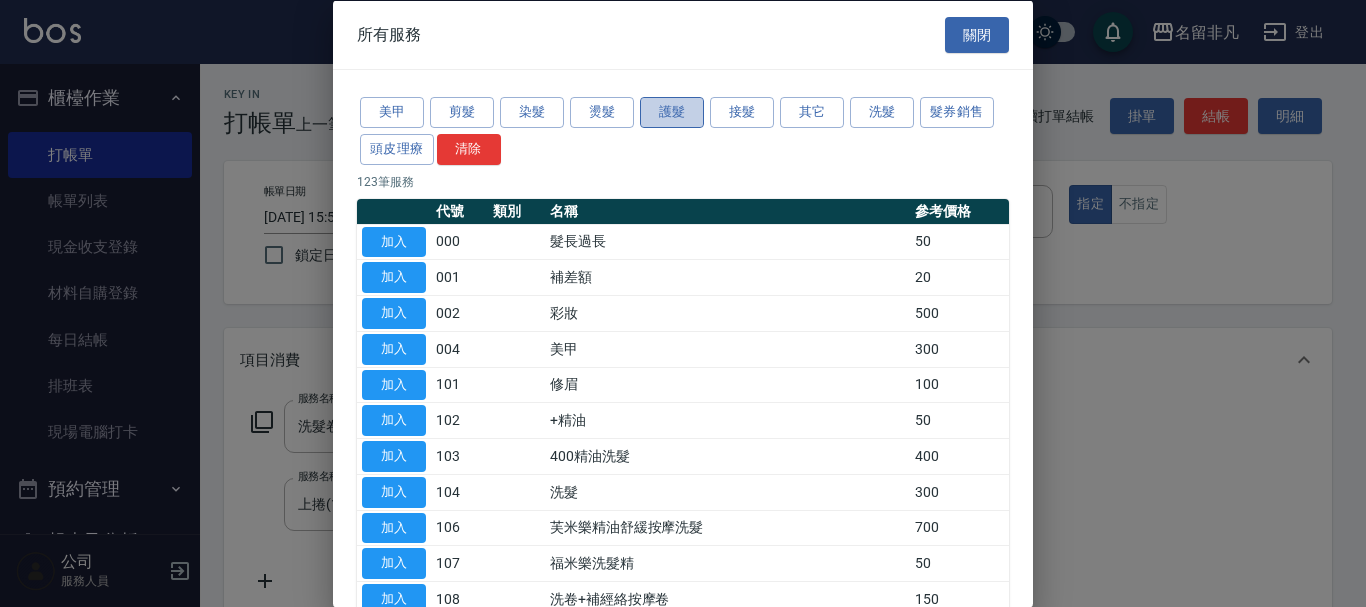 click on "護髮" at bounding box center (672, 112) 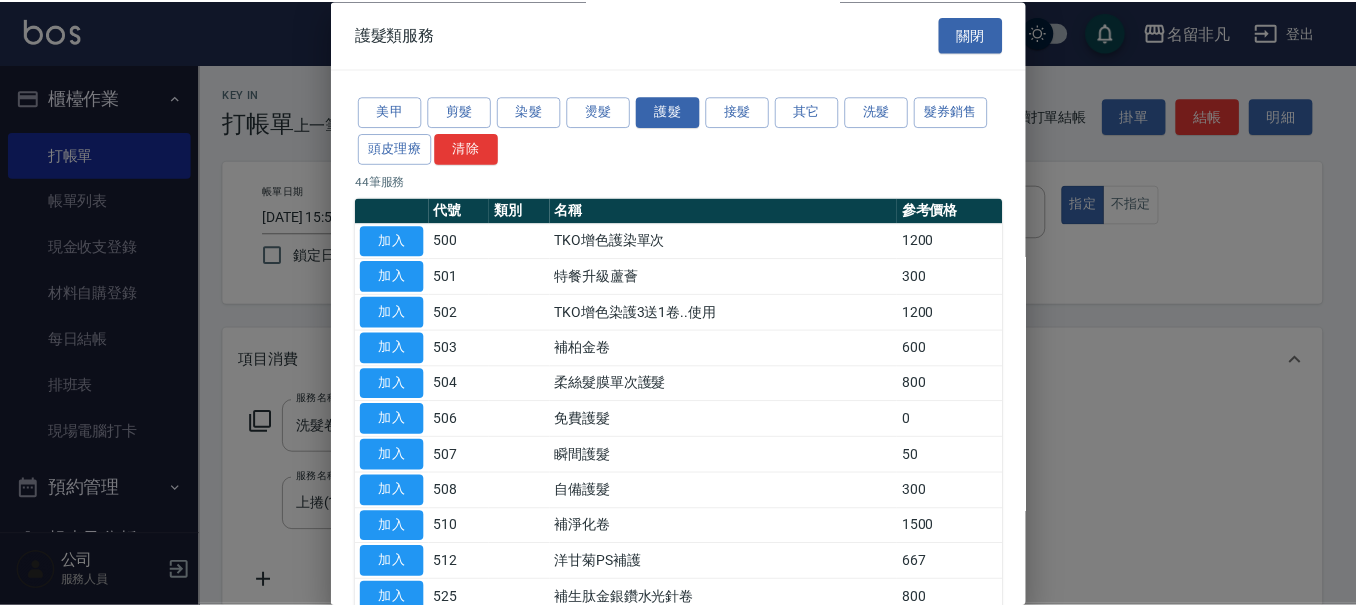 scroll, scrollTop: 100, scrollLeft: 0, axis: vertical 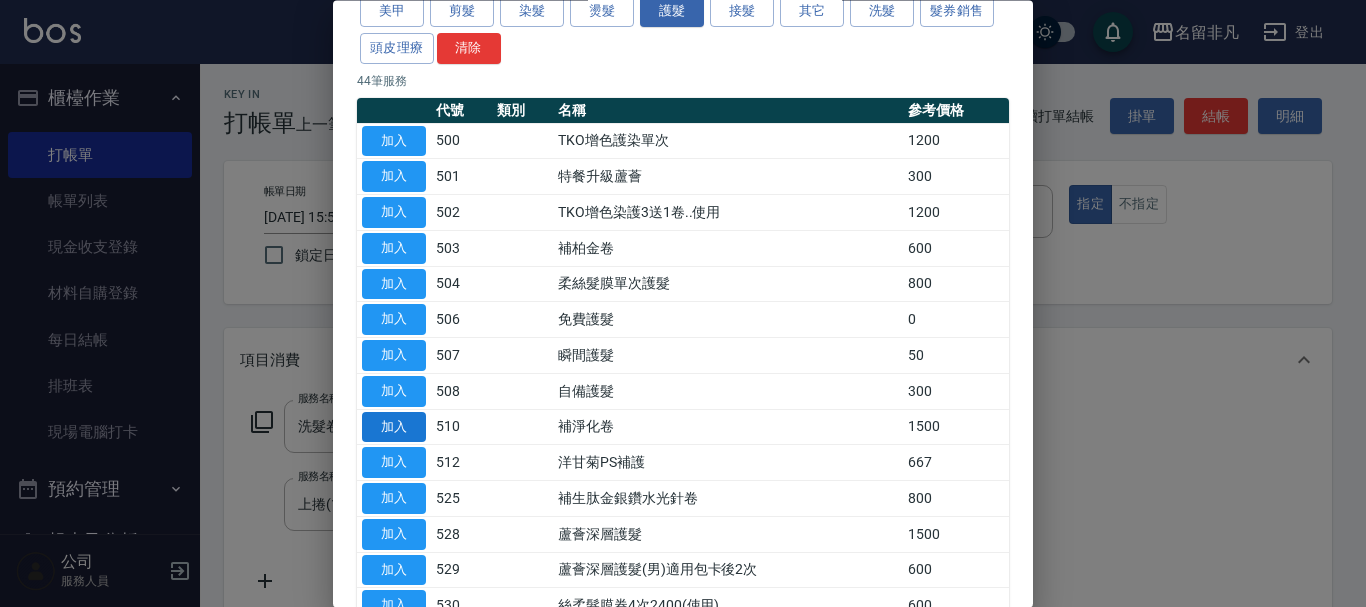 click on "加入" at bounding box center (394, 427) 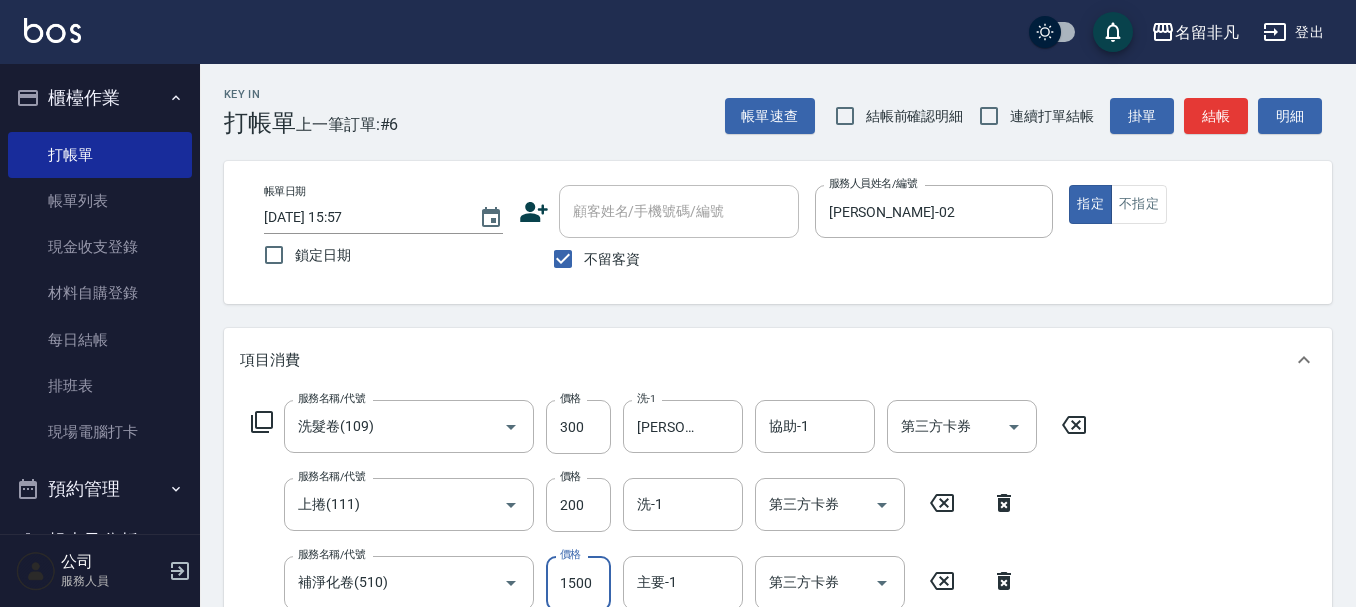 click on "1500" at bounding box center [578, 583] 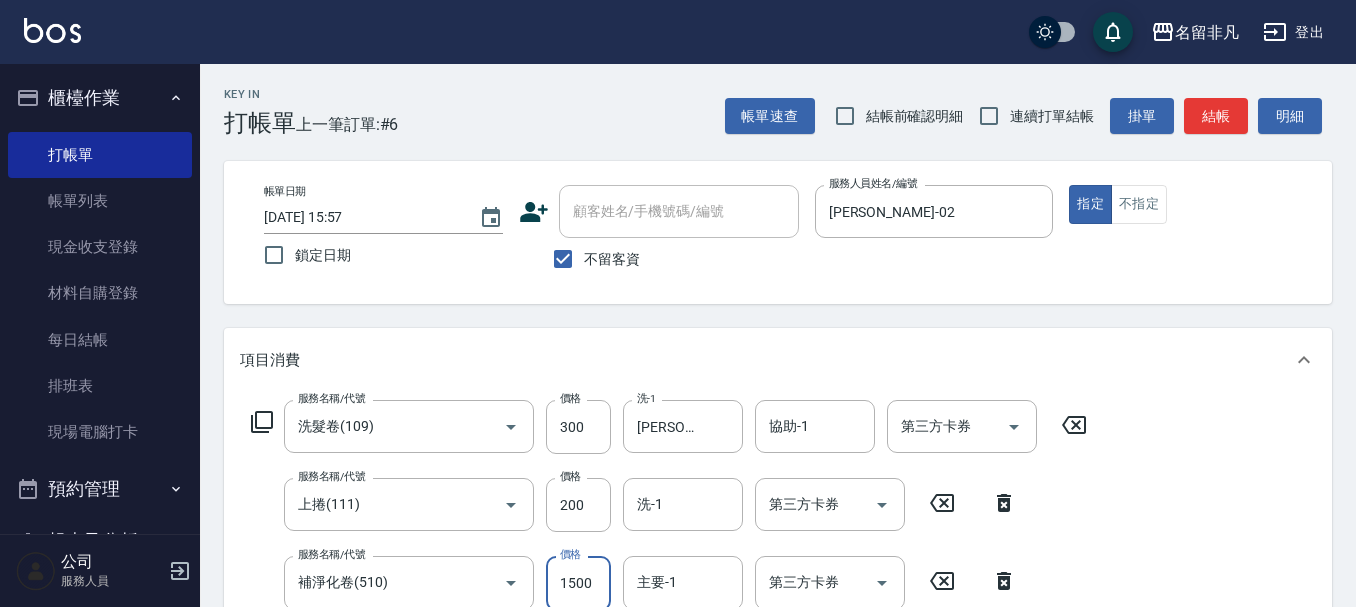scroll, scrollTop: 4, scrollLeft: 0, axis: vertical 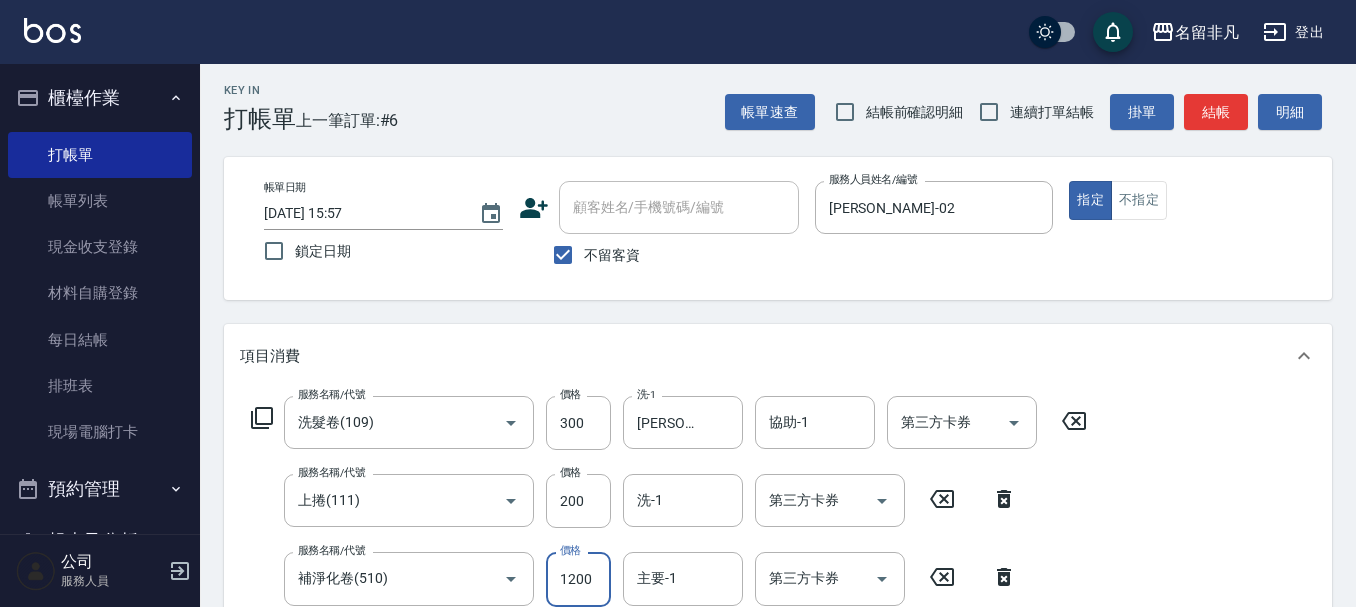type on "1200" 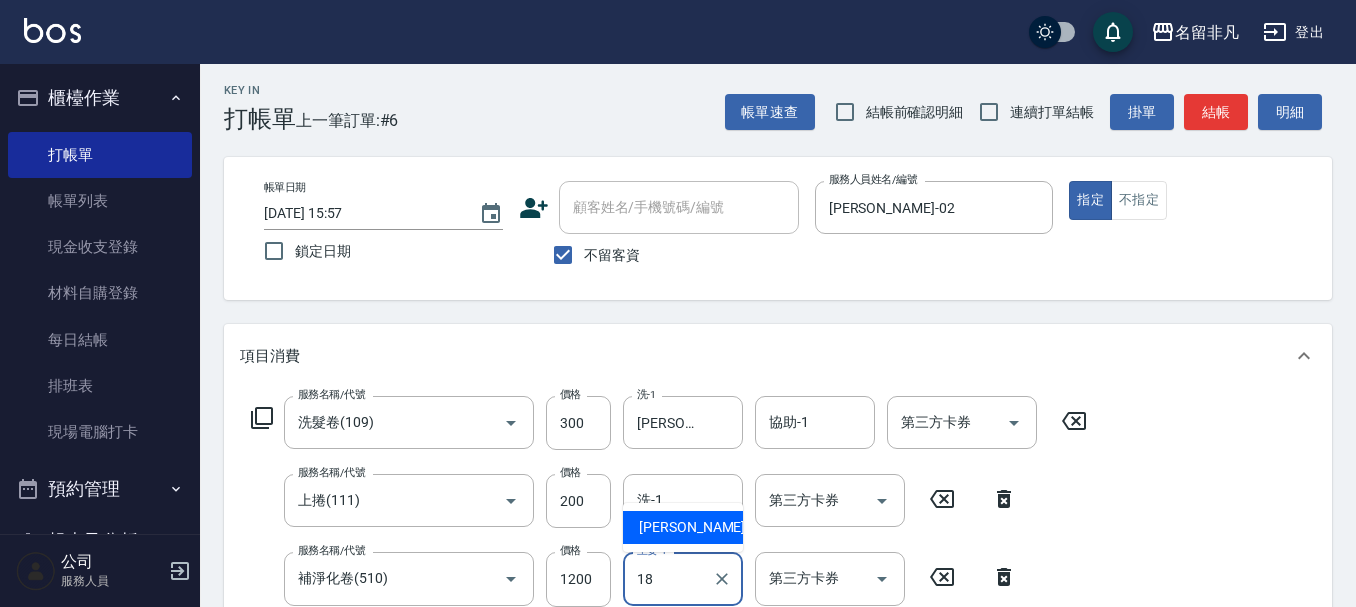 type on "[PERSON_NAME]-18" 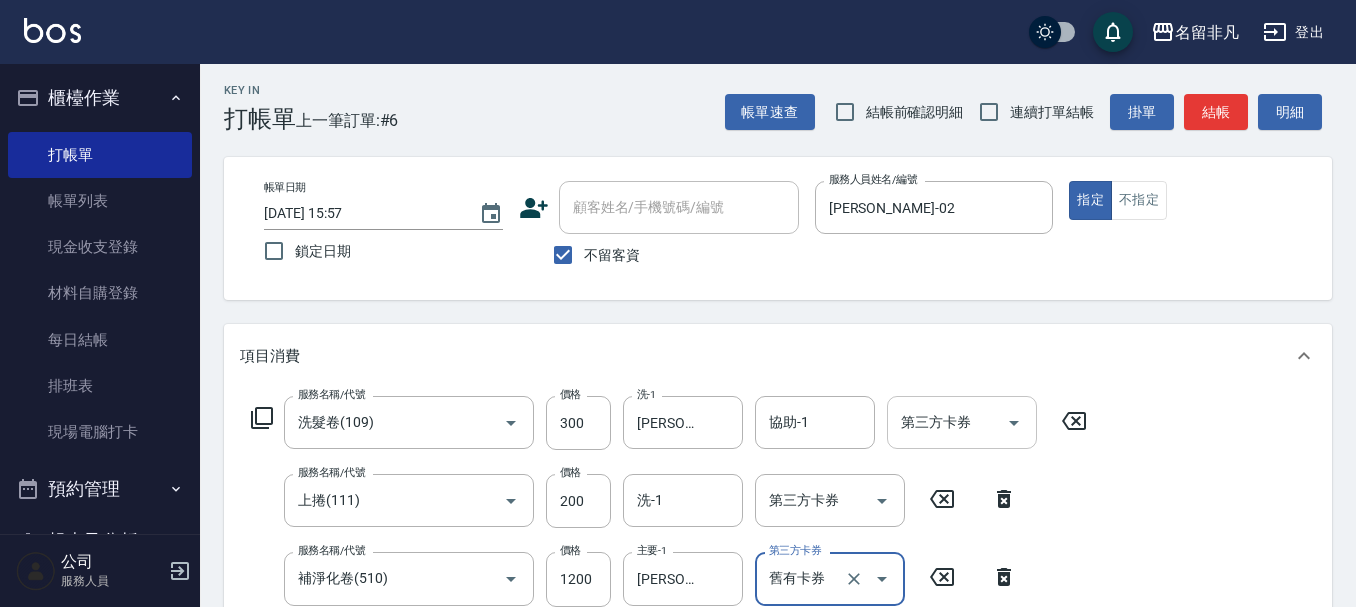 type on "舊有卡券" 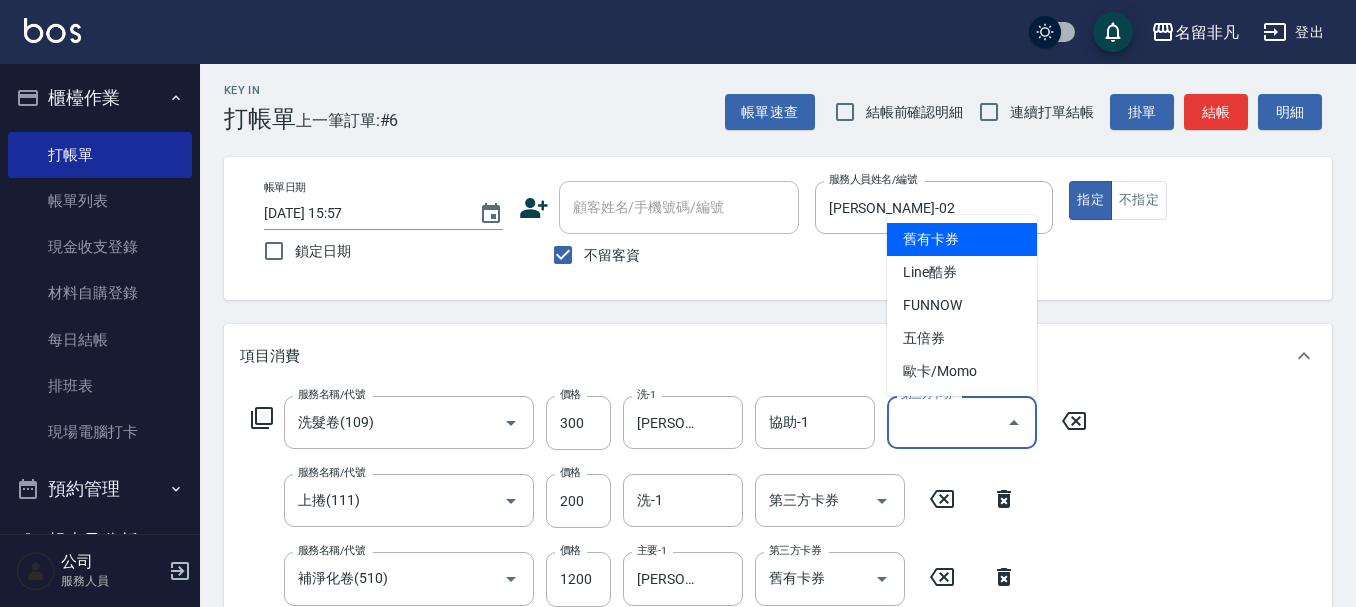 click on "第三方卡券" at bounding box center [947, 422] 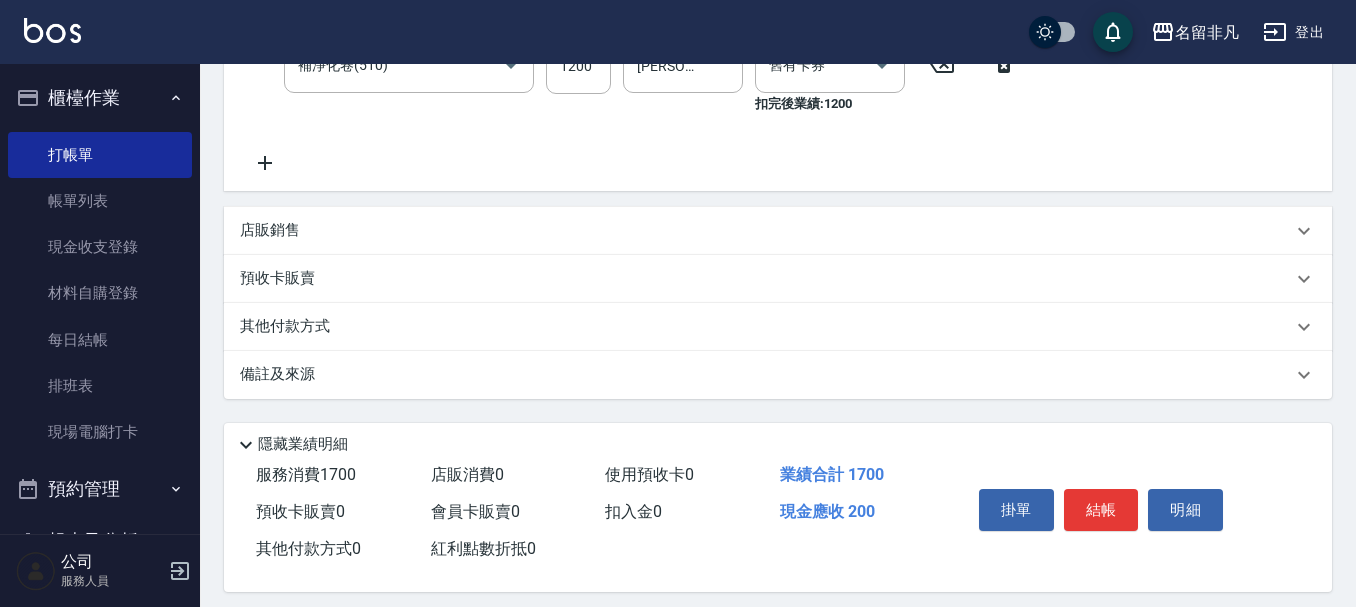 scroll, scrollTop: 555, scrollLeft: 0, axis: vertical 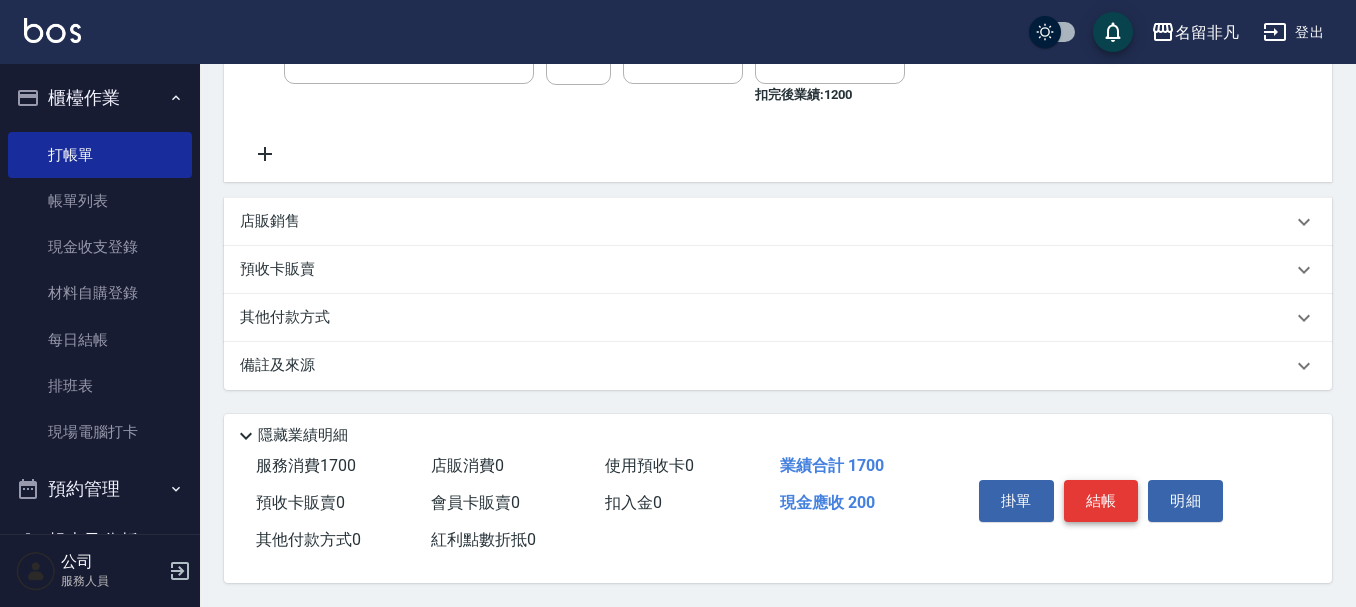 type on "舊有卡券" 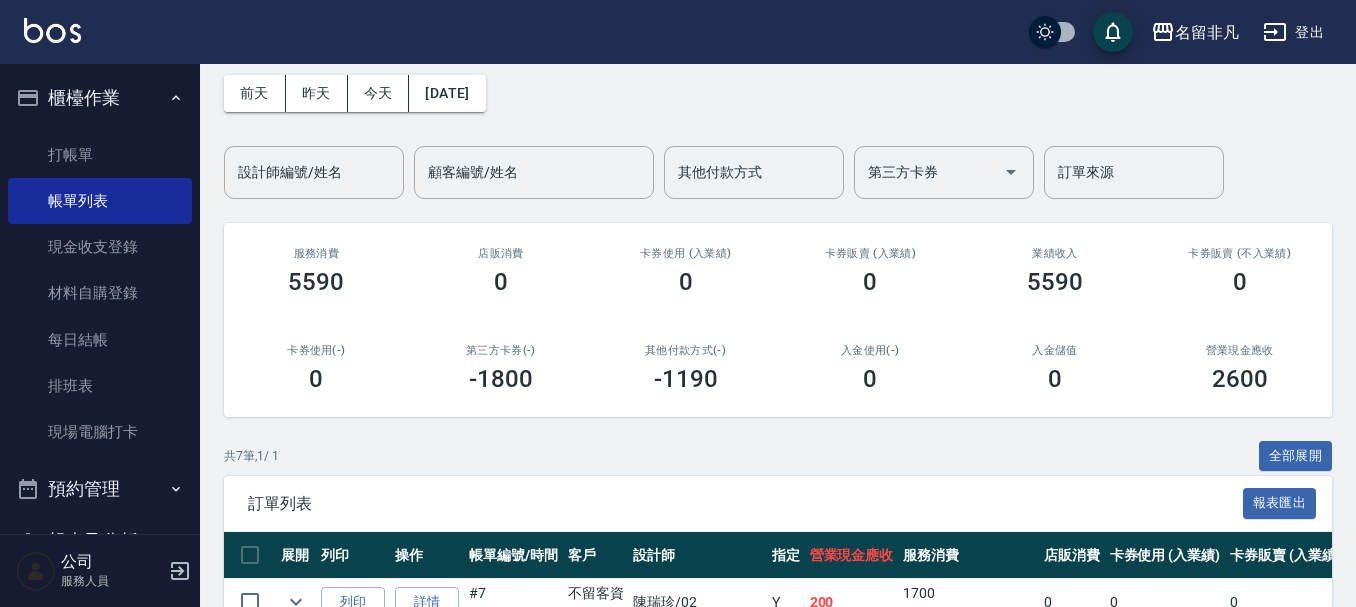 scroll, scrollTop: 300, scrollLeft: 0, axis: vertical 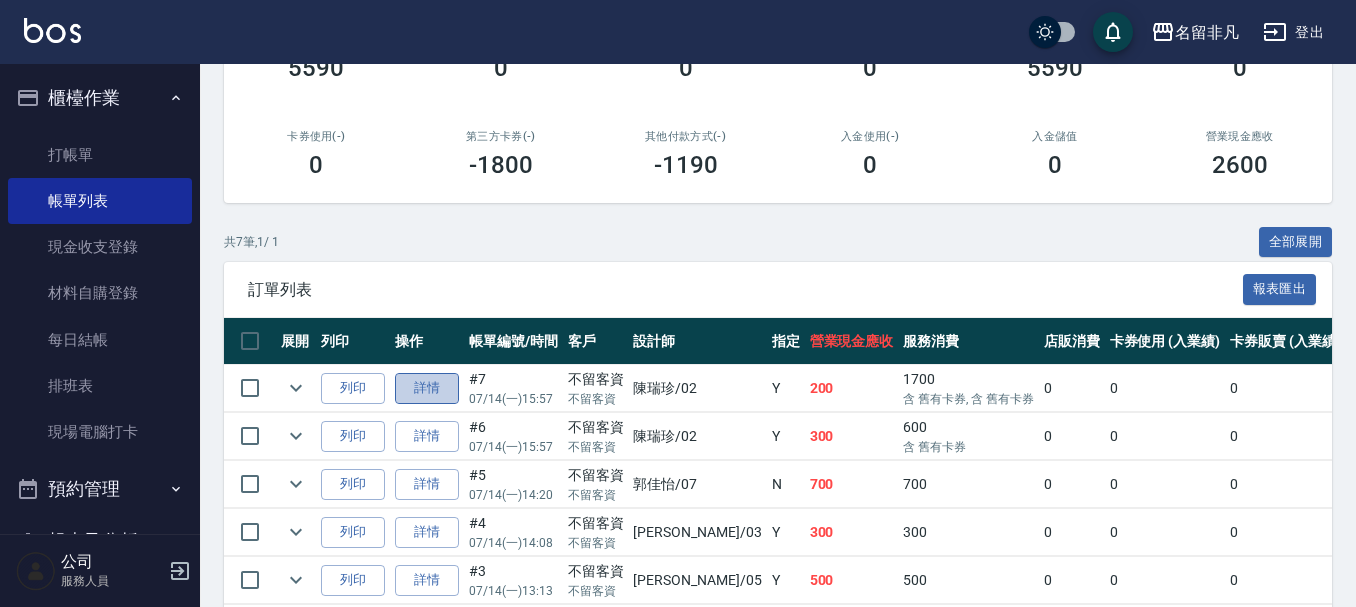 click on "詳情" at bounding box center (427, 388) 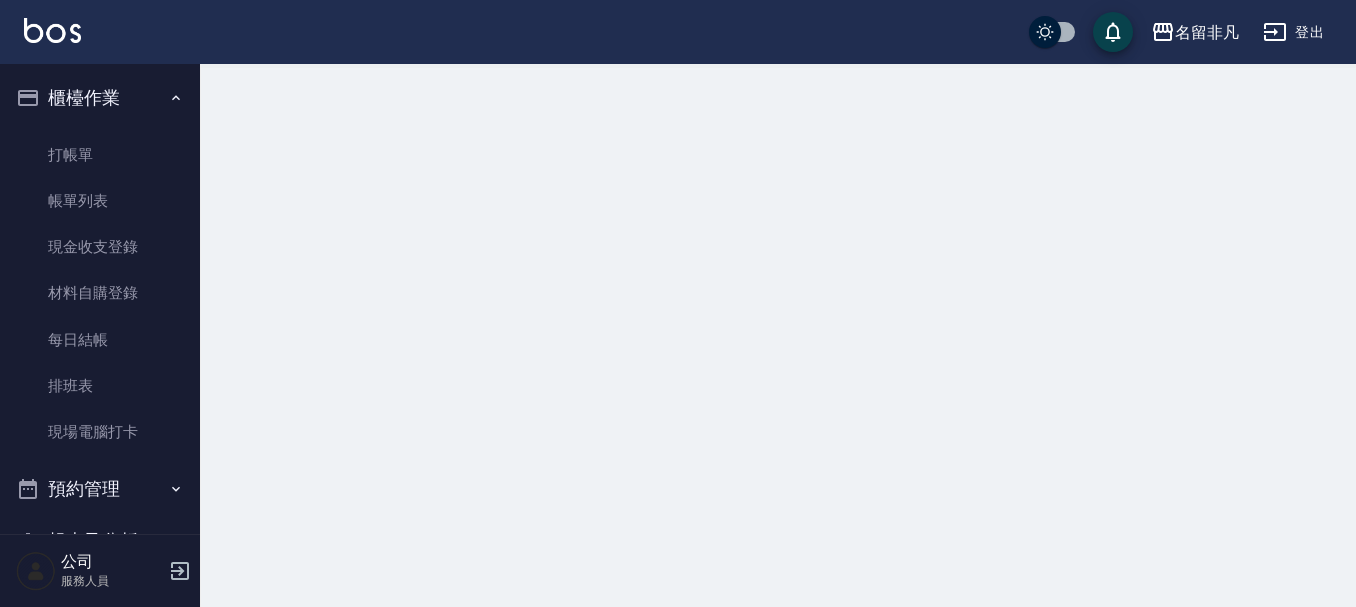 scroll, scrollTop: 0, scrollLeft: 0, axis: both 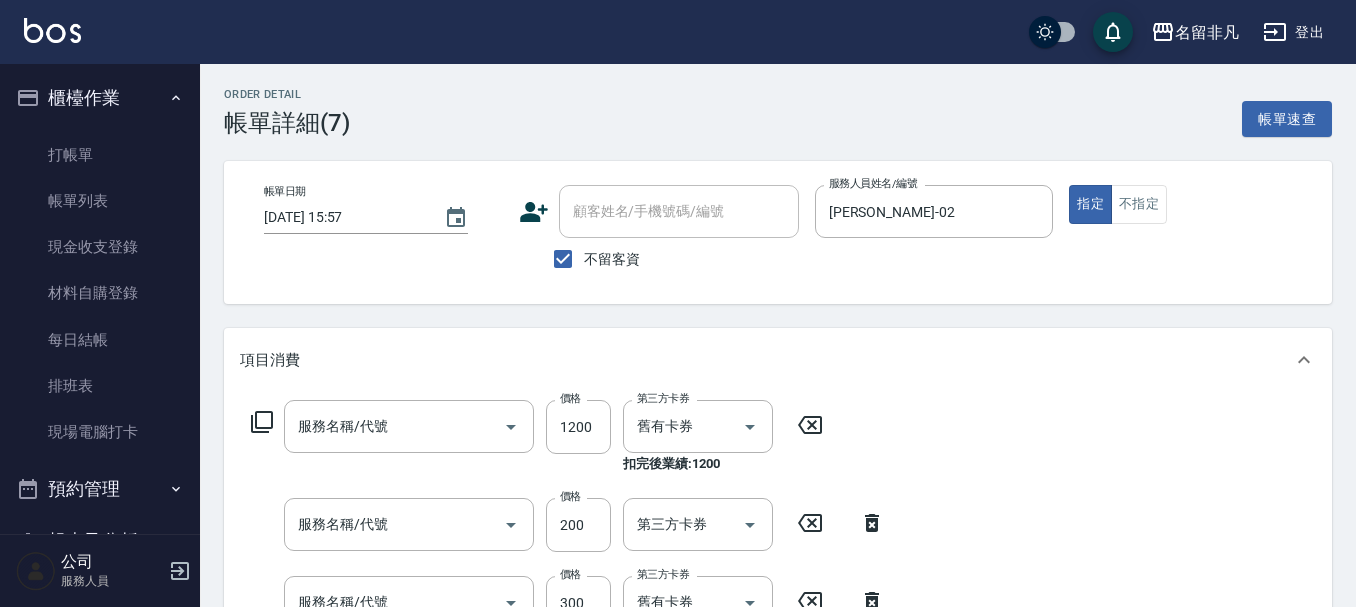type on "[DATE] 15:57" 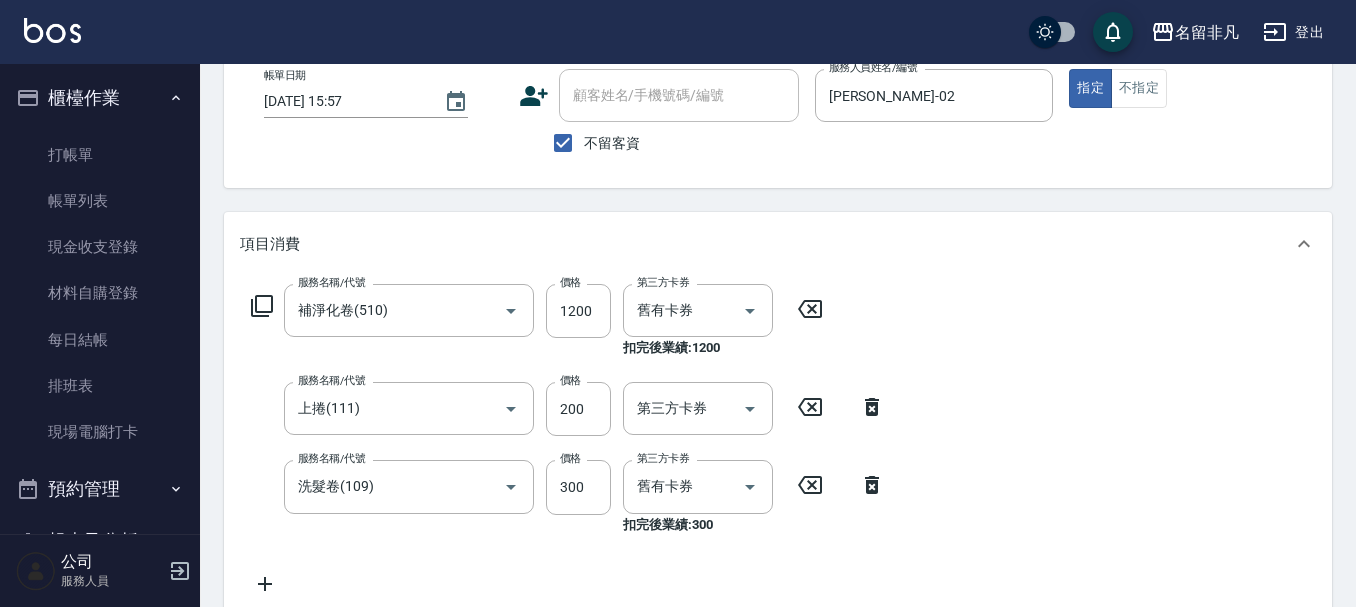 type on "補淨化卷(510)" 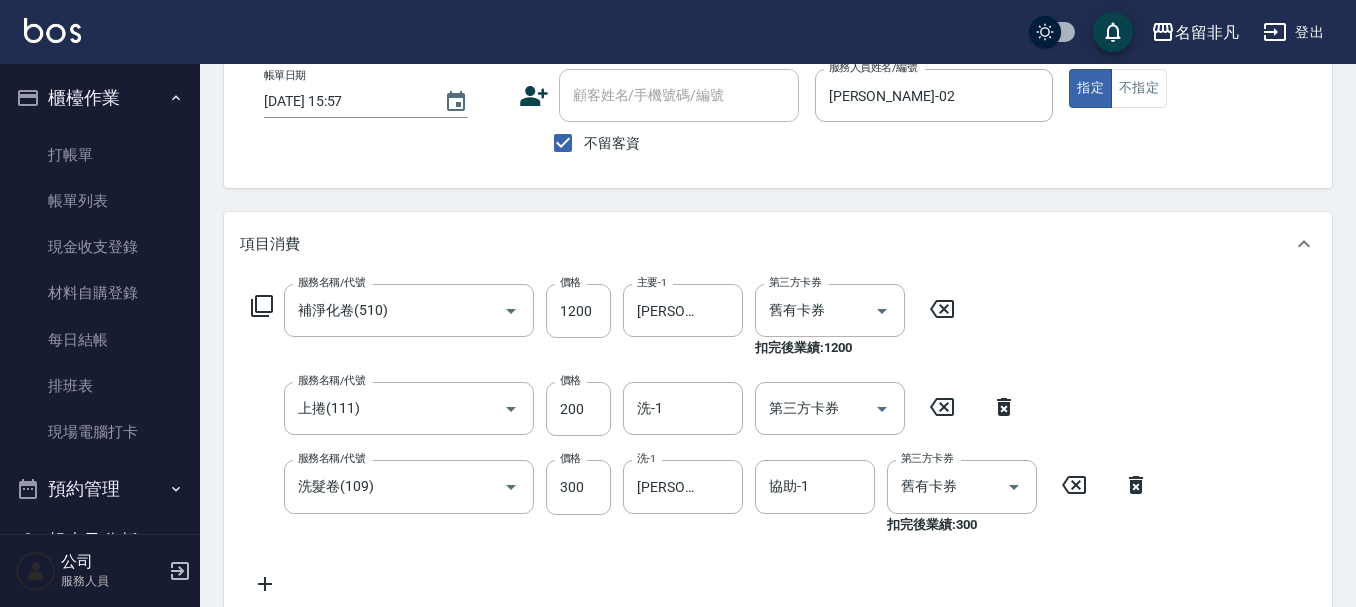 click 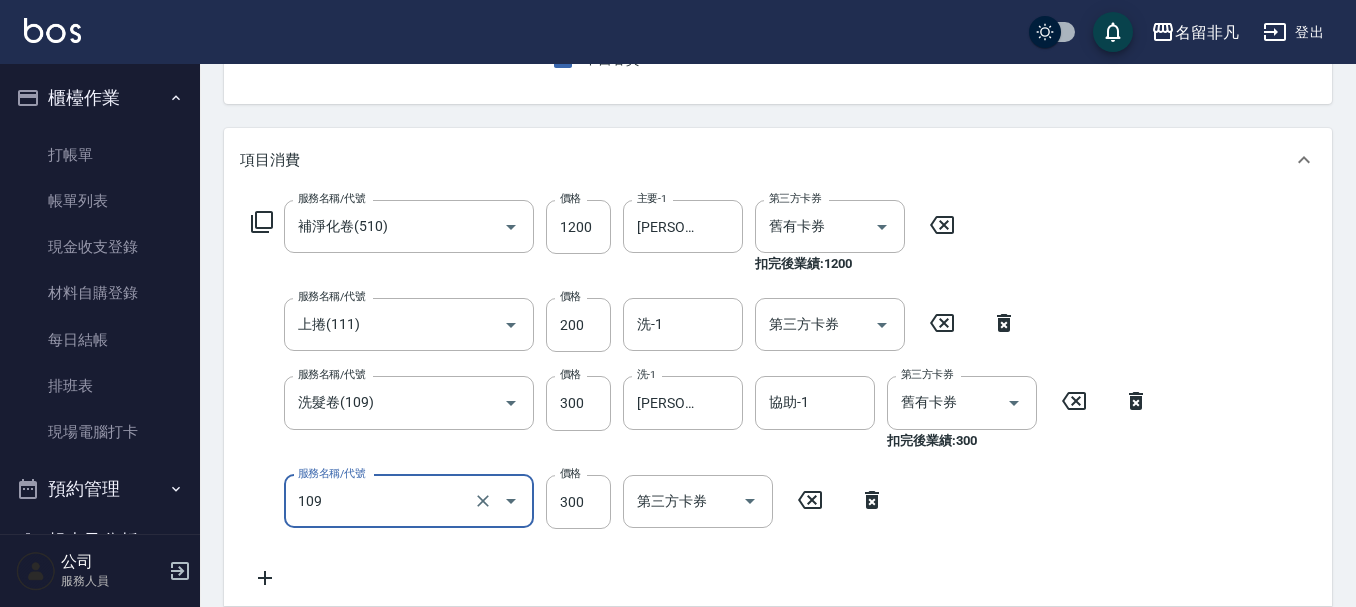 type on "洗髮卷(109)" 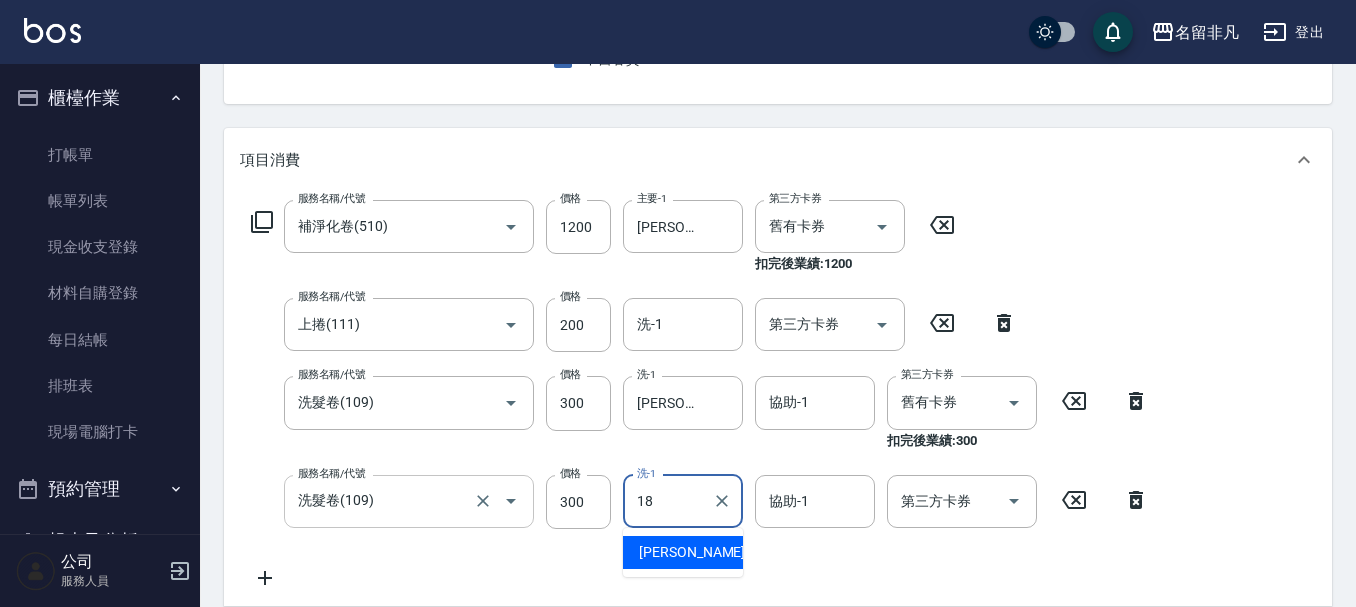 type on "[PERSON_NAME]-18" 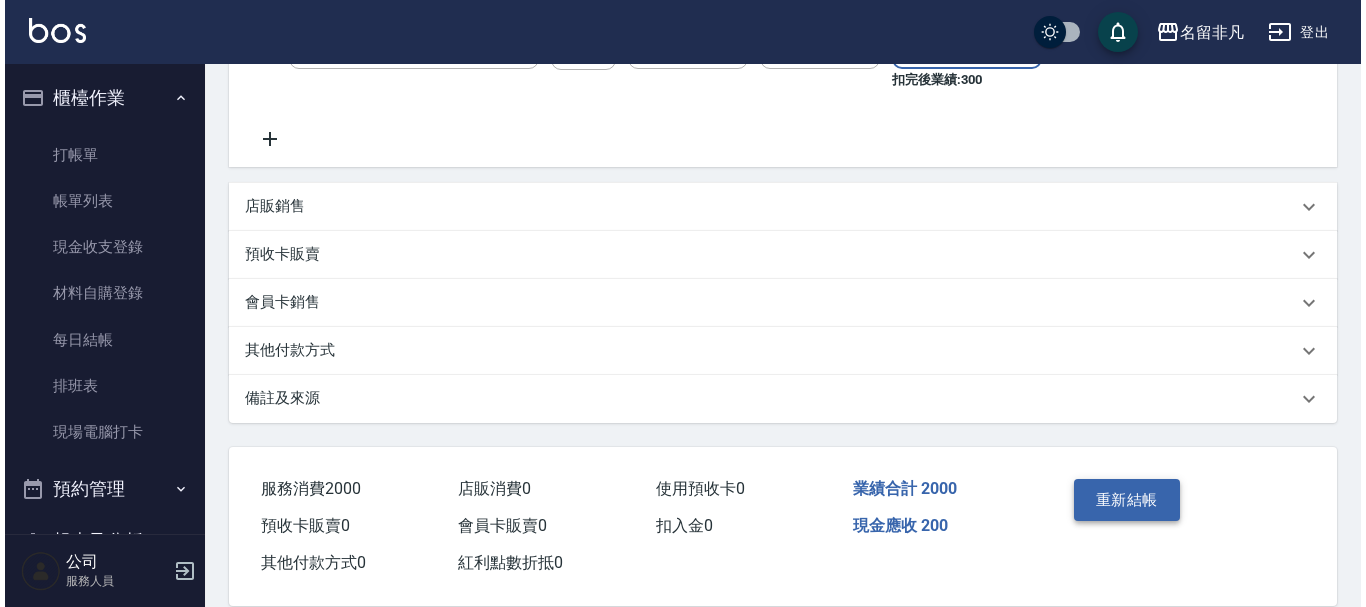 scroll, scrollTop: 691, scrollLeft: 0, axis: vertical 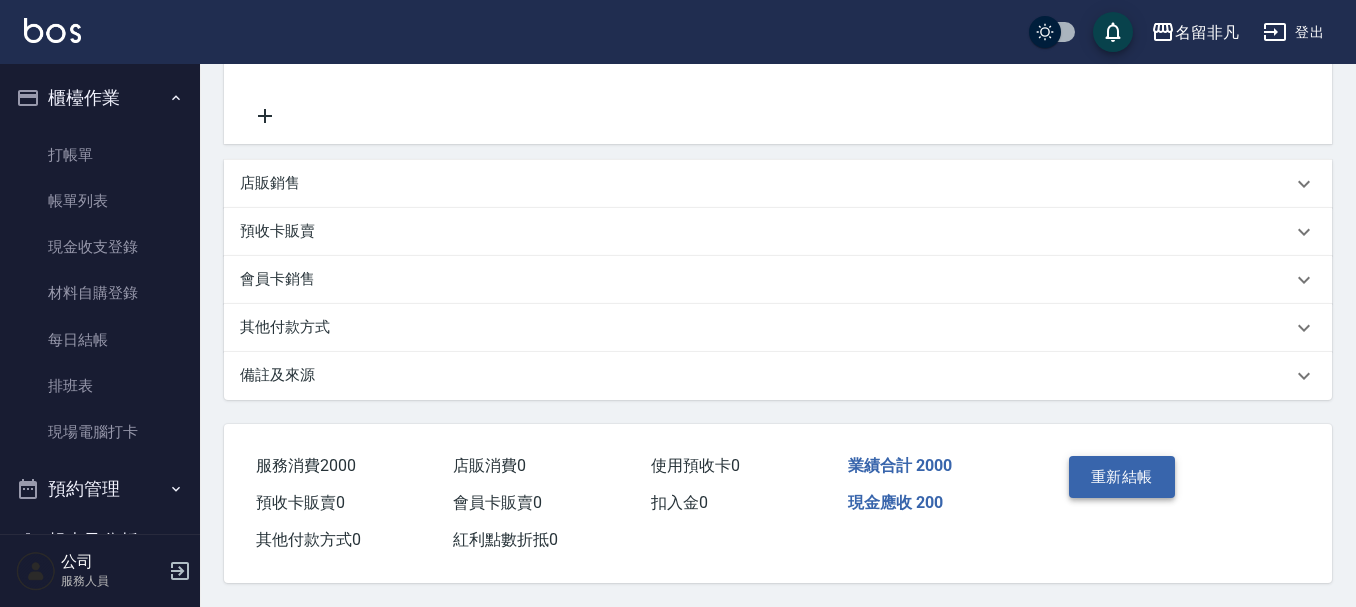 type on "舊有卡券" 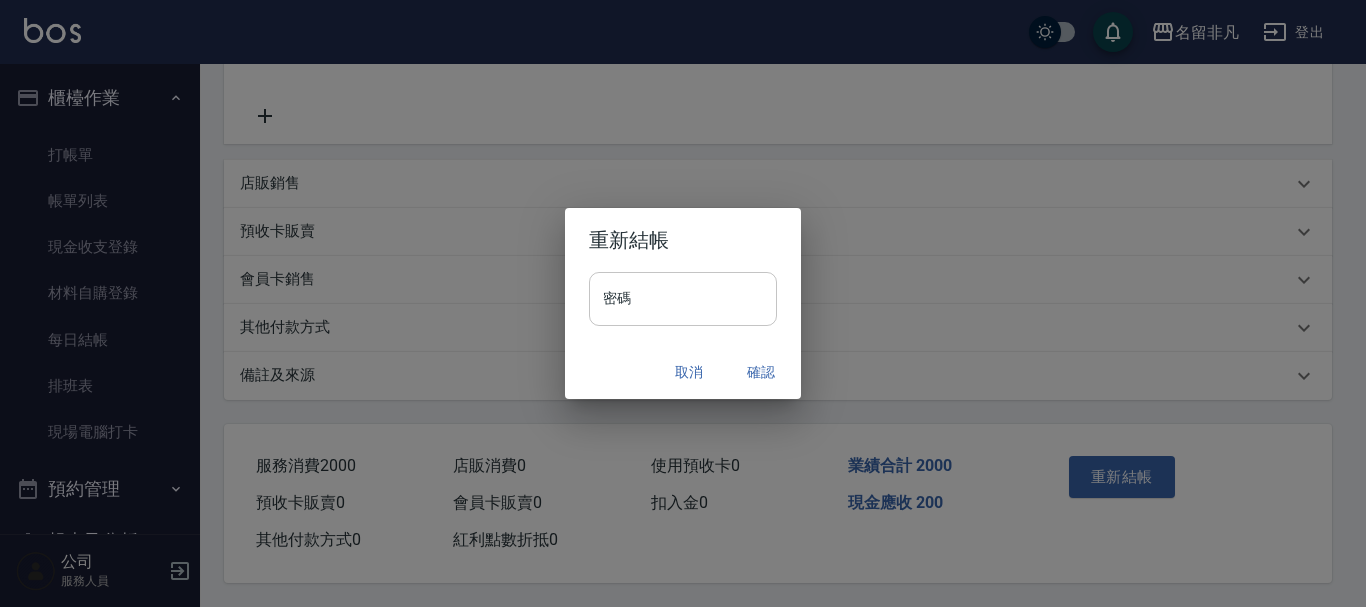 click on "密碼" at bounding box center [683, 299] 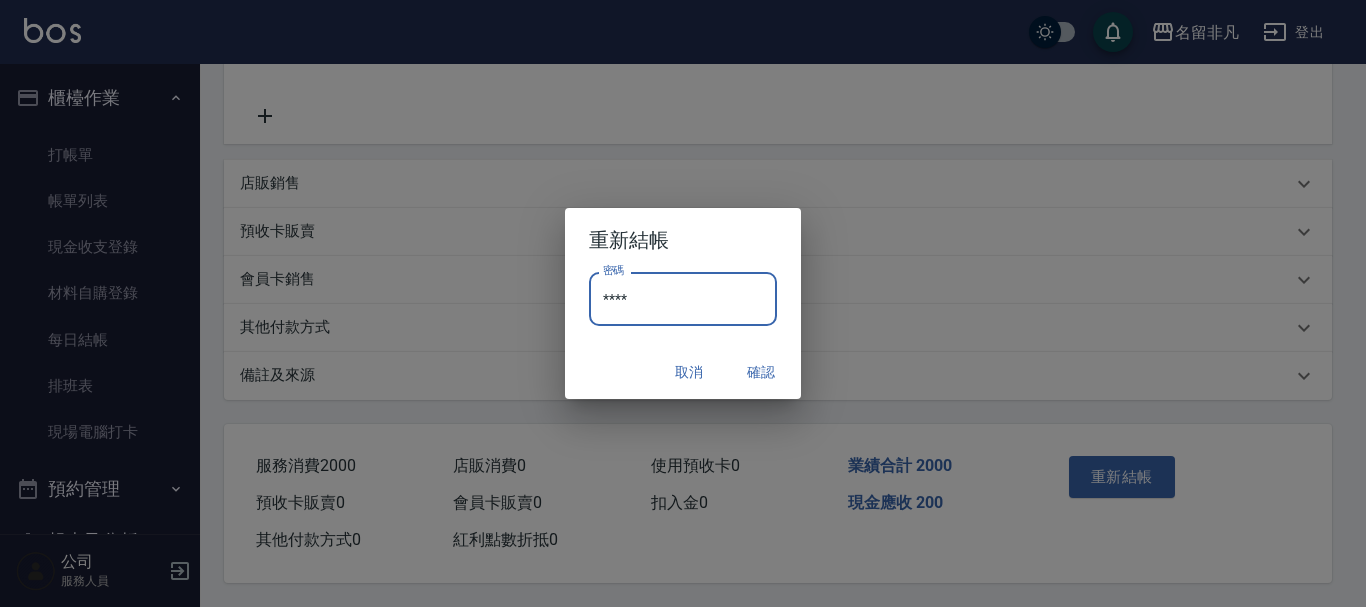 type on "****" 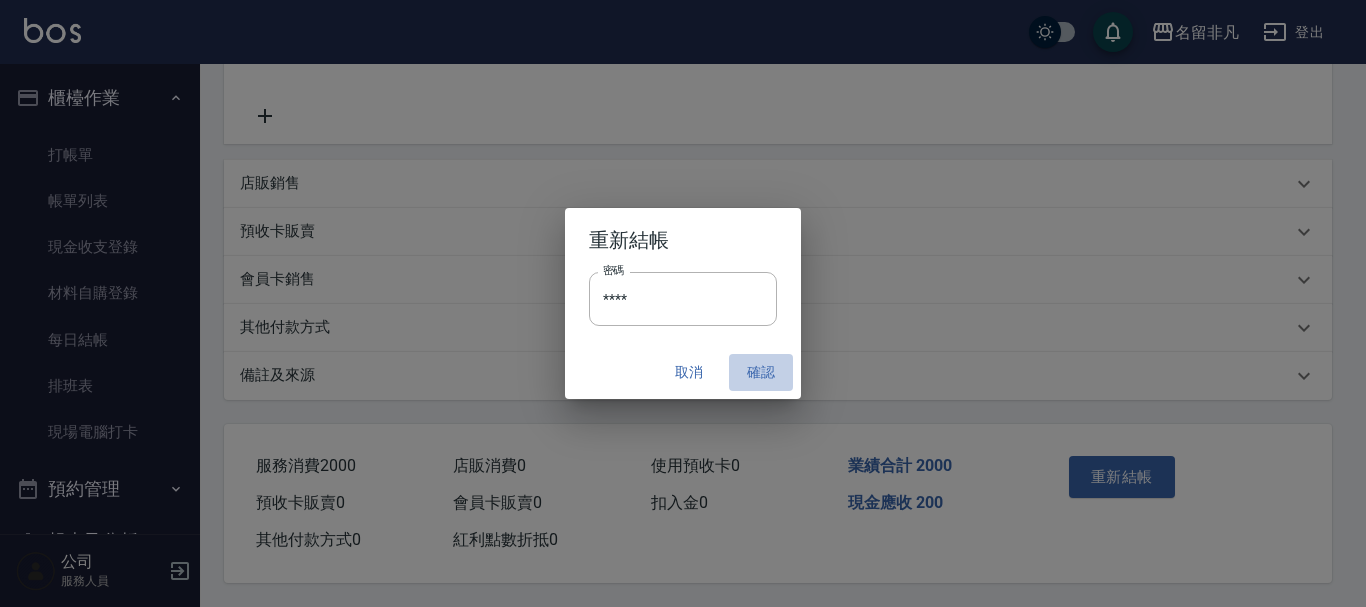 click on "確認" at bounding box center (761, 372) 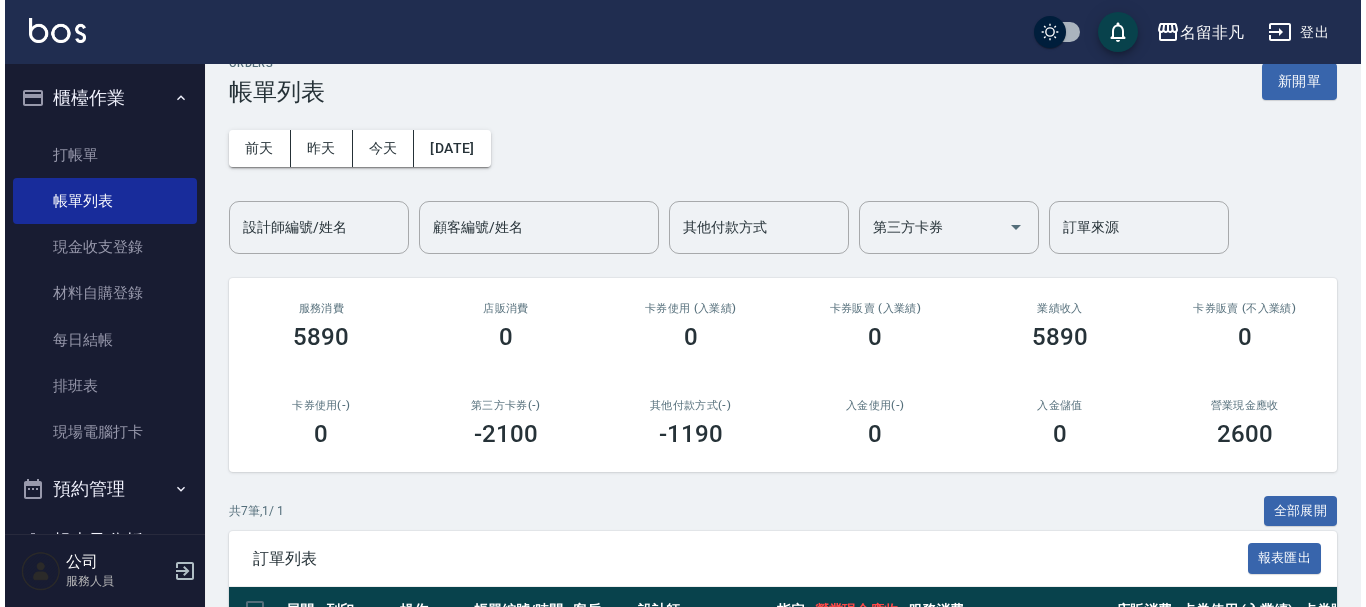 scroll, scrollTop: 0, scrollLeft: 0, axis: both 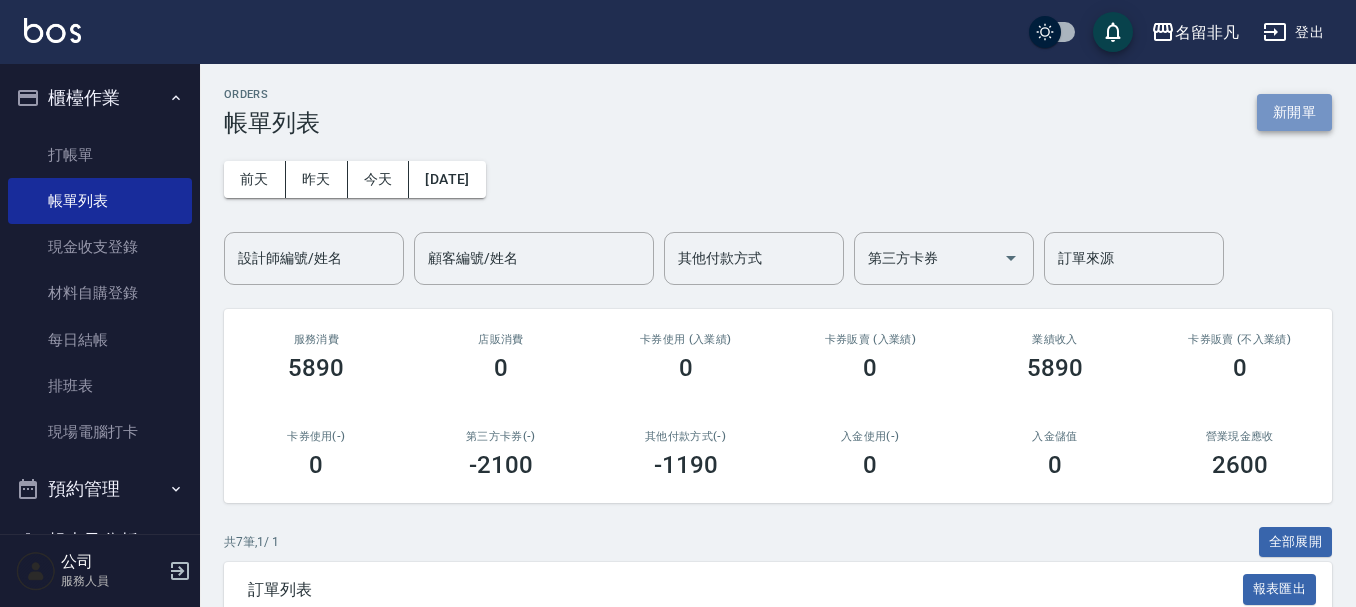 click on "新開單" at bounding box center (1294, 112) 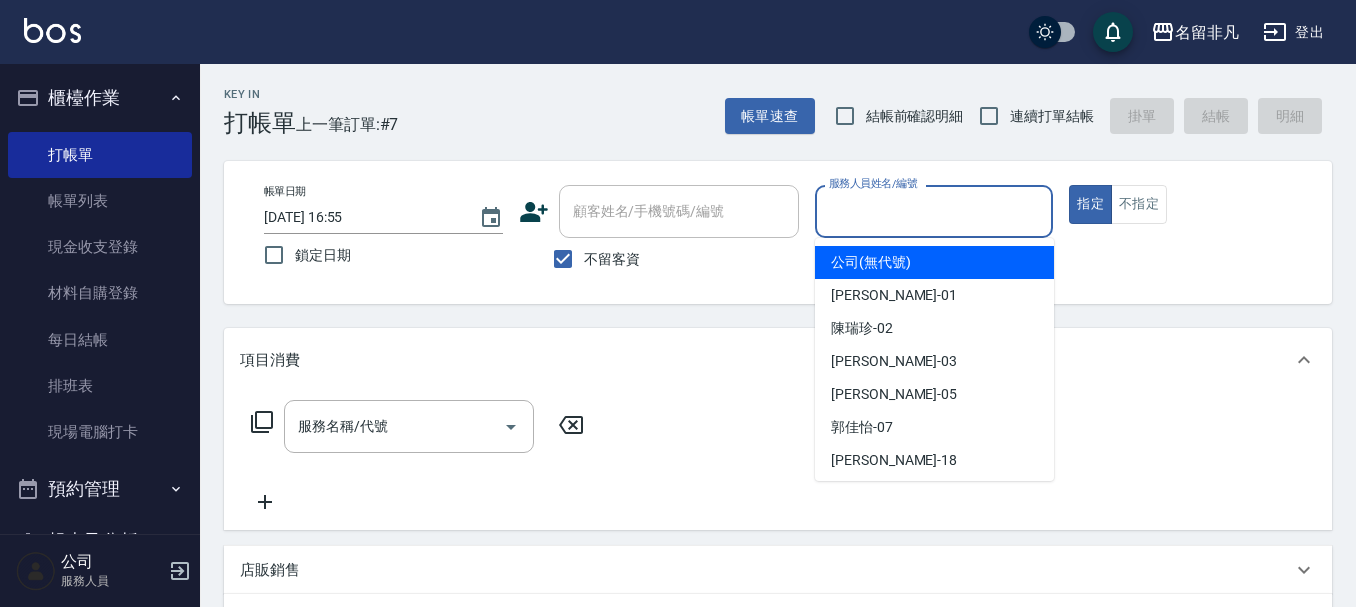 drag, startPoint x: 958, startPoint y: 206, endPoint x: 944, endPoint y: 287, distance: 82.20097 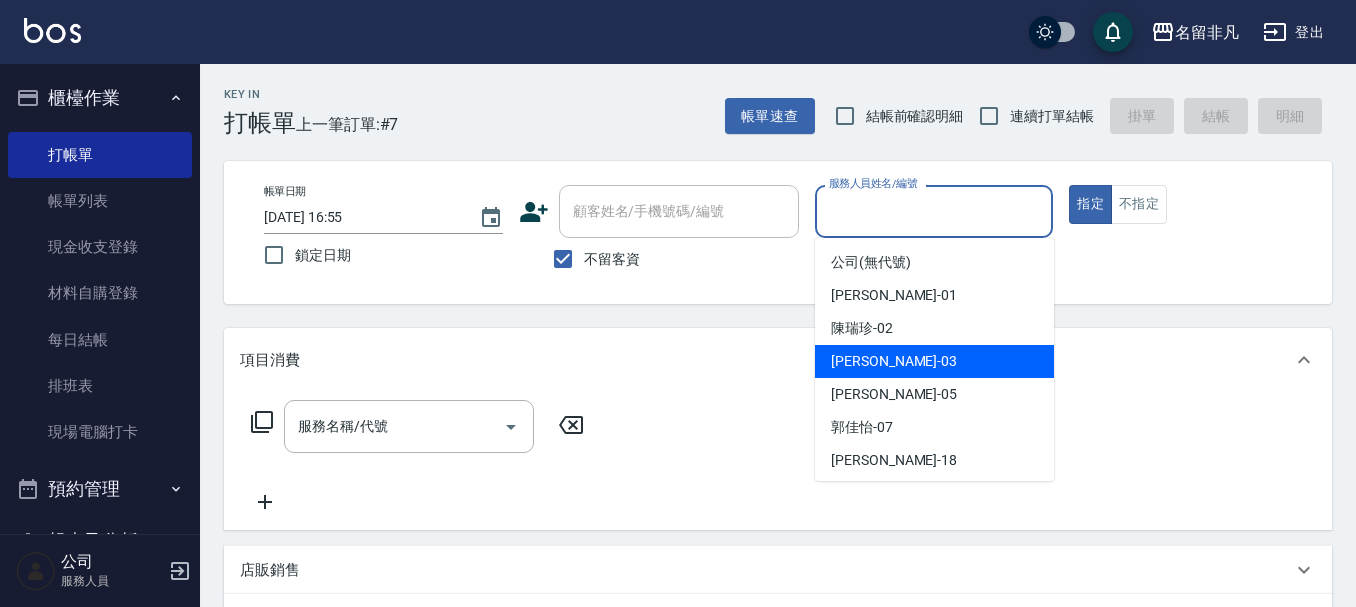 click on "[PERSON_NAME] -03" at bounding box center (934, 361) 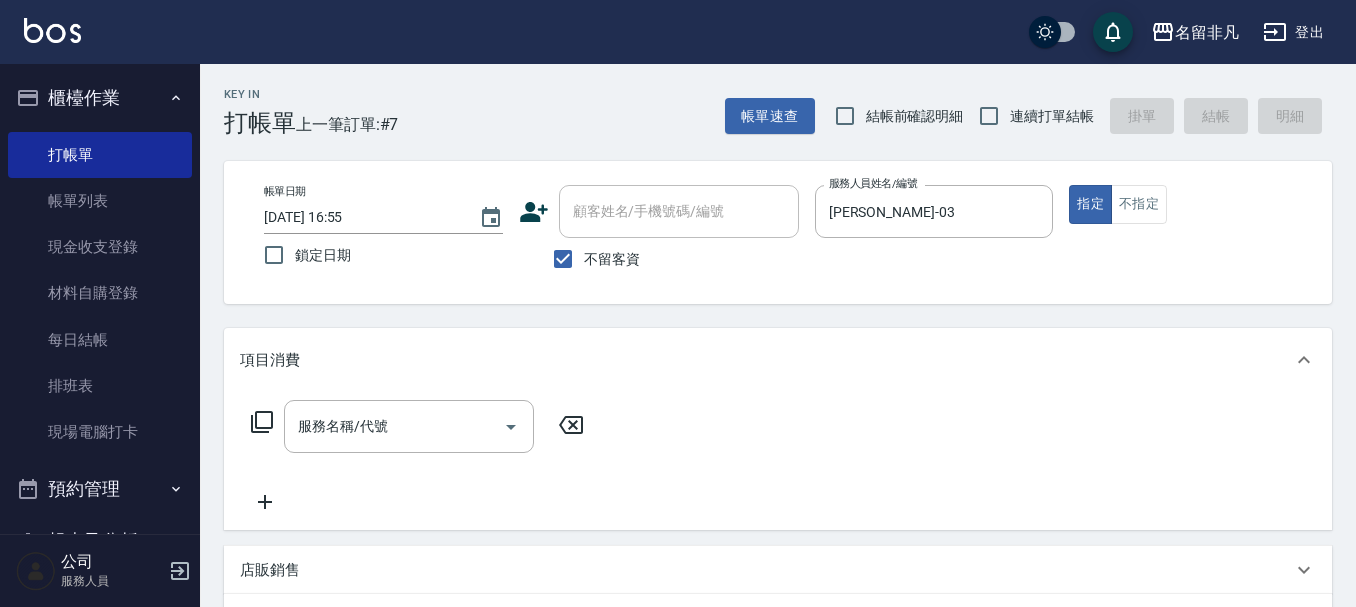 click 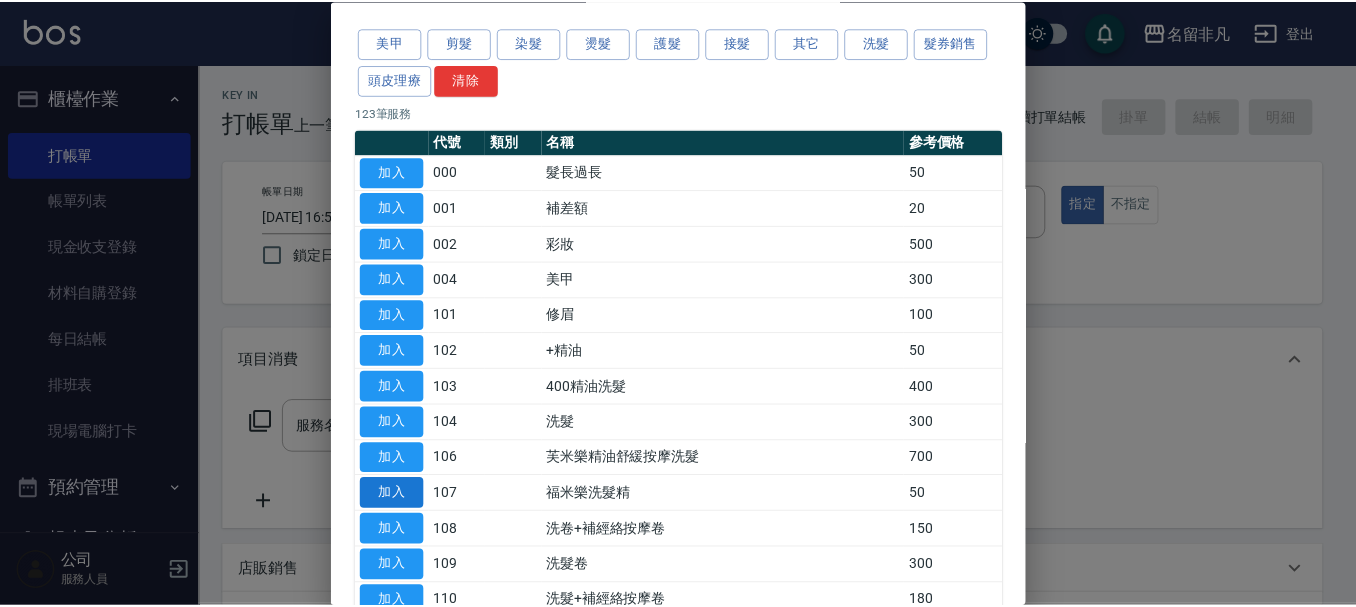 scroll, scrollTop: 100, scrollLeft: 0, axis: vertical 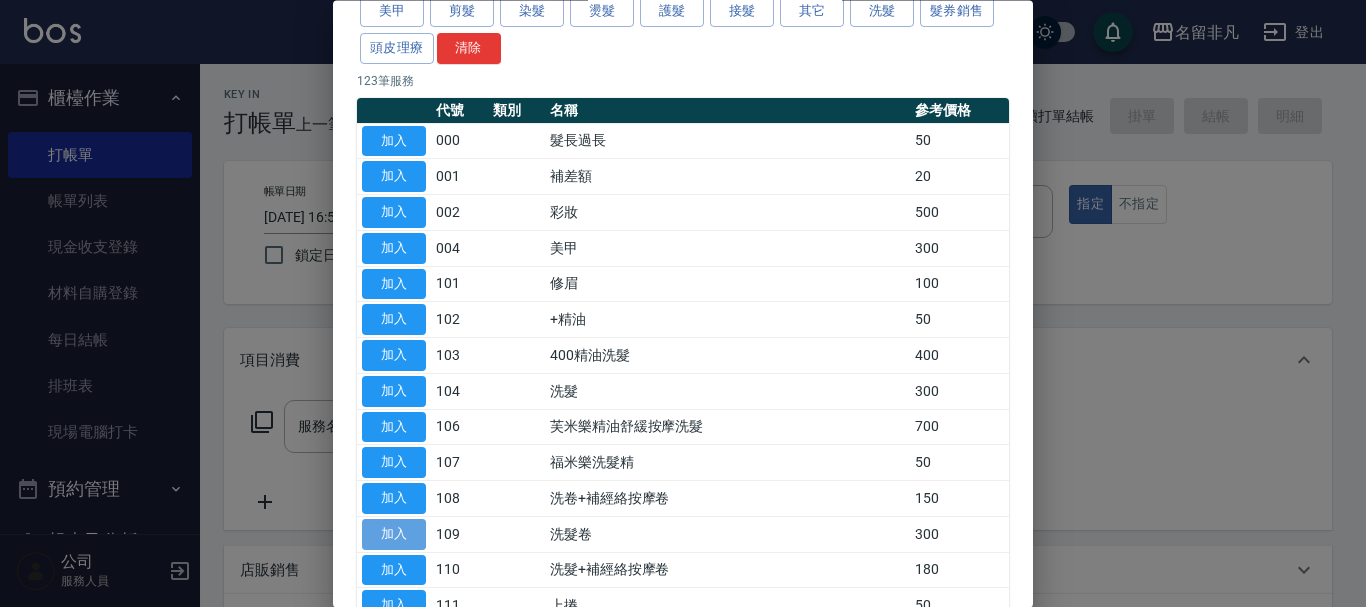 click on "加入" at bounding box center (394, 534) 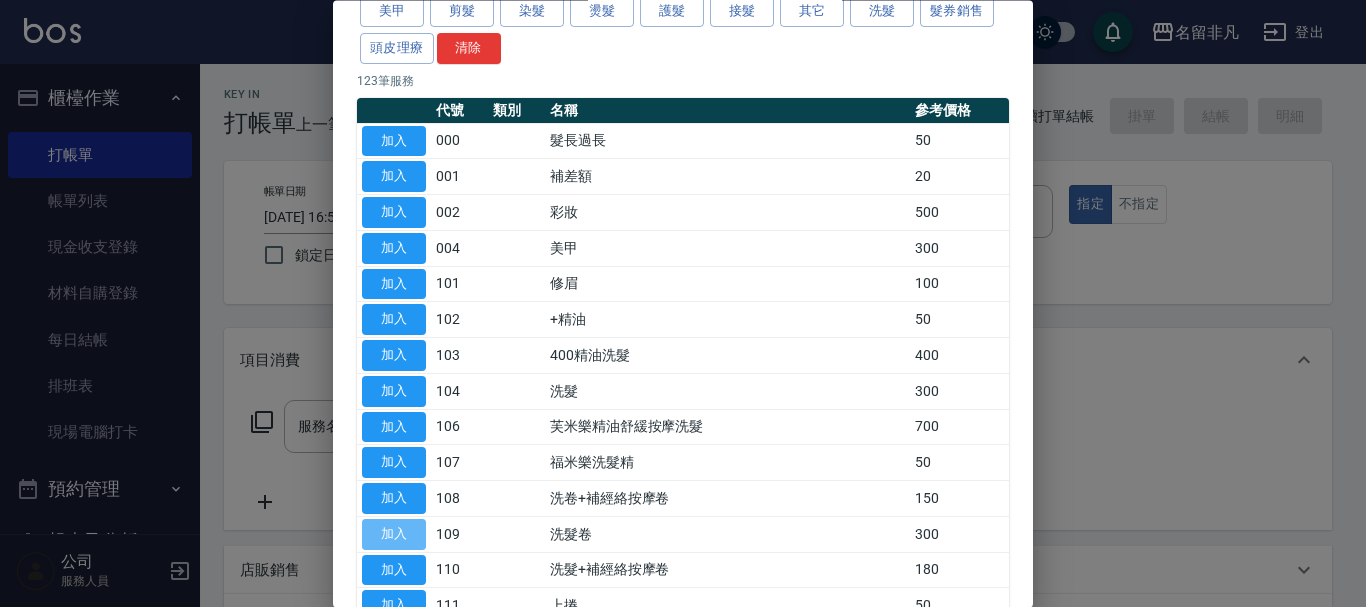 type on "洗髮卷(109)" 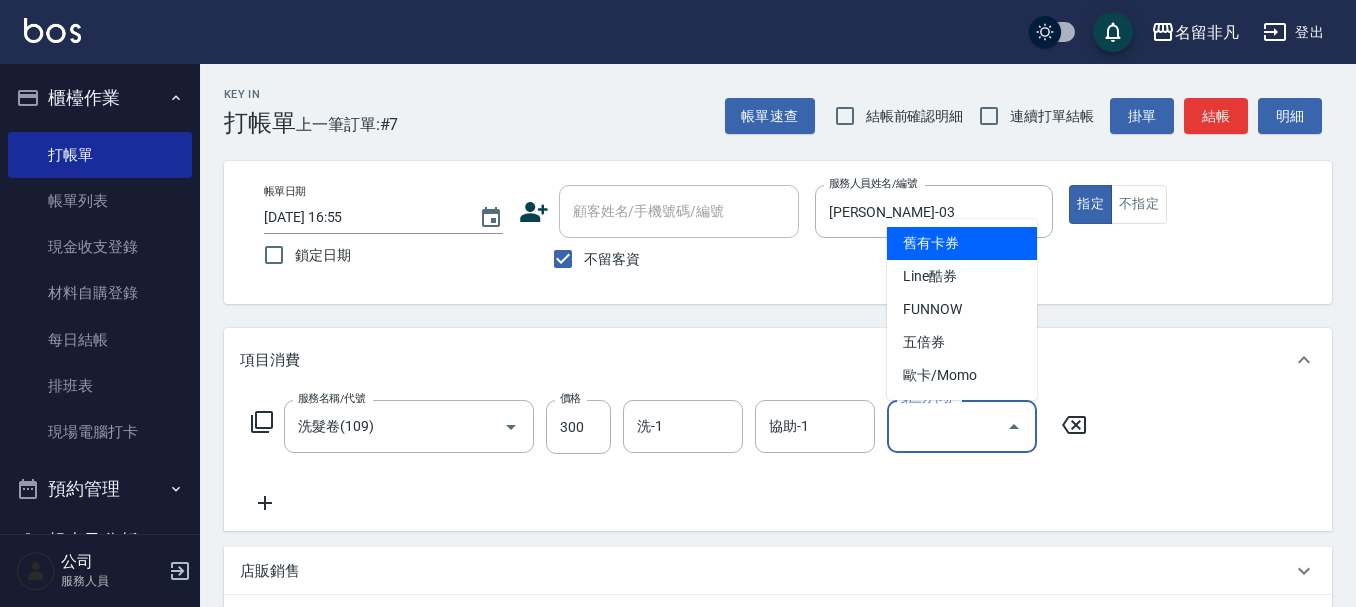 click on "第三方卡券 第三方卡券" at bounding box center [962, 426] 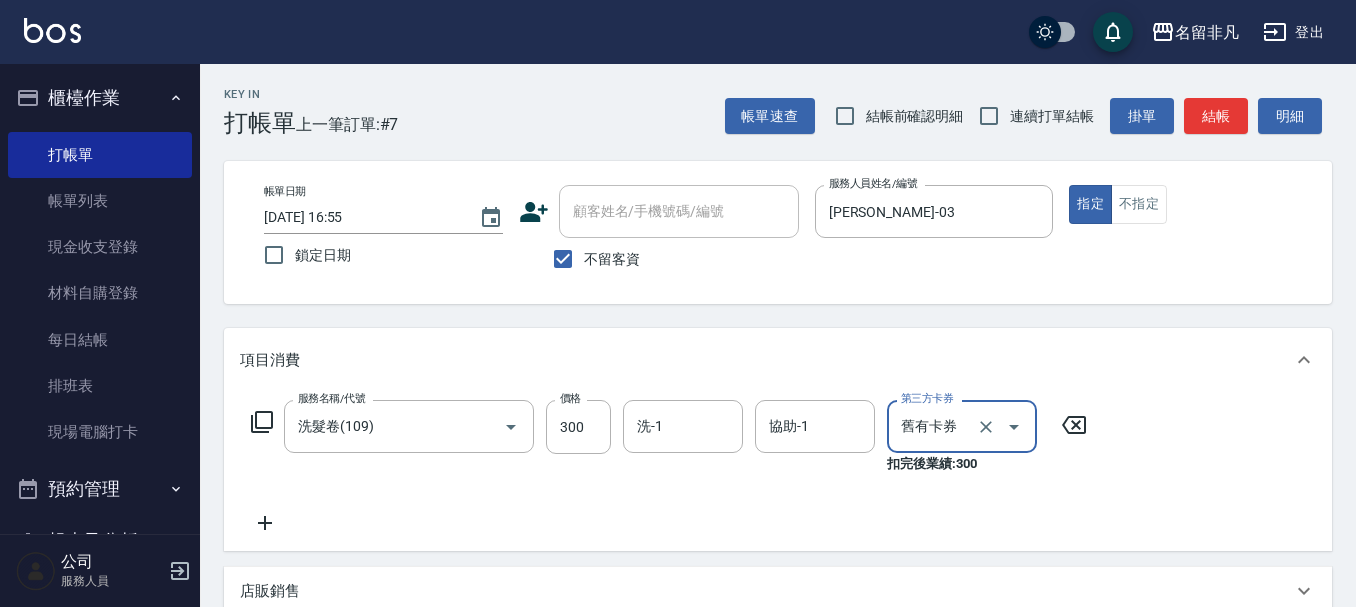 type on "舊有卡券" 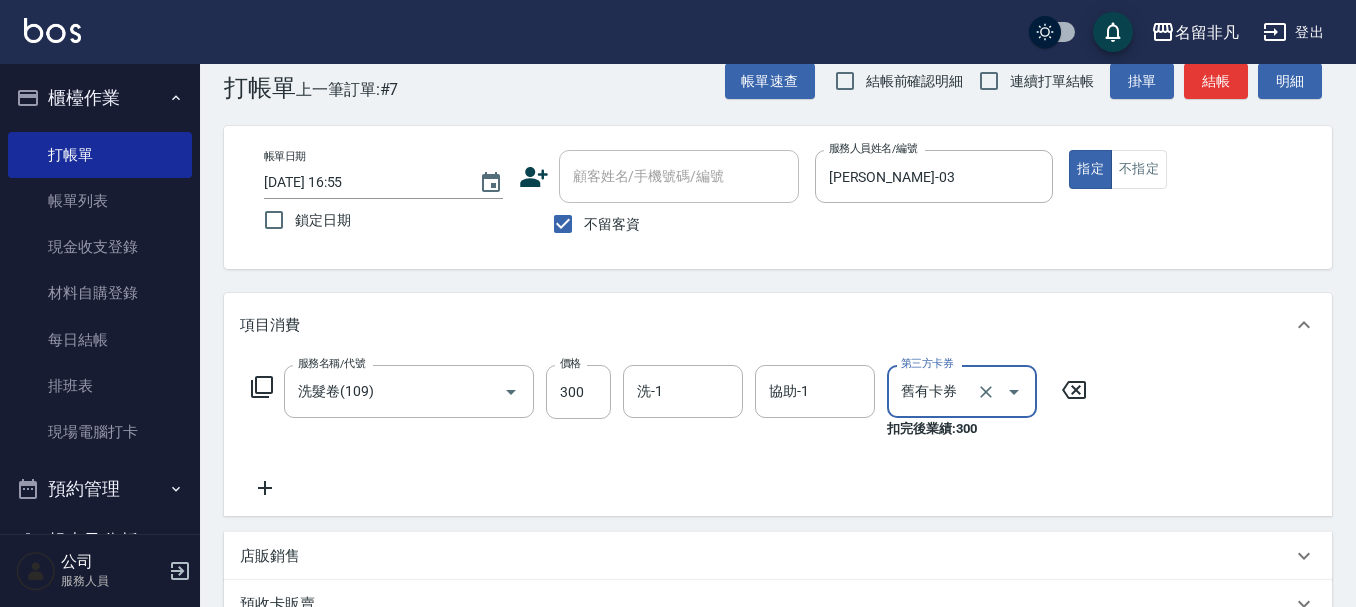 scroll, scrollTop: 0, scrollLeft: 0, axis: both 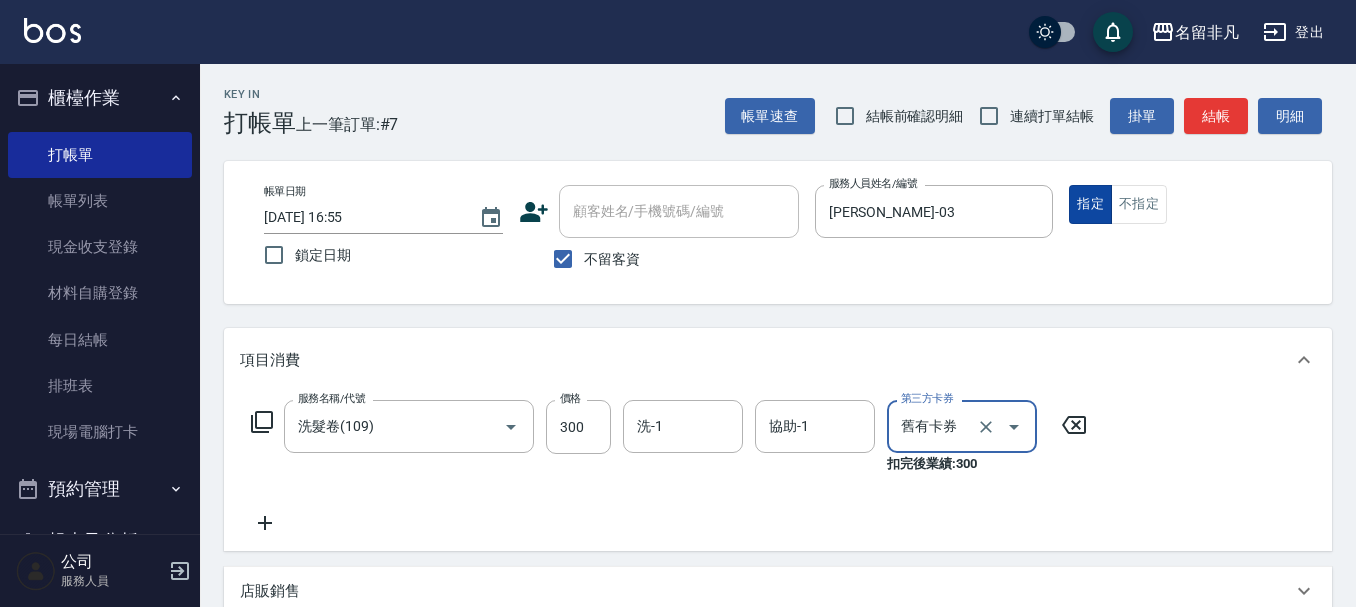 click on "指定" at bounding box center (1090, 204) 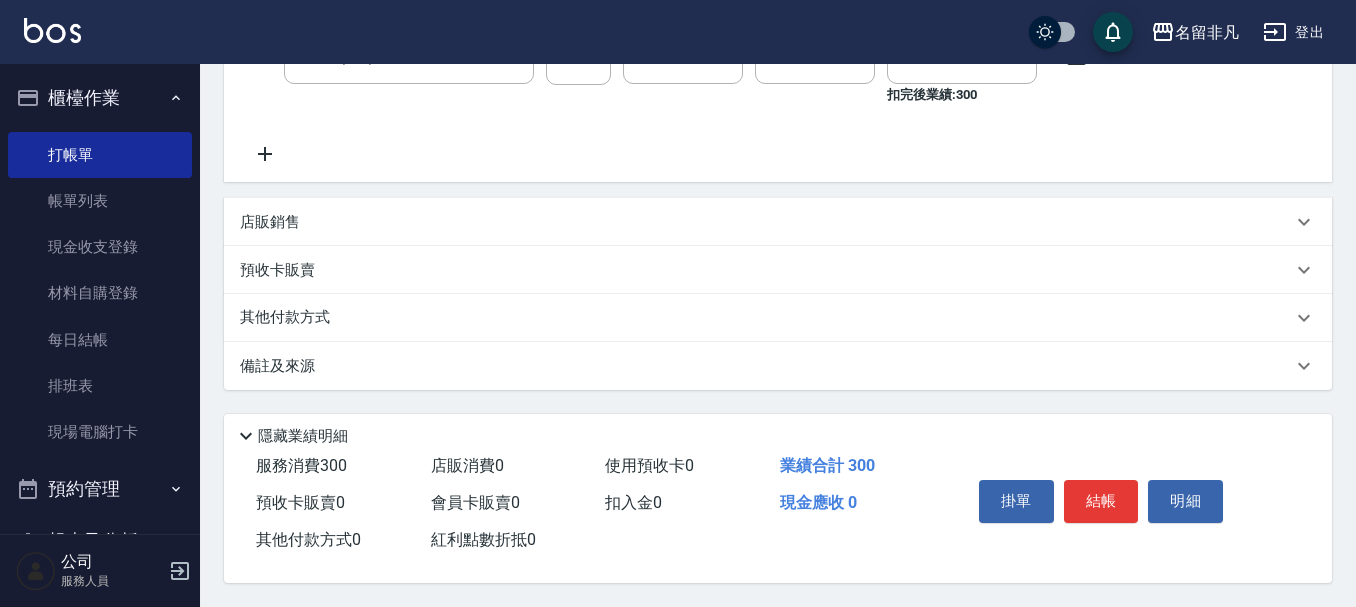 scroll, scrollTop: 378, scrollLeft: 0, axis: vertical 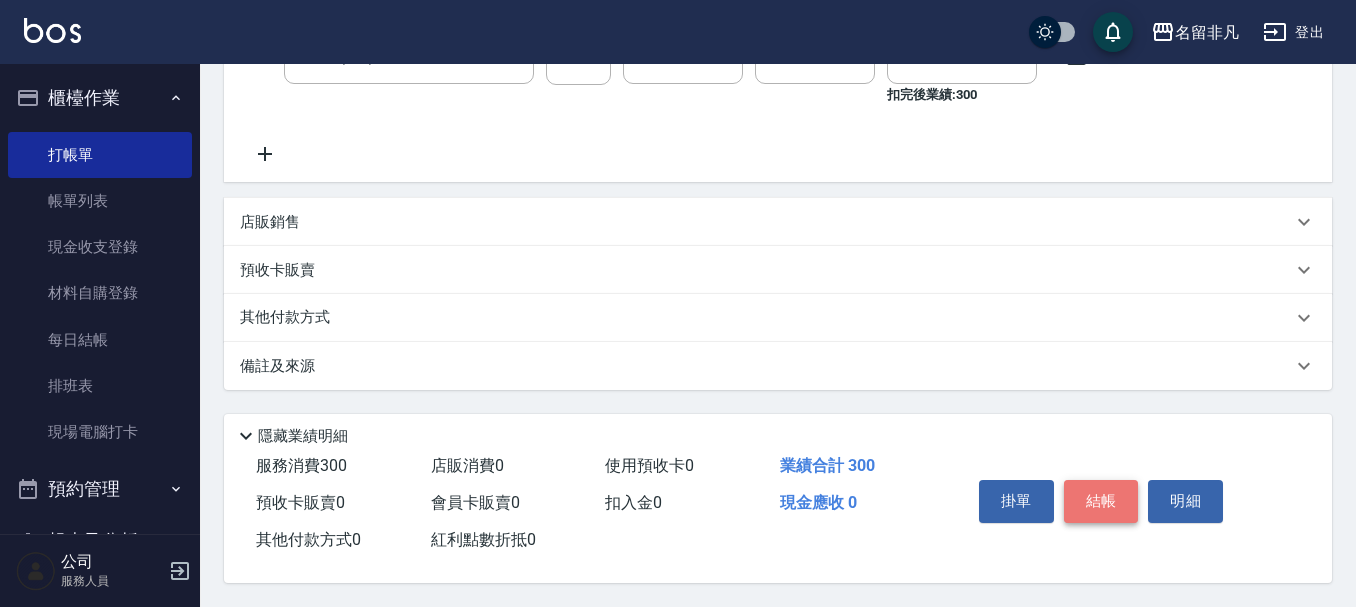 click on "結帳" at bounding box center (1101, 501) 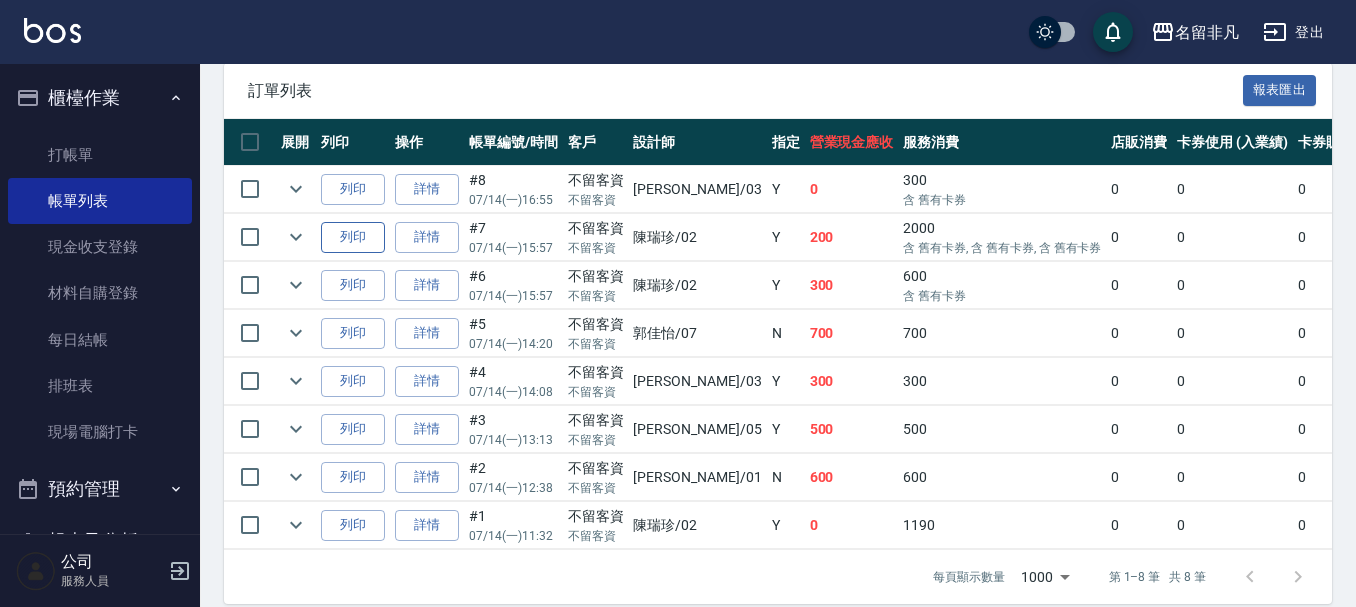 scroll, scrollTop: 500, scrollLeft: 0, axis: vertical 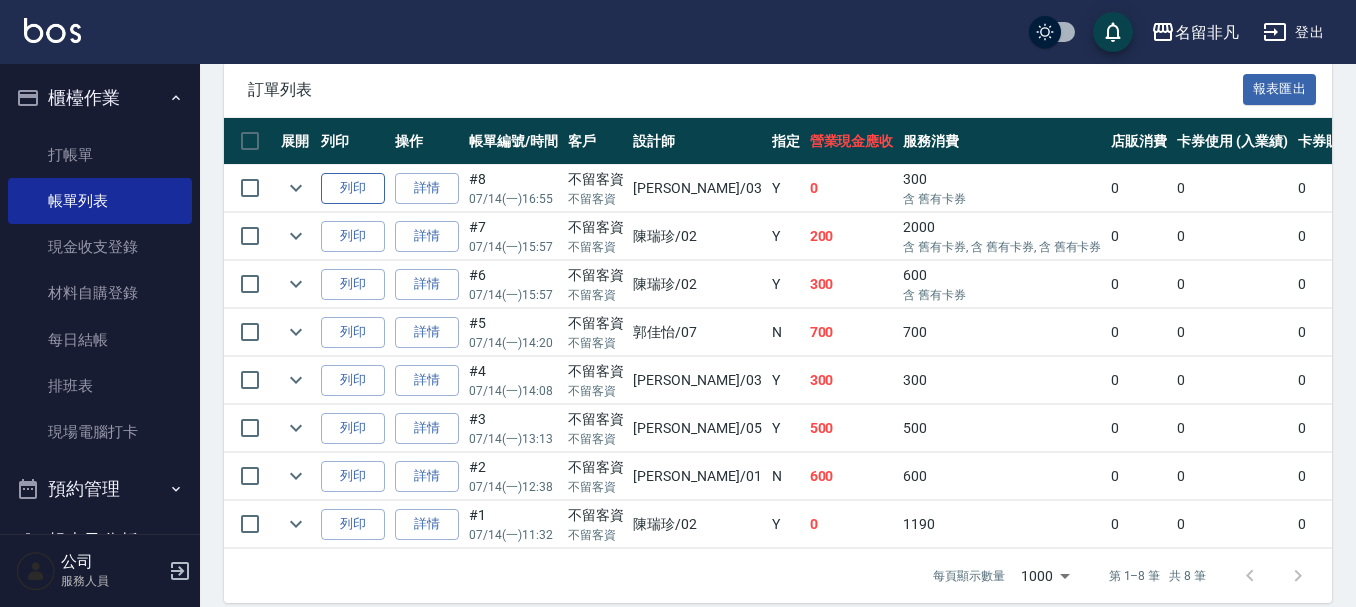 click on "列印" at bounding box center [353, 188] 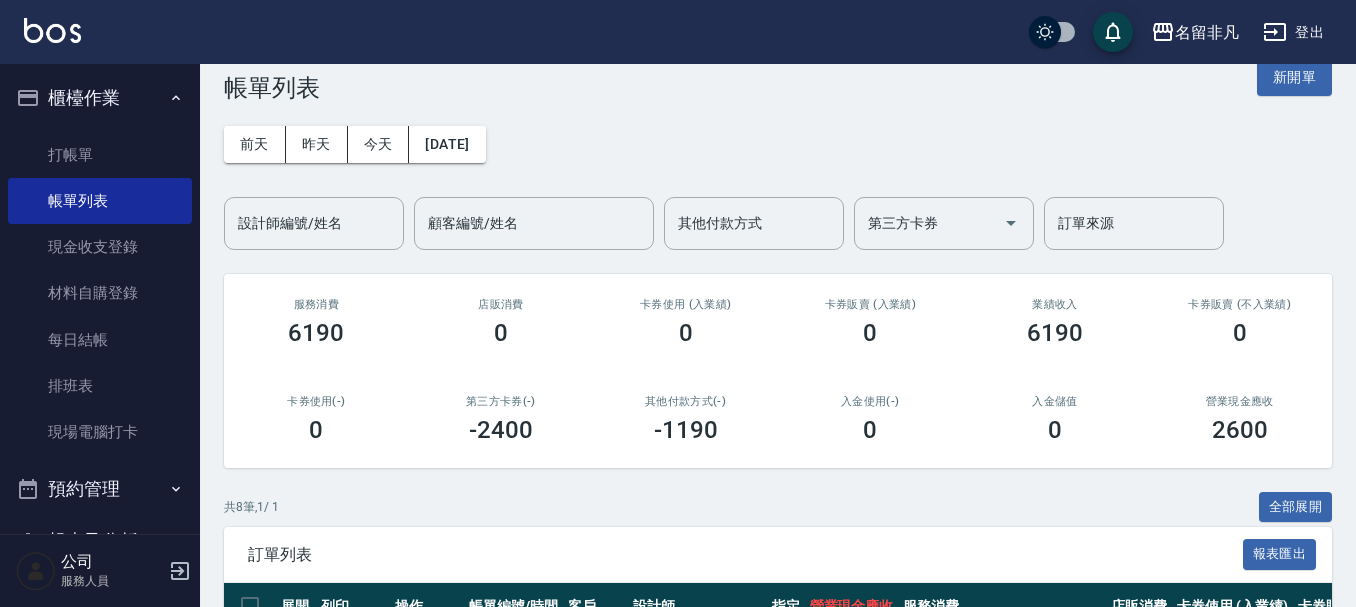 scroll, scrollTop: 0, scrollLeft: 0, axis: both 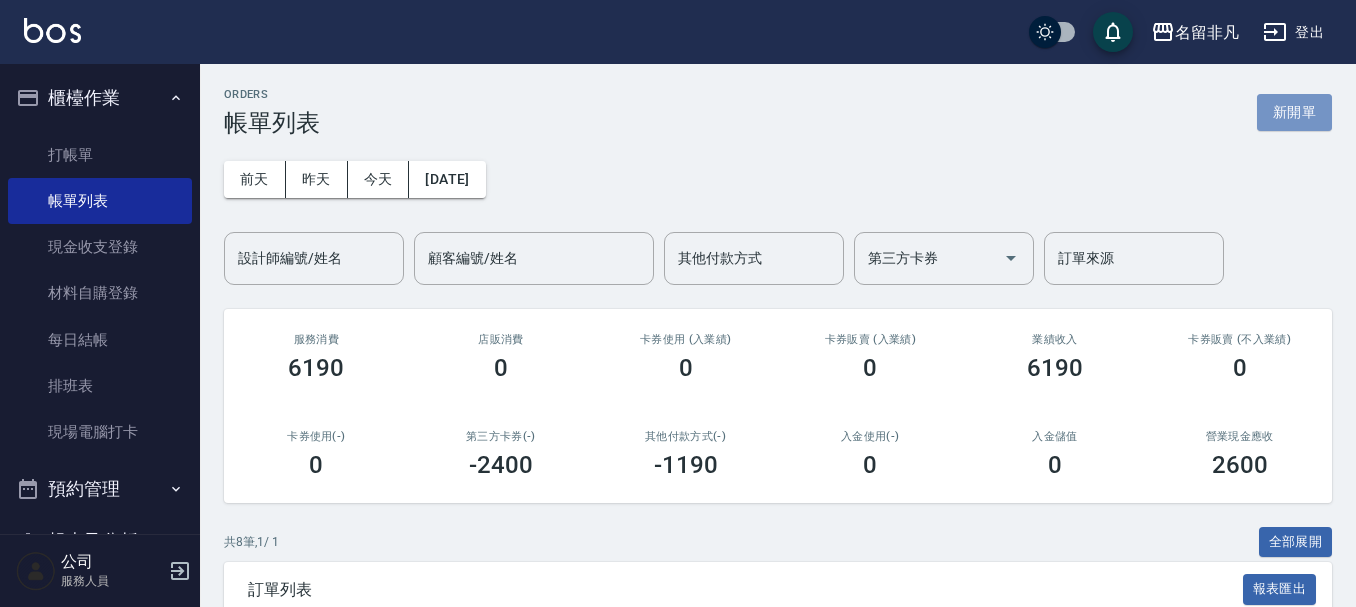 drag, startPoint x: 1290, startPoint y: 104, endPoint x: 960, endPoint y: 189, distance: 340.77118 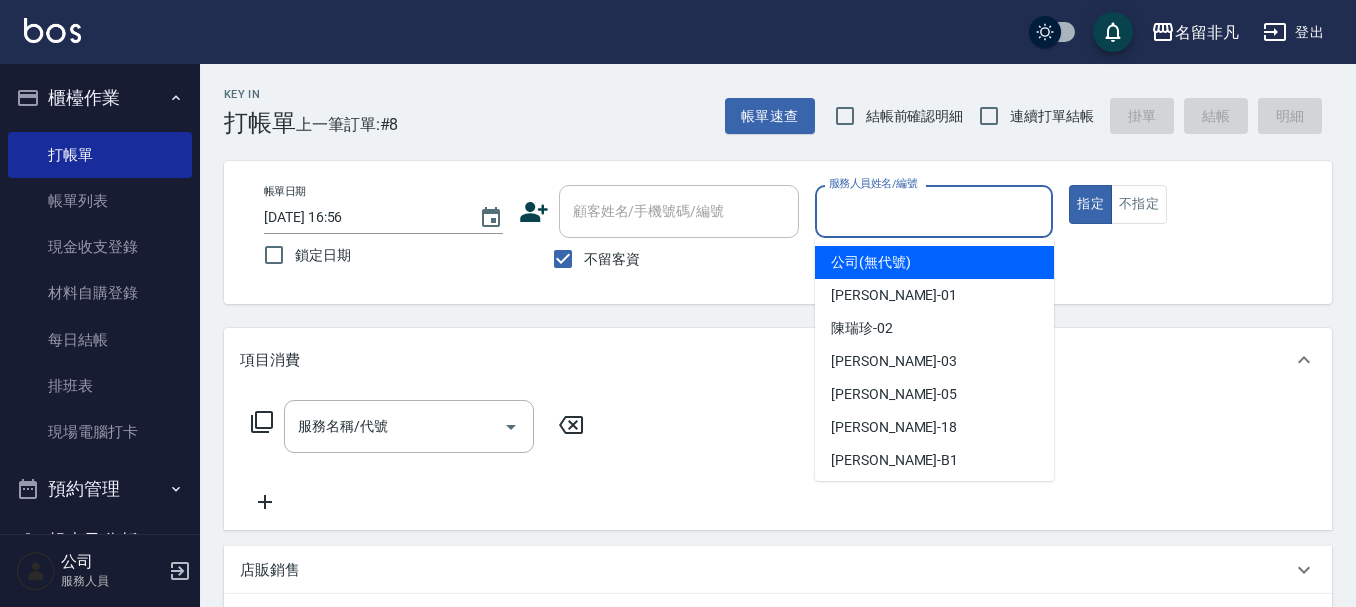 click on "服務人員姓名/編號" at bounding box center (934, 211) 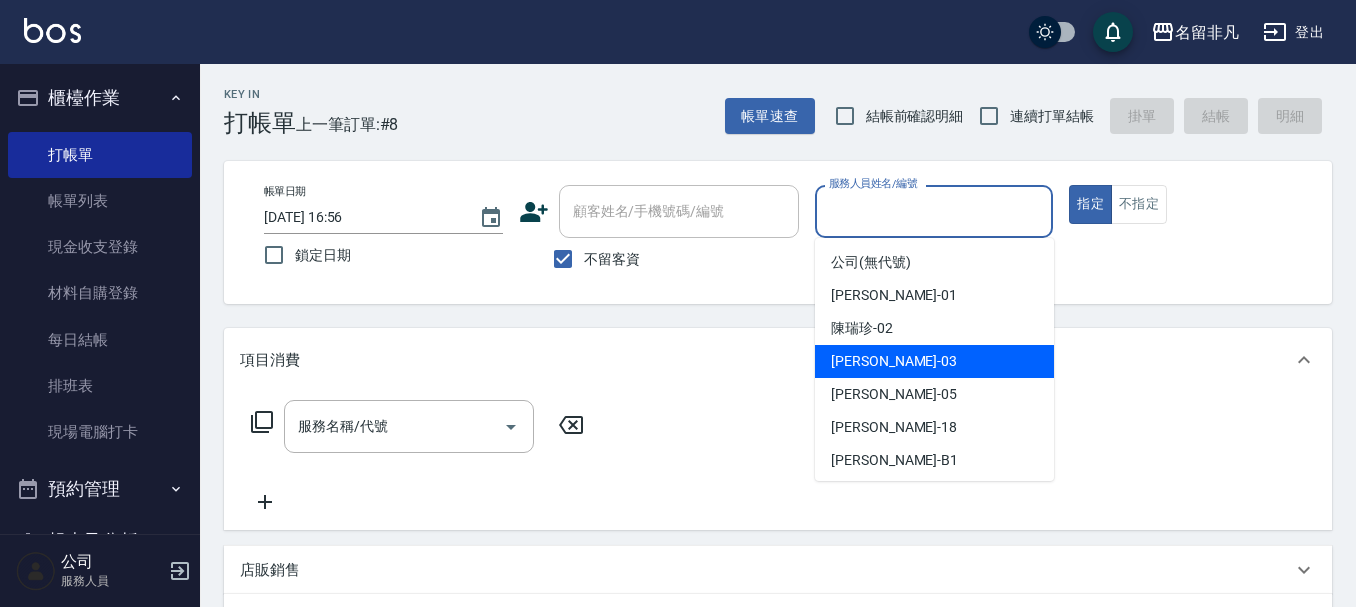 click on "[PERSON_NAME] -03" at bounding box center (934, 361) 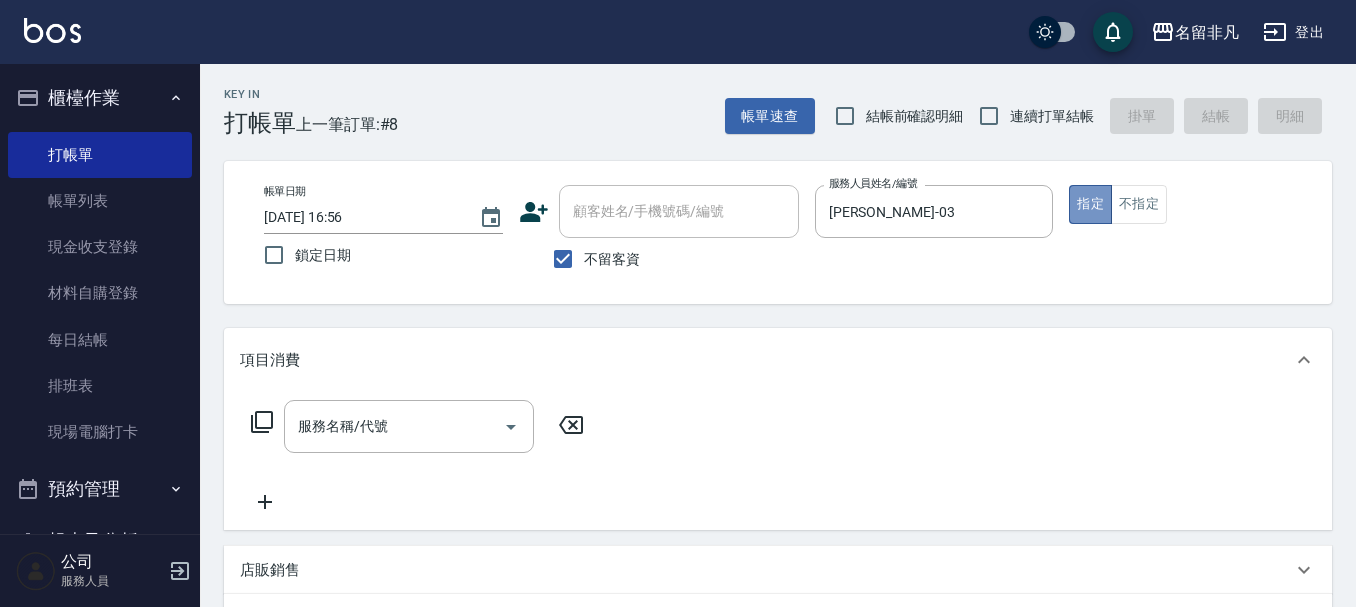 drag, startPoint x: 1103, startPoint y: 198, endPoint x: 609, endPoint y: 236, distance: 495.45938 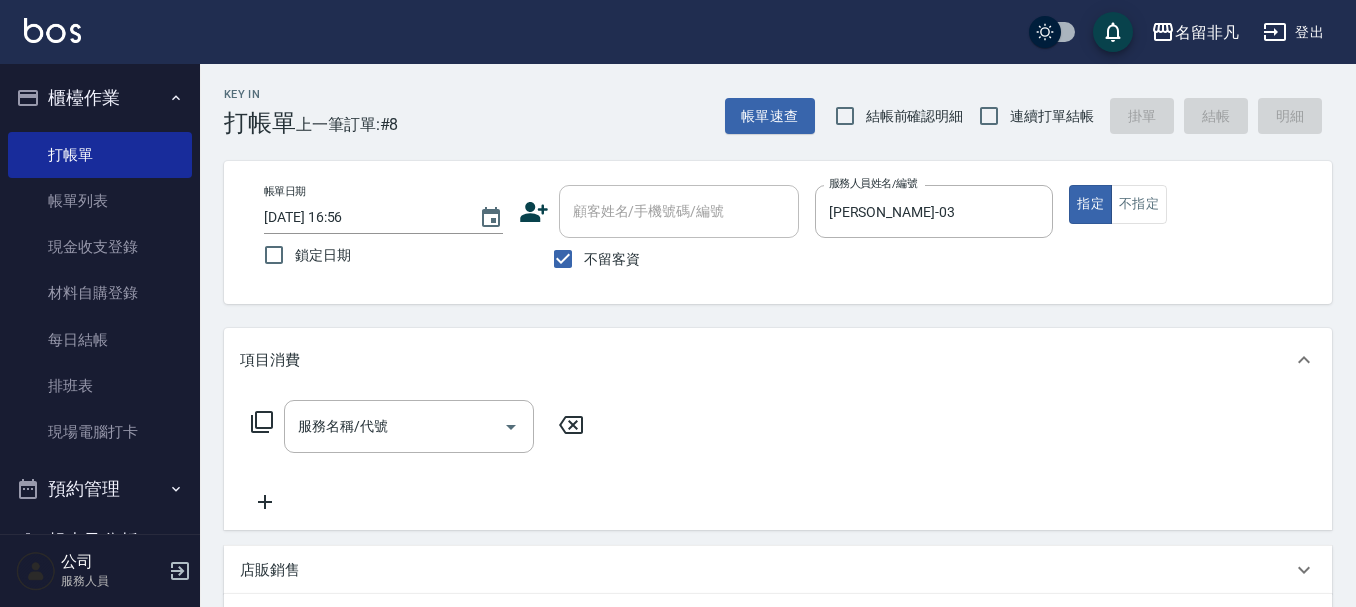 click 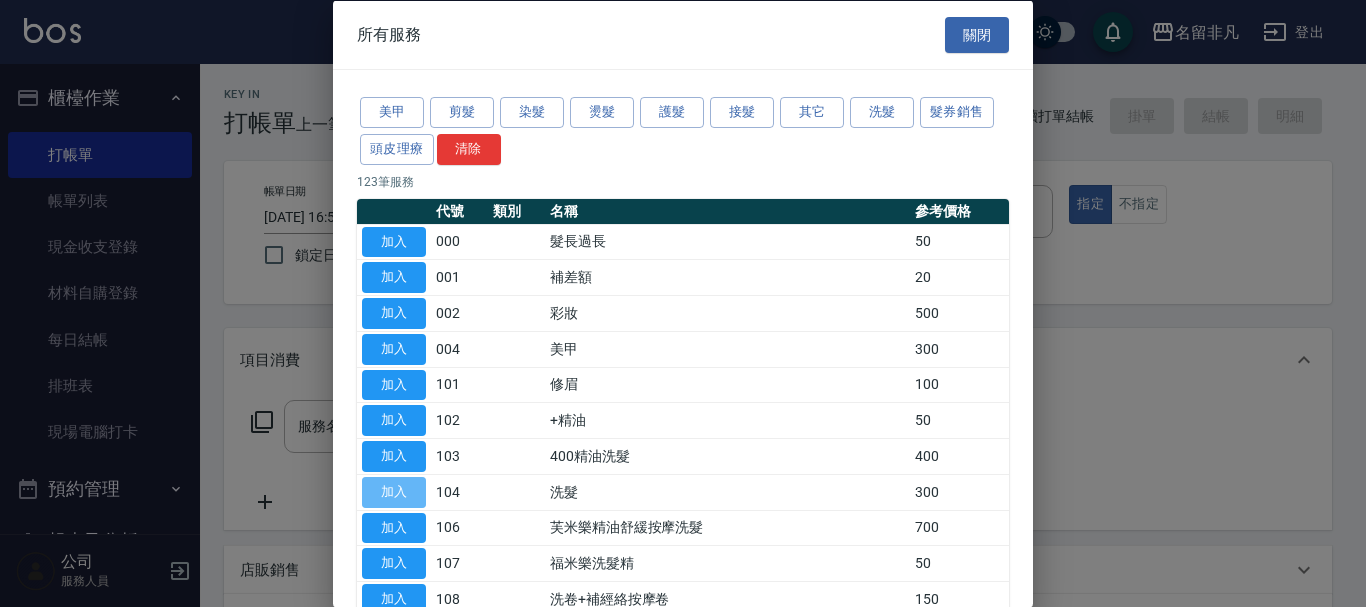 drag, startPoint x: 378, startPoint y: 486, endPoint x: 303, endPoint y: 470, distance: 76.687675 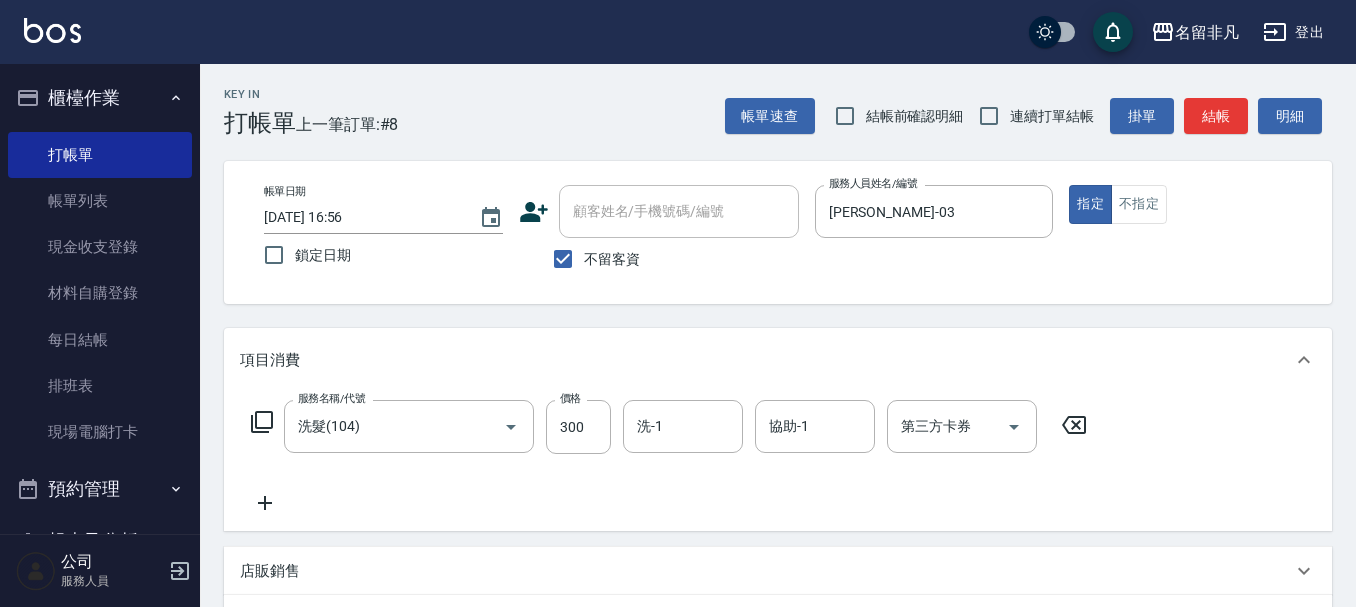 click 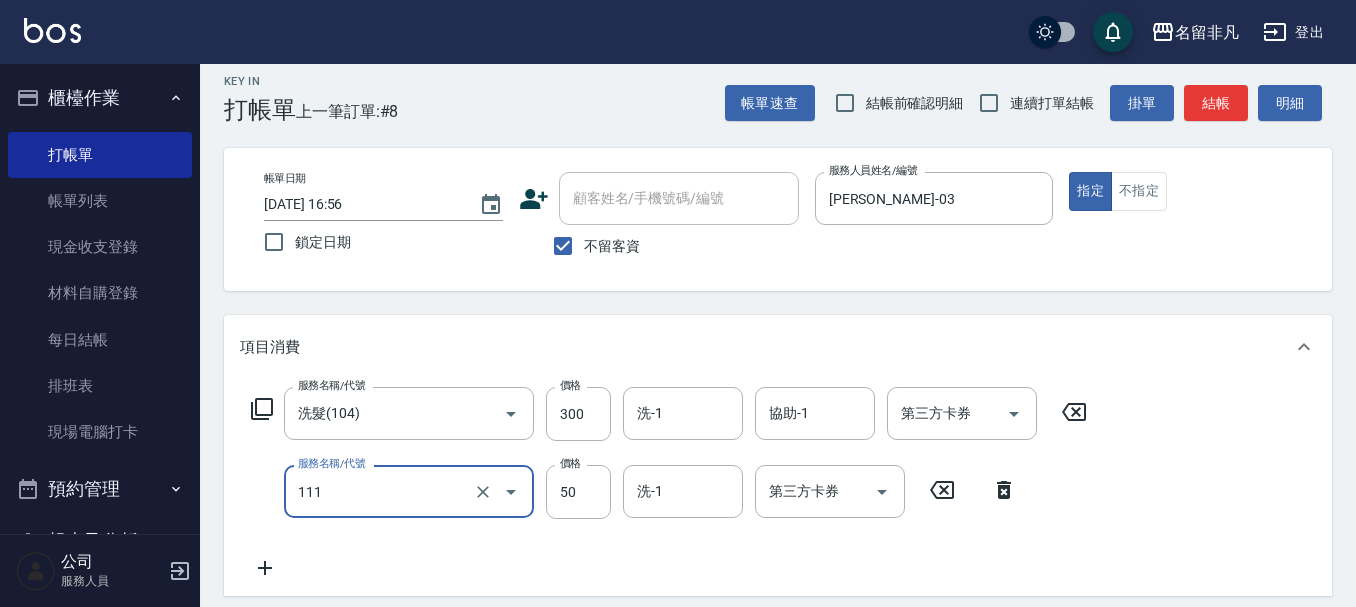 scroll, scrollTop: 0, scrollLeft: 0, axis: both 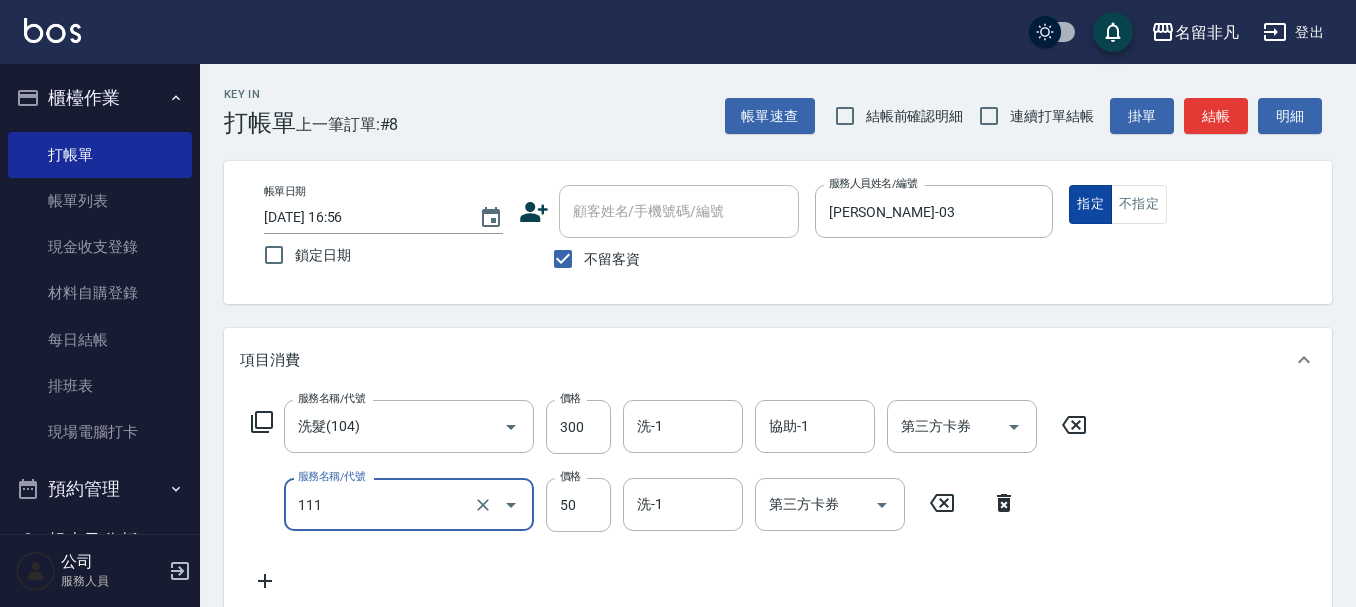 type on "上捲(111)" 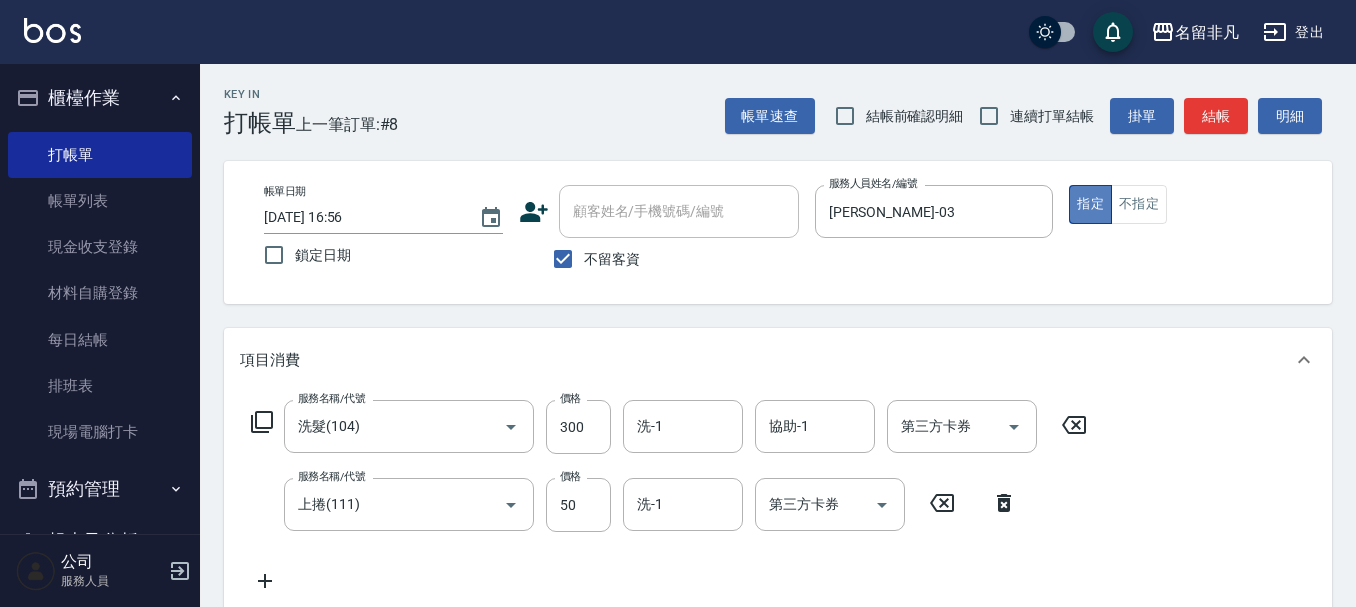 click on "指定" at bounding box center [1090, 204] 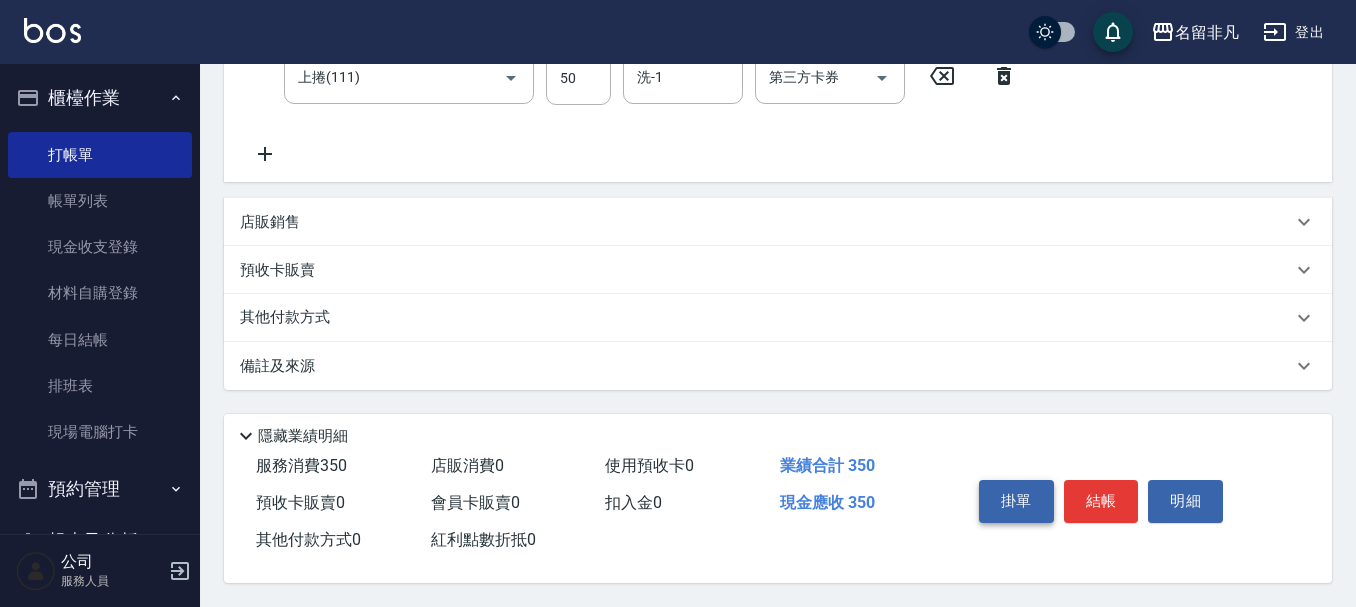 scroll, scrollTop: 436, scrollLeft: 0, axis: vertical 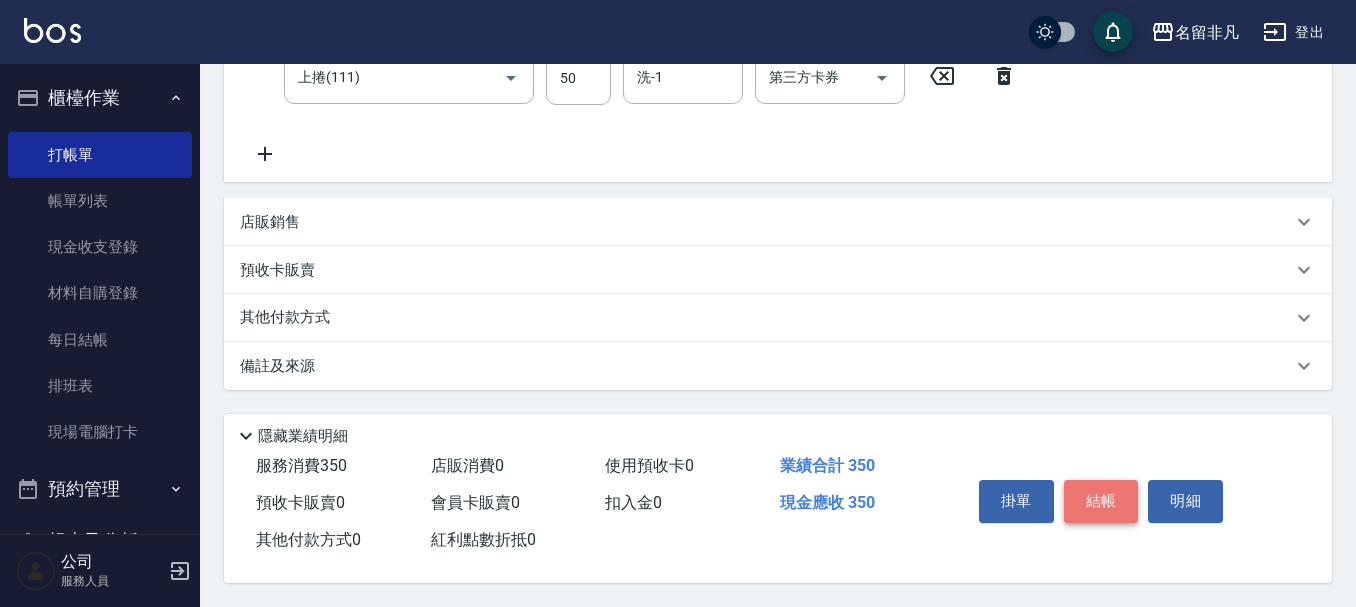 click on "結帳" at bounding box center (1101, 501) 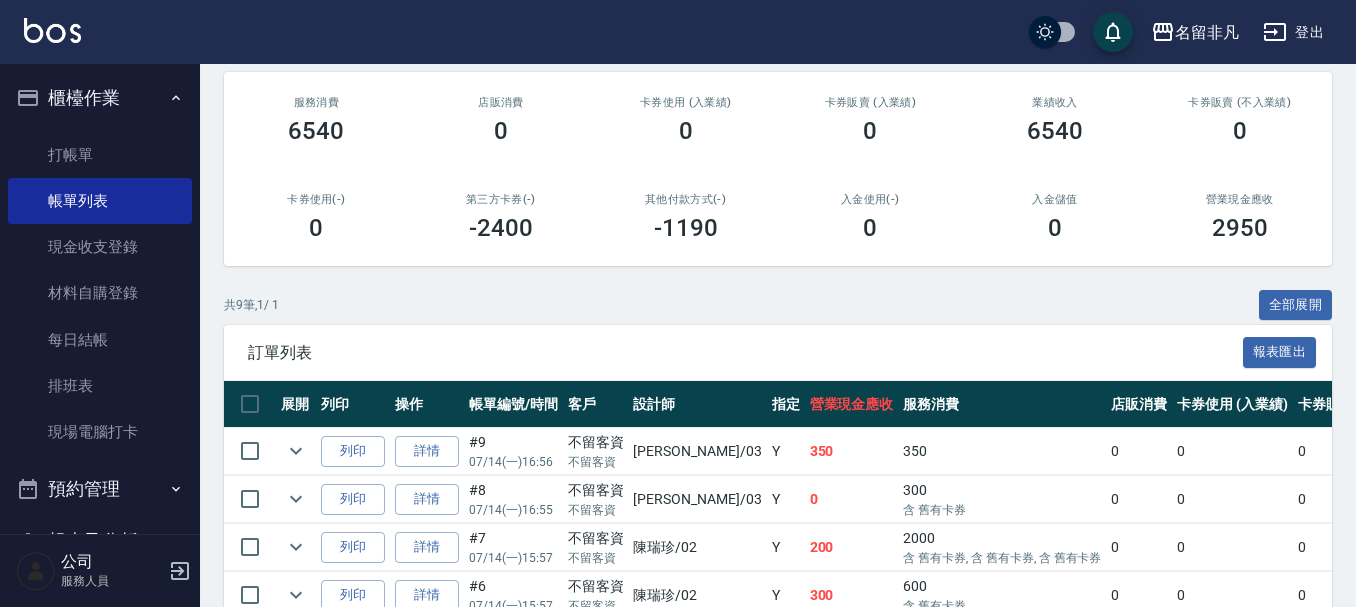 scroll, scrollTop: 300, scrollLeft: 0, axis: vertical 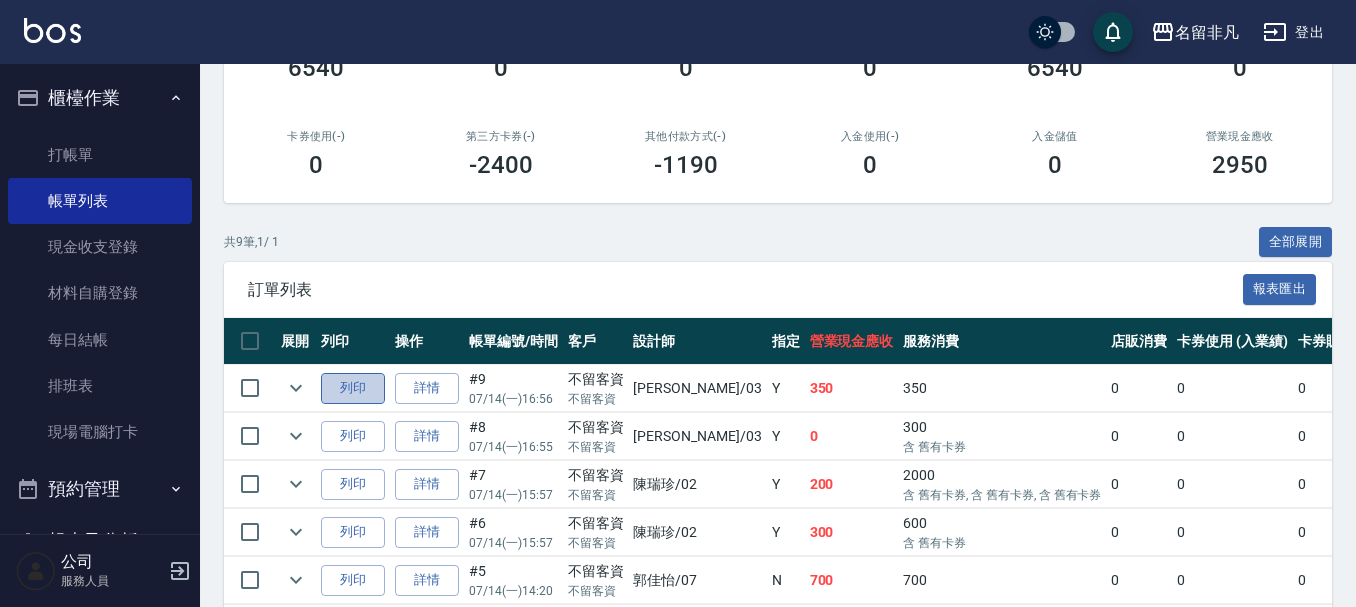 click on "列印" at bounding box center [353, 388] 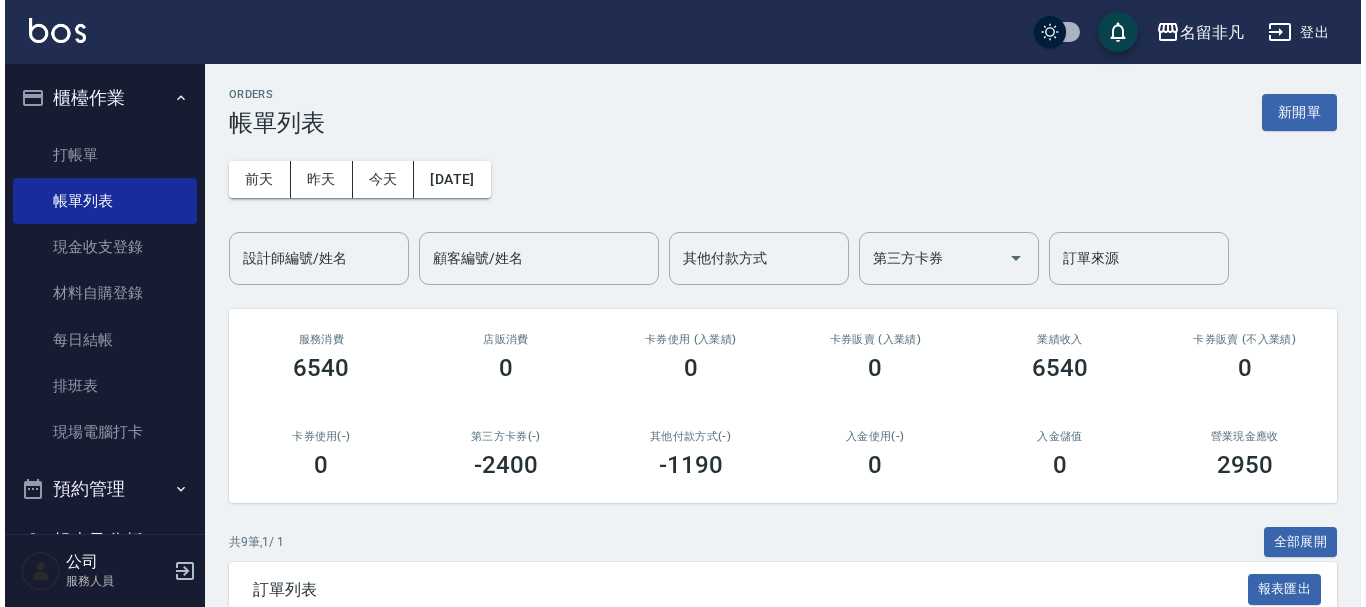 scroll, scrollTop: 0, scrollLeft: 0, axis: both 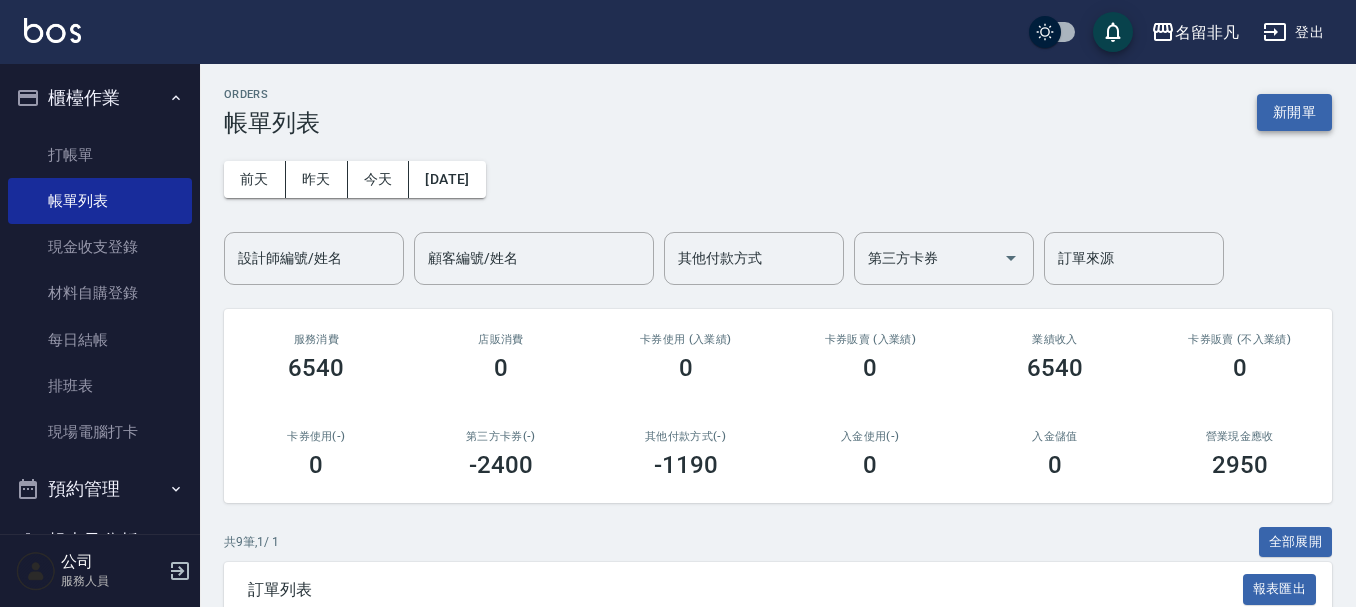 click on "新開單" at bounding box center (1294, 112) 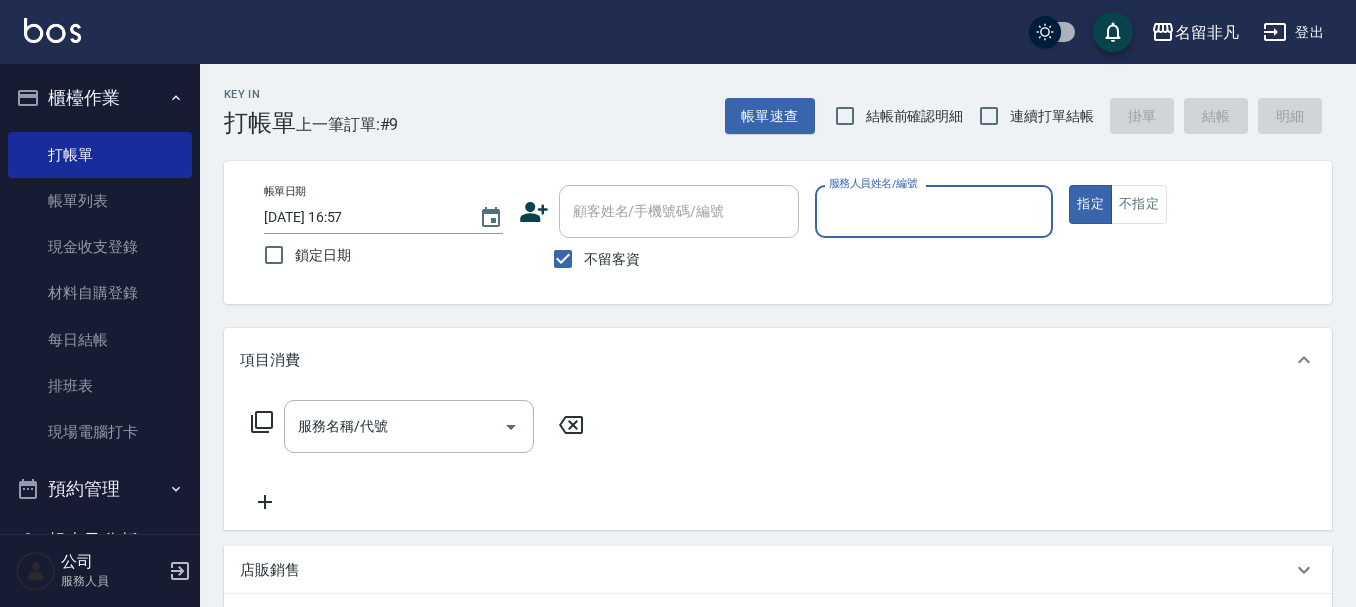 drag, startPoint x: 846, startPoint y: 205, endPoint x: 856, endPoint y: 236, distance: 32.572994 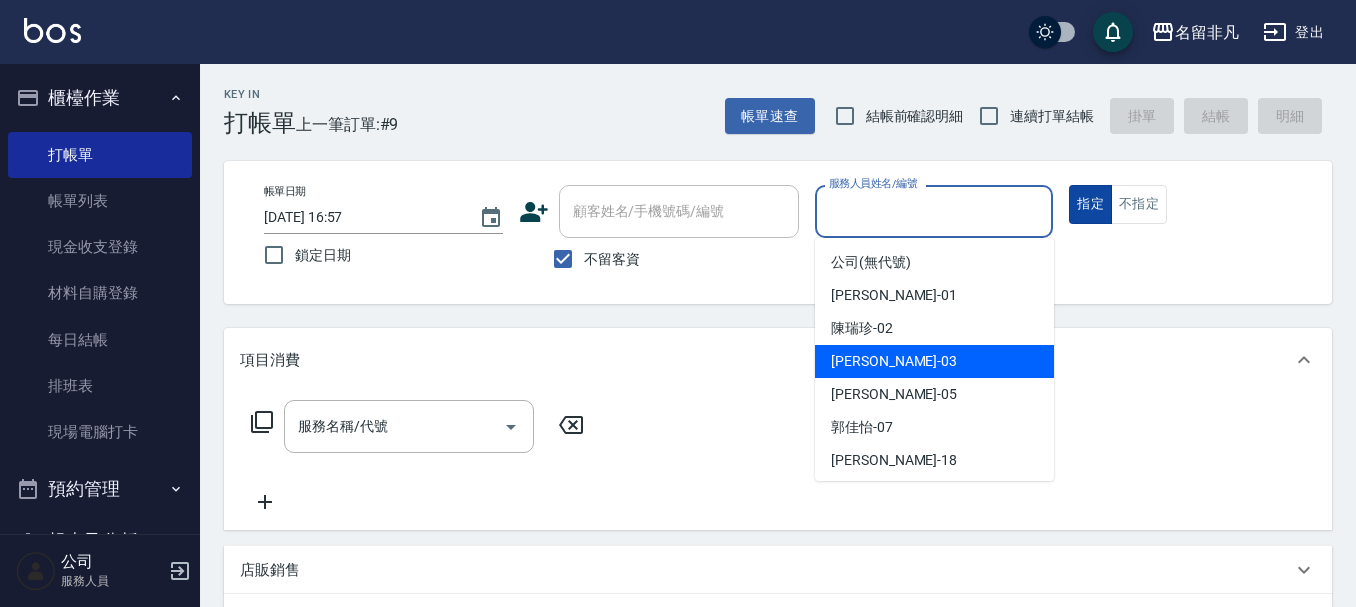drag, startPoint x: 904, startPoint y: 362, endPoint x: 1110, endPoint y: 188, distance: 269.65164 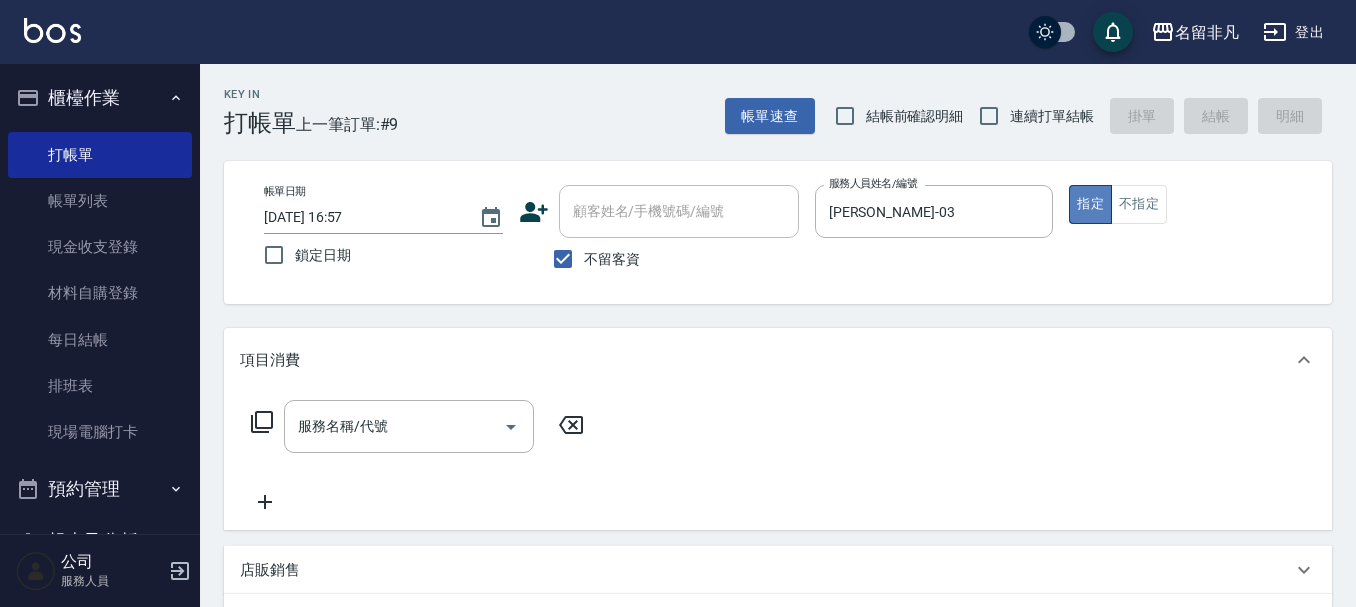 drag, startPoint x: 1081, startPoint y: 208, endPoint x: 212, endPoint y: 350, distance: 880.5254 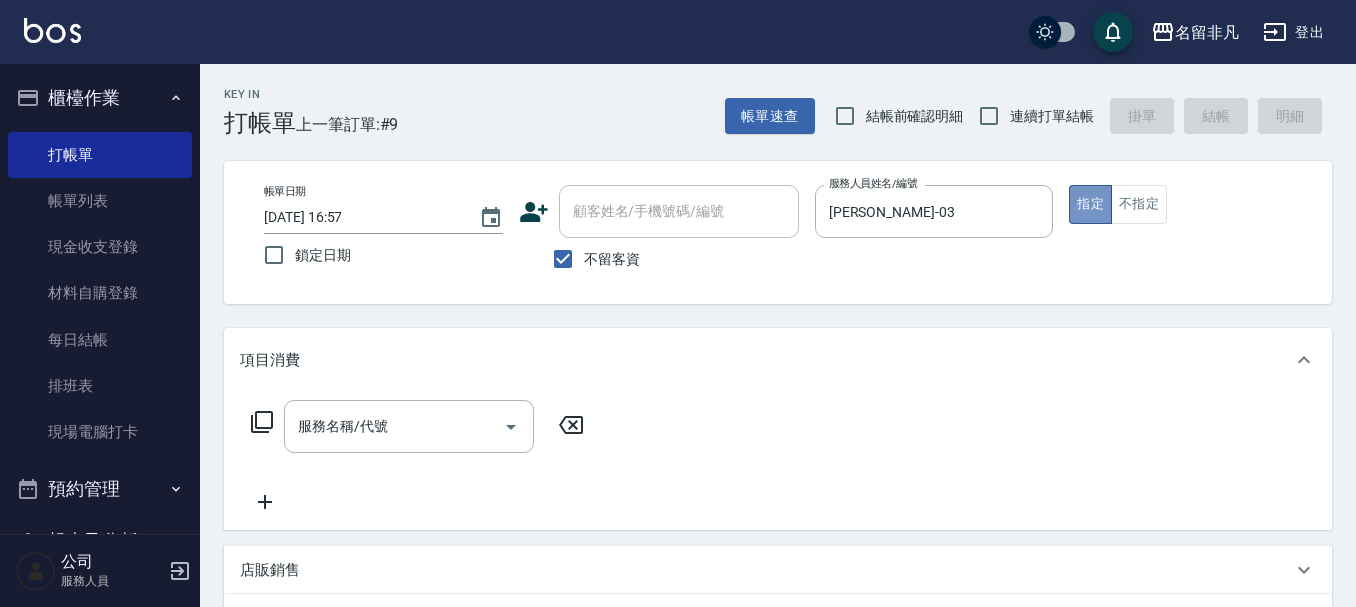 click on "指定" at bounding box center [1090, 204] 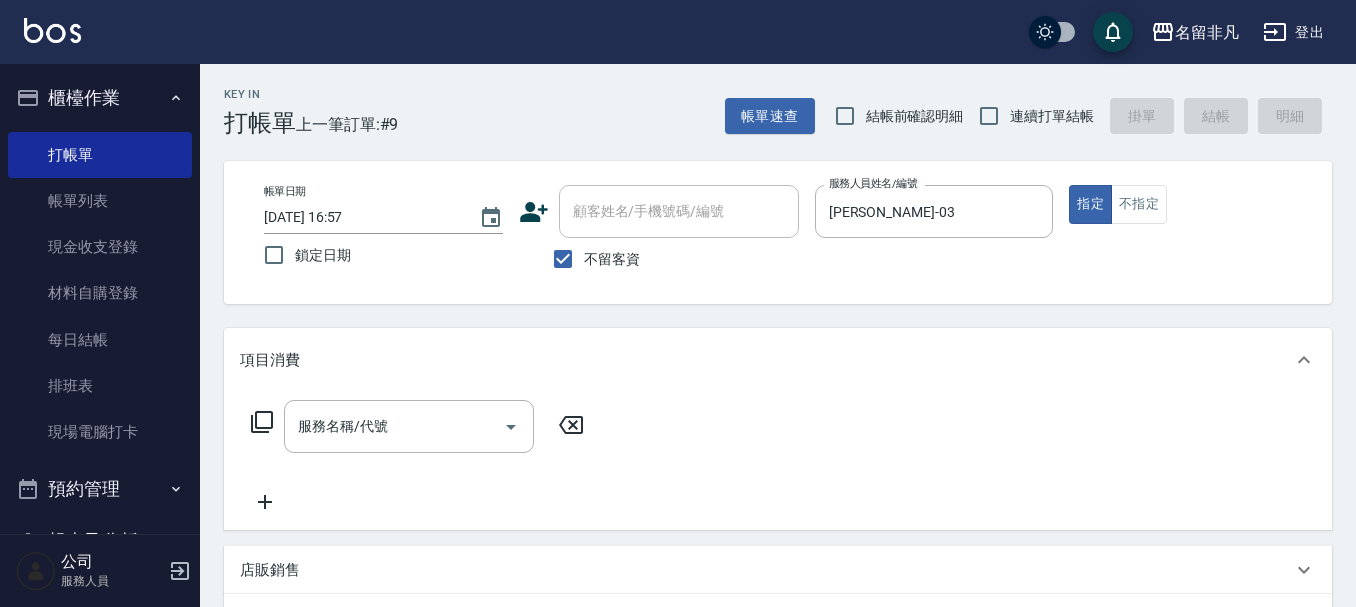 click 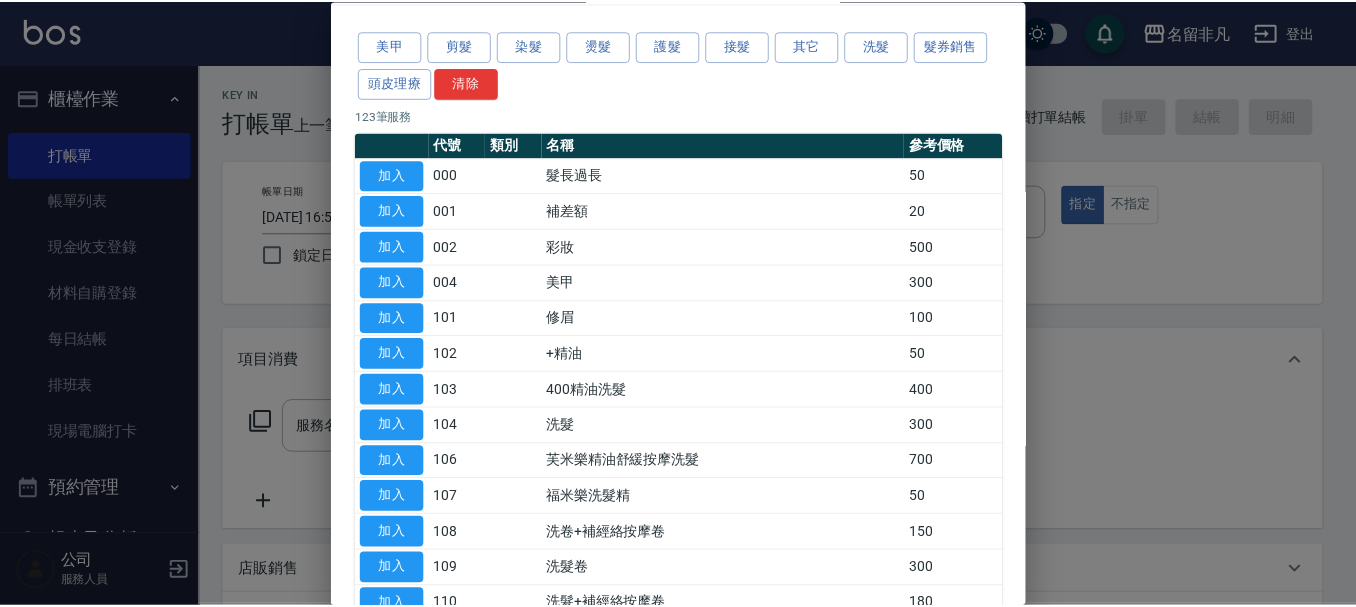 scroll, scrollTop: 100, scrollLeft: 0, axis: vertical 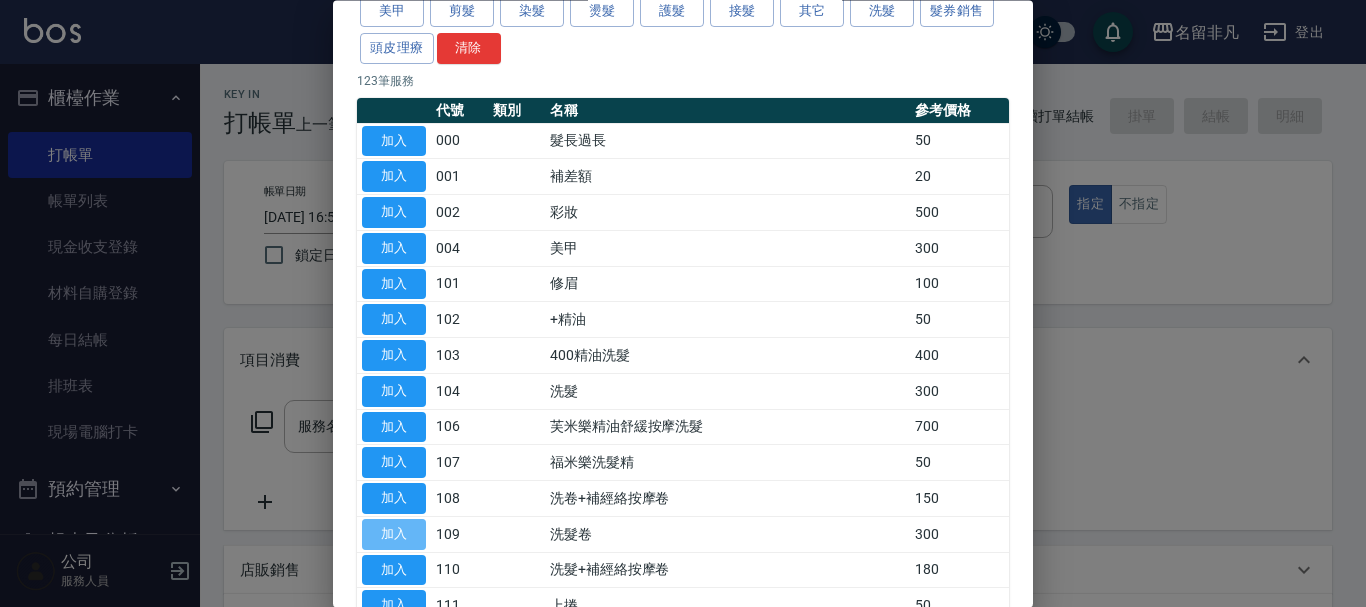 drag, startPoint x: 395, startPoint y: 527, endPoint x: 478, endPoint y: 518, distance: 83.48653 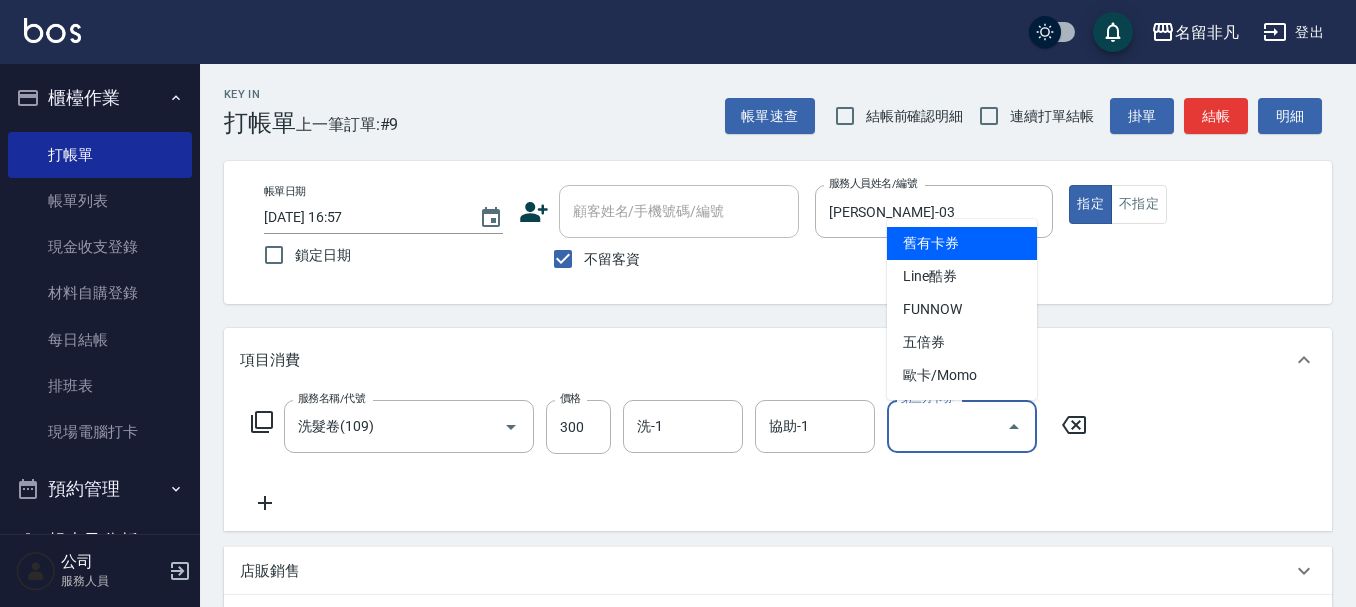 click on "第三方卡券" at bounding box center (947, 426) 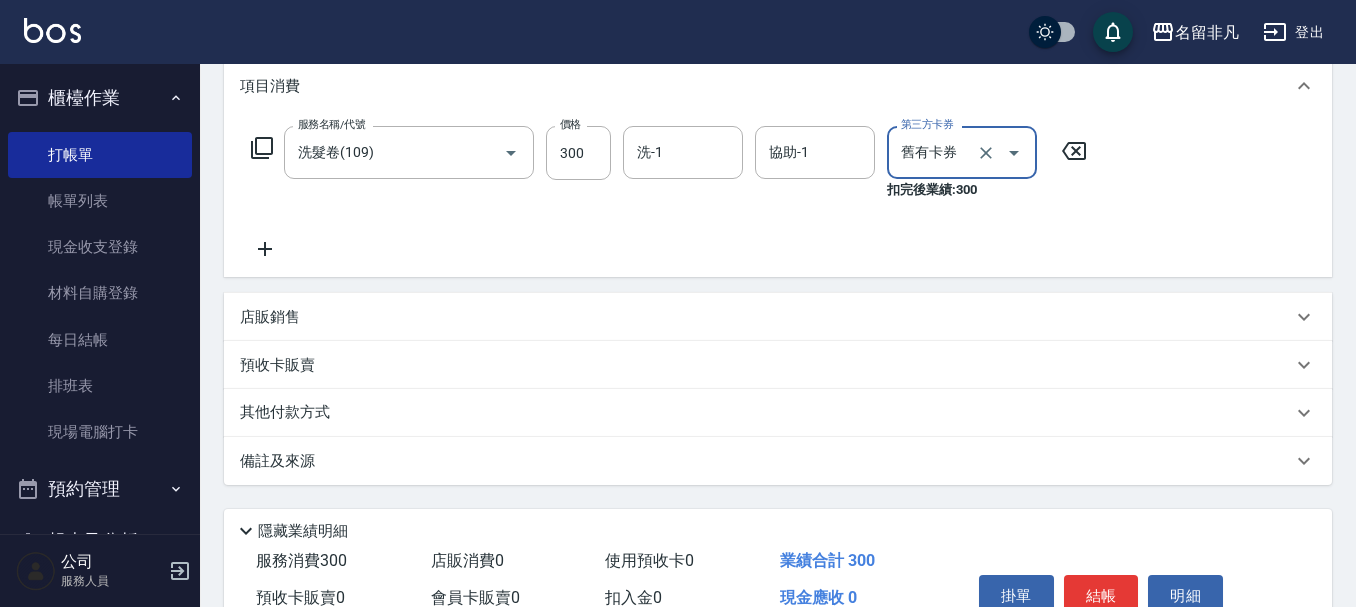 scroll, scrollTop: 300, scrollLeft: 0, axis: vertical 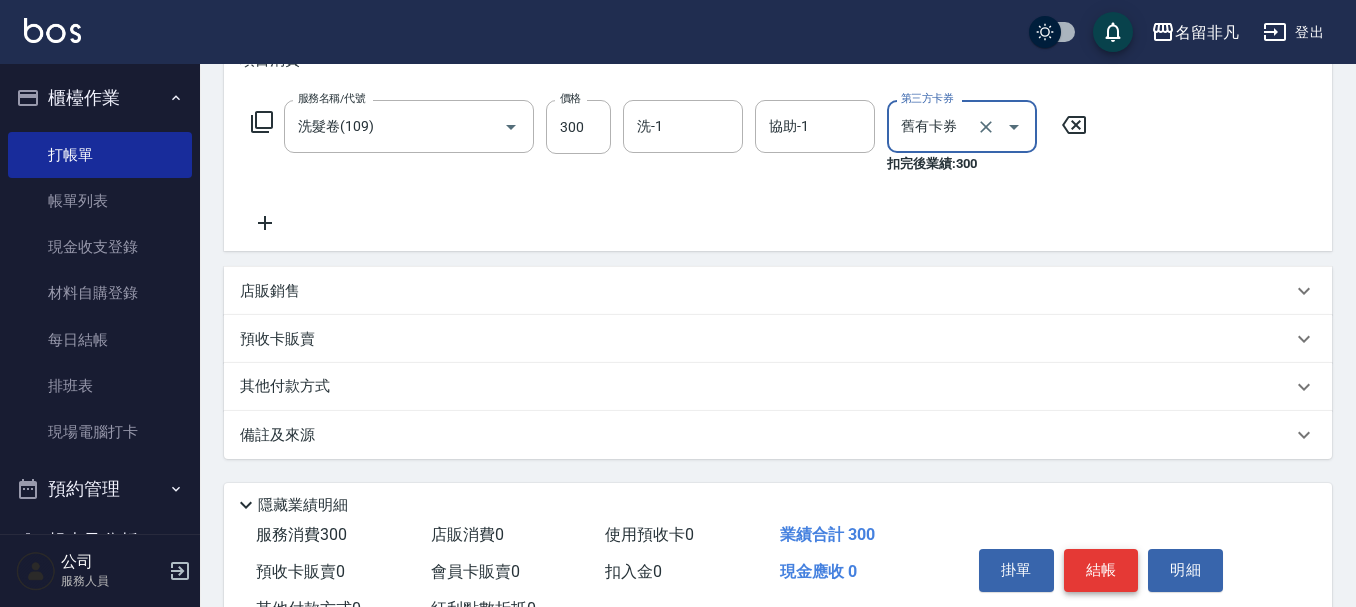 click on "結帳" at bounding box center [1101, 570] 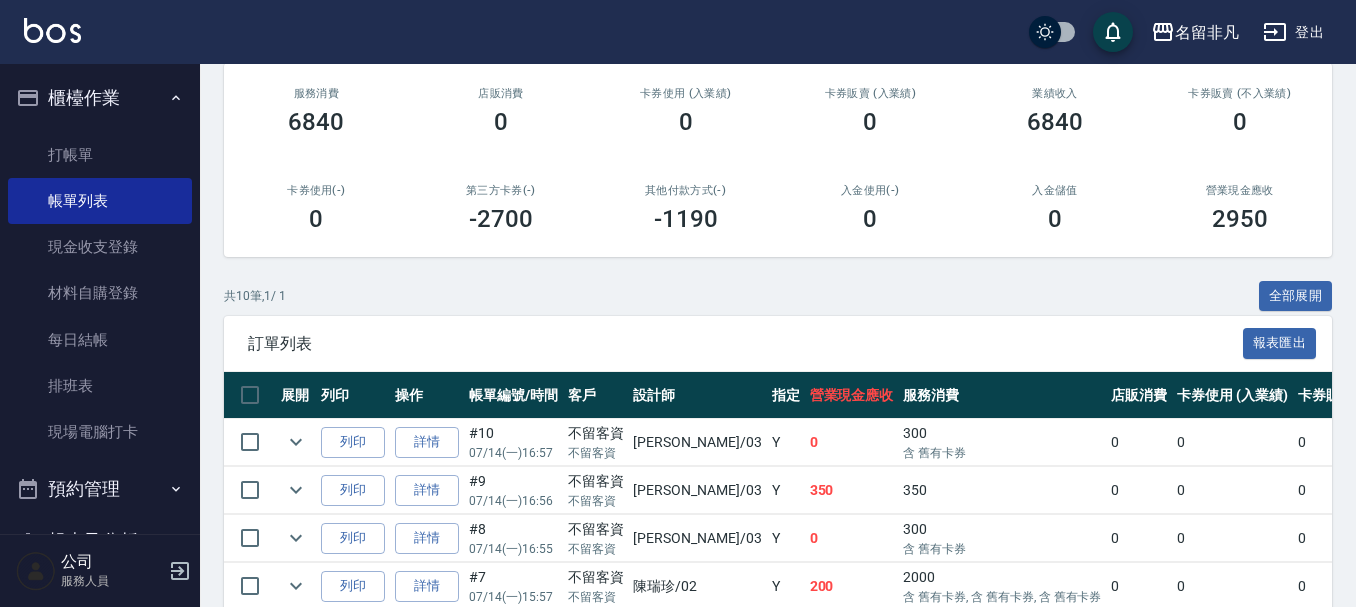 scroll, scrollTop: 300, scrollLeft: 0, axis: vertical 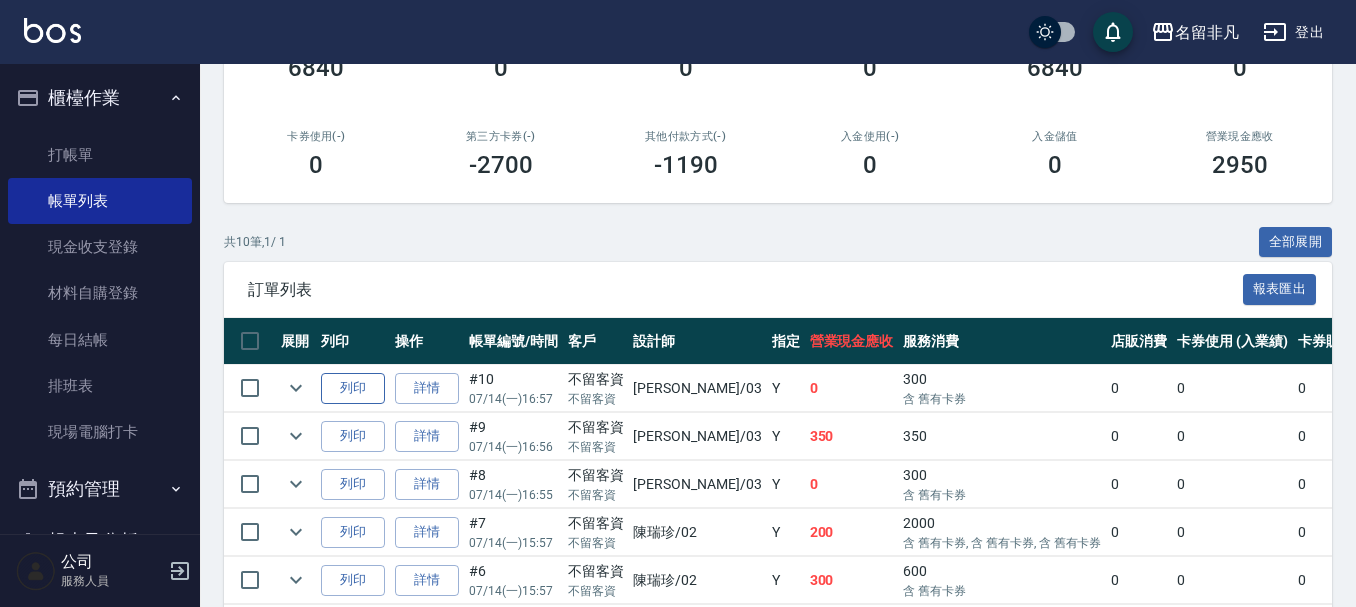 click on "列印" at bounding box center [353, 388] 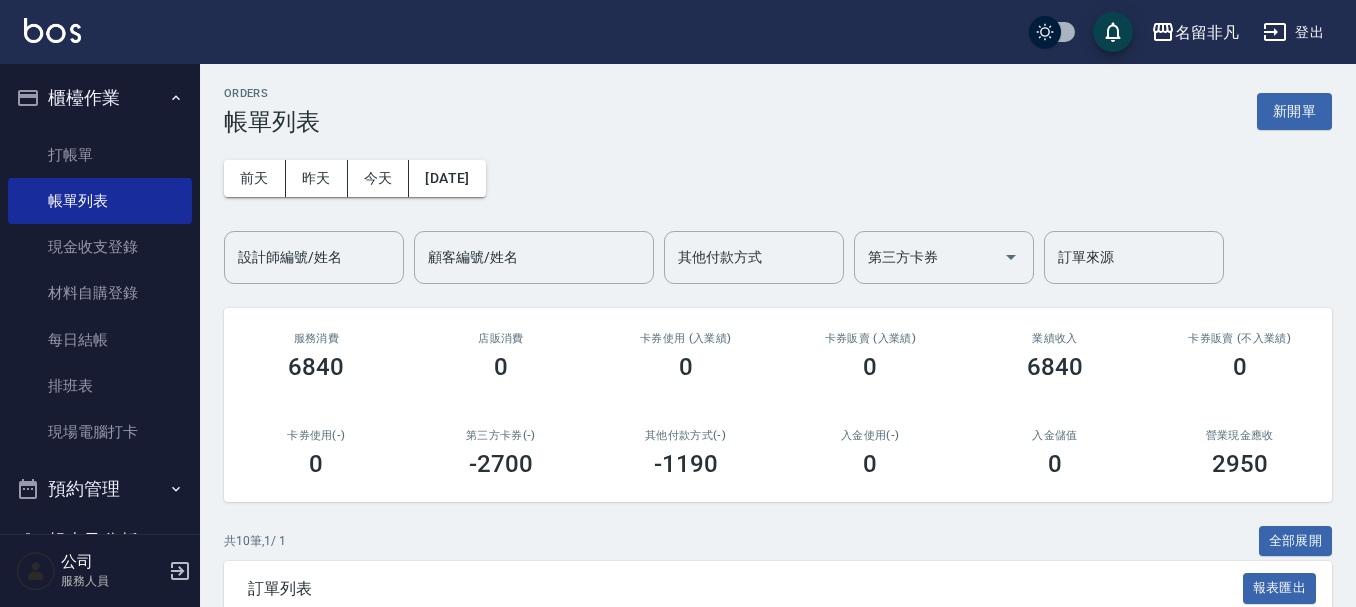 scroll, scrollTop: 0, scrollLeft: 0, axis: both 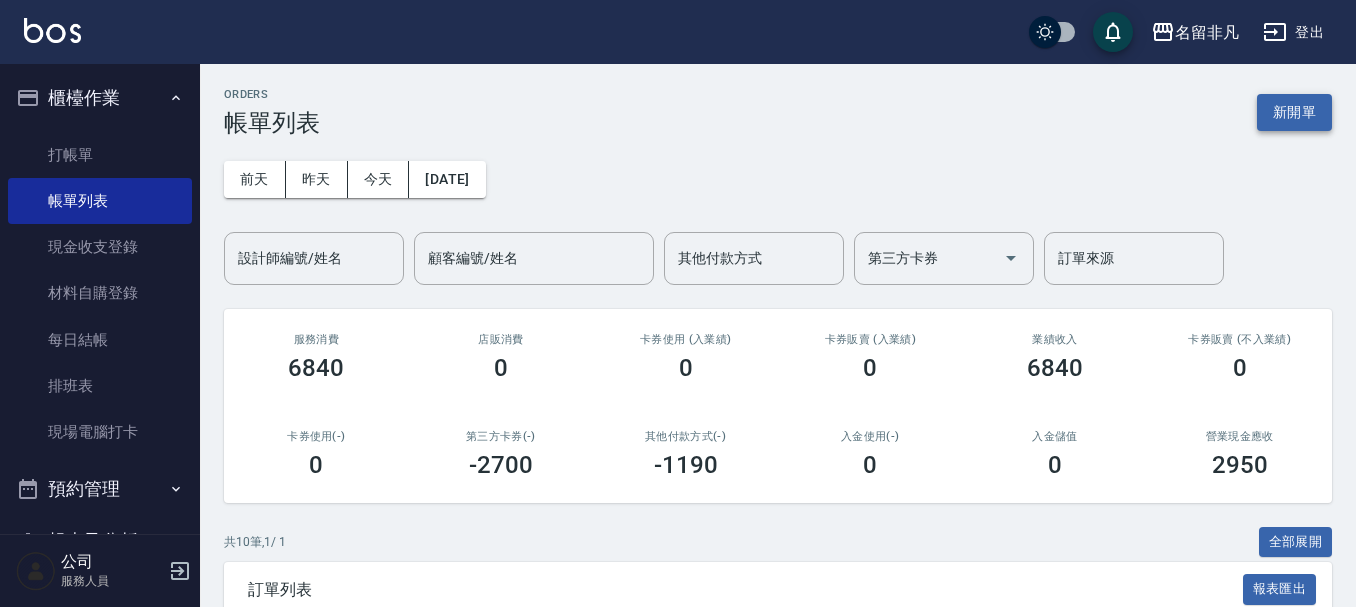 click on "新開單" at bounding box center (1294, 112) 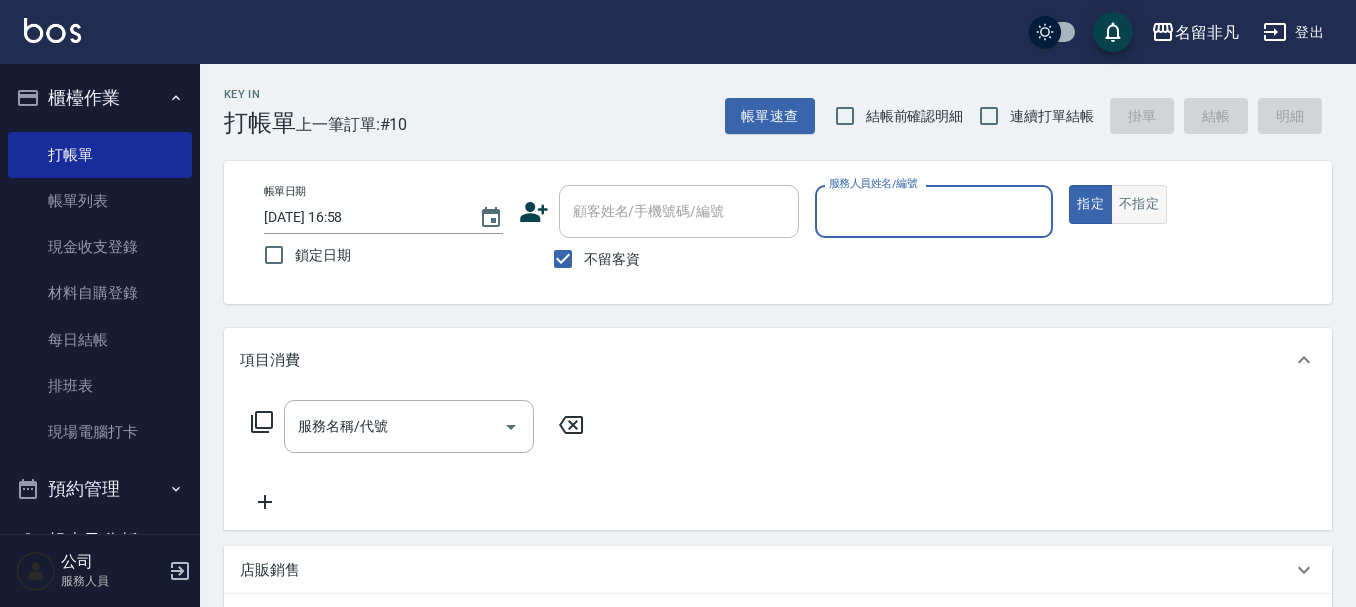 drag, startPoint x: 916, startPoint y: 208, endPoint x: 1128, endPoint y: 223, distance: 212.53 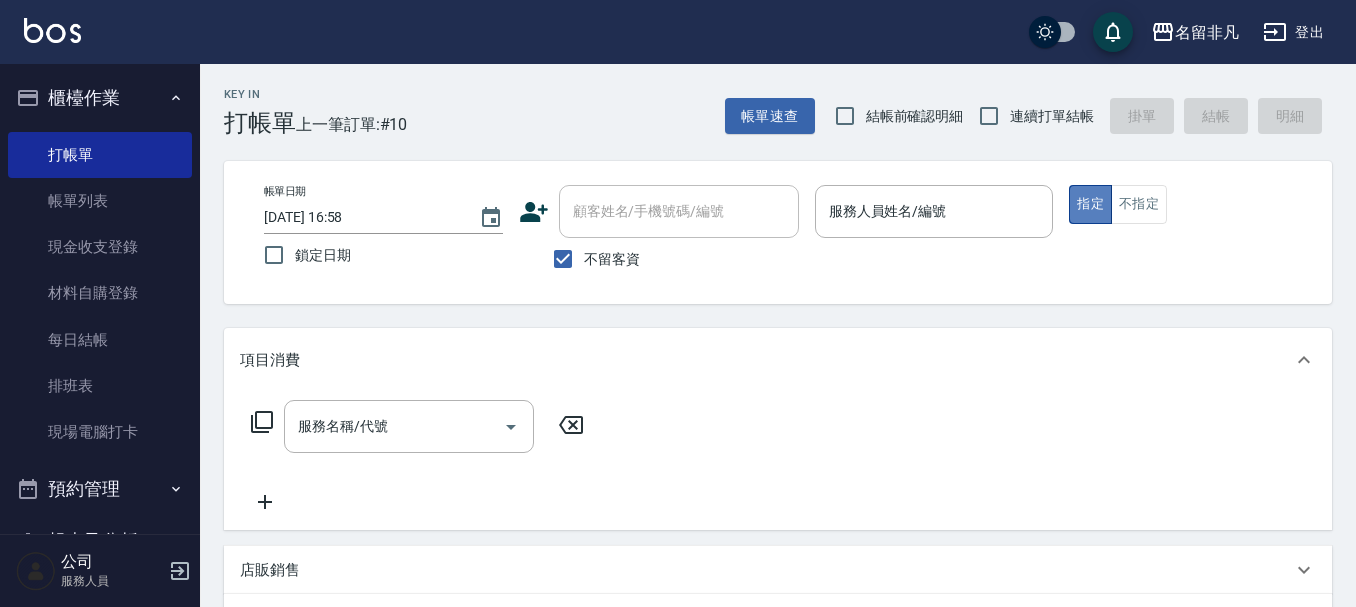 click on "指定" at bounding box center (1090, 204) 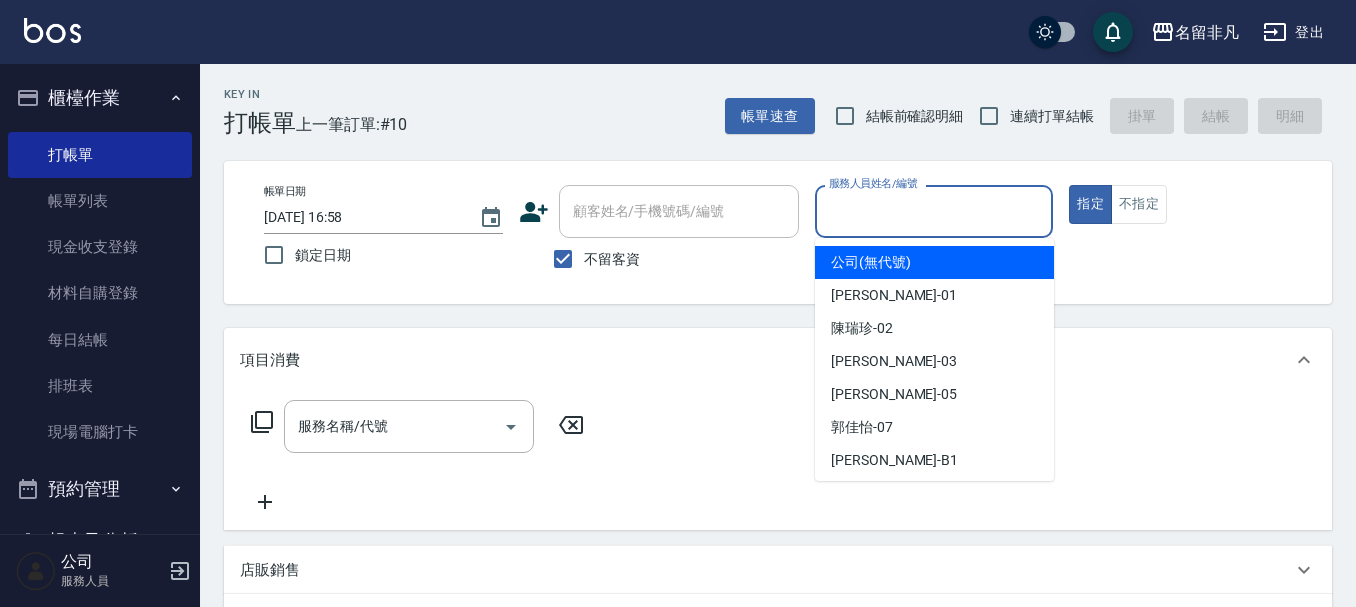 click on "服務人員姓名/編號" at bounding box center [934, 211] 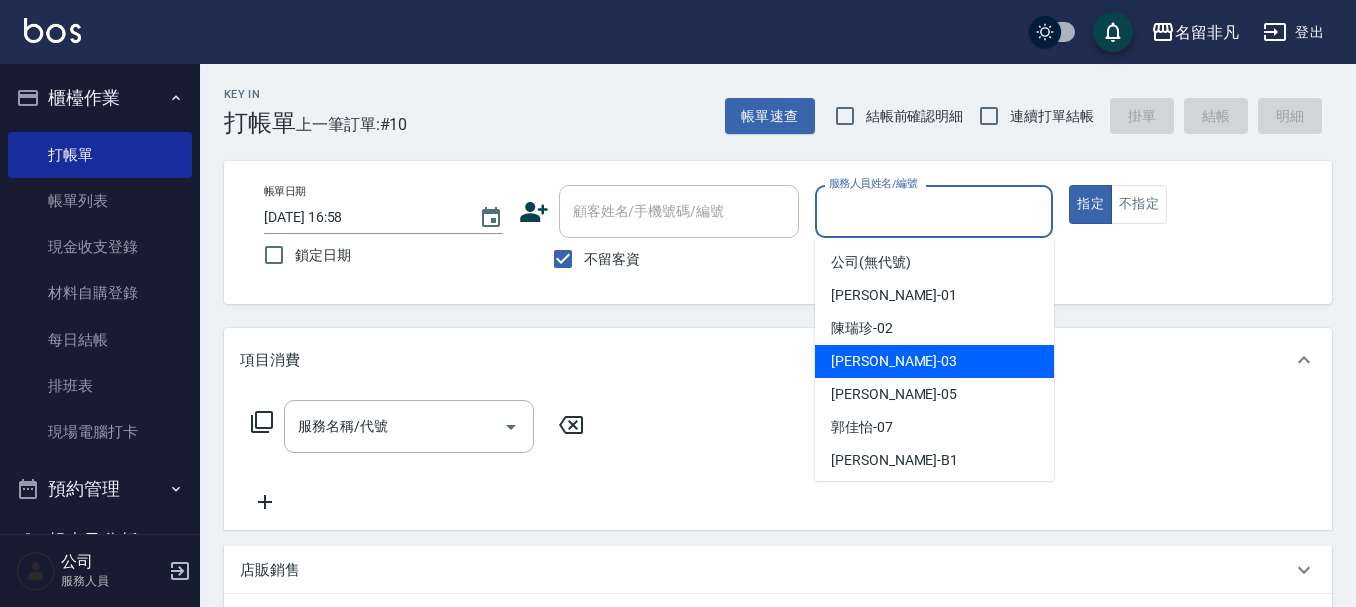 drag, startPoint x: 908, startPoint y: 360, endPoint x: 770, endPoint y: 312, distance: 146.10954 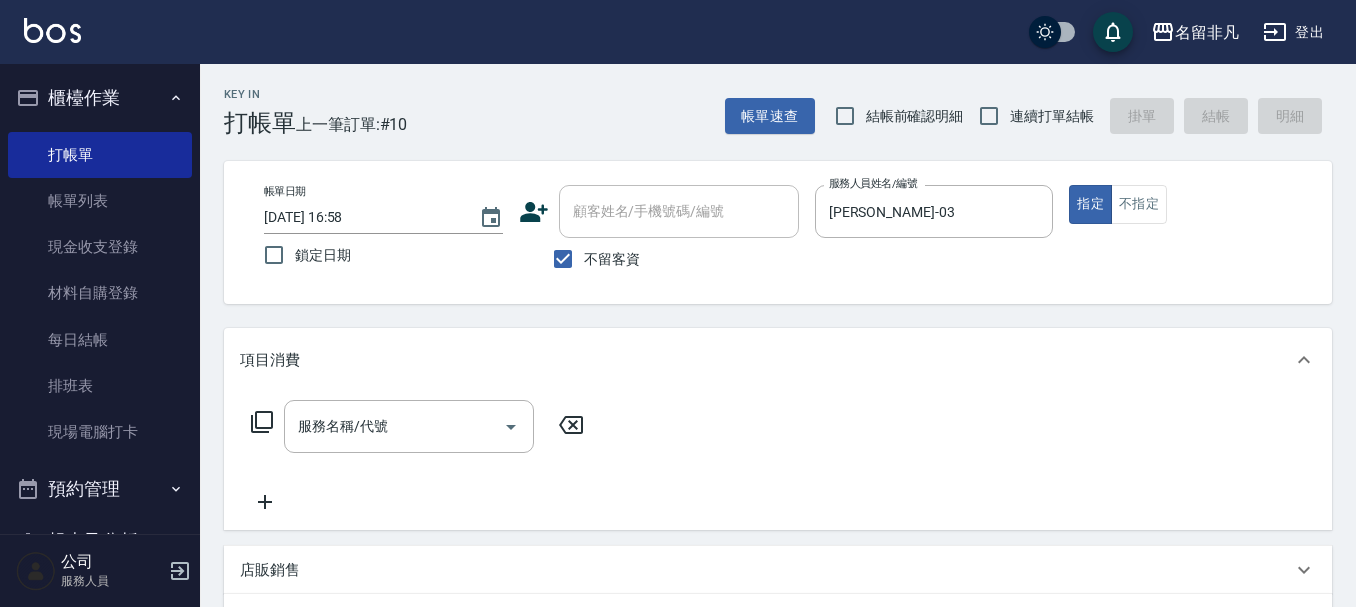 click 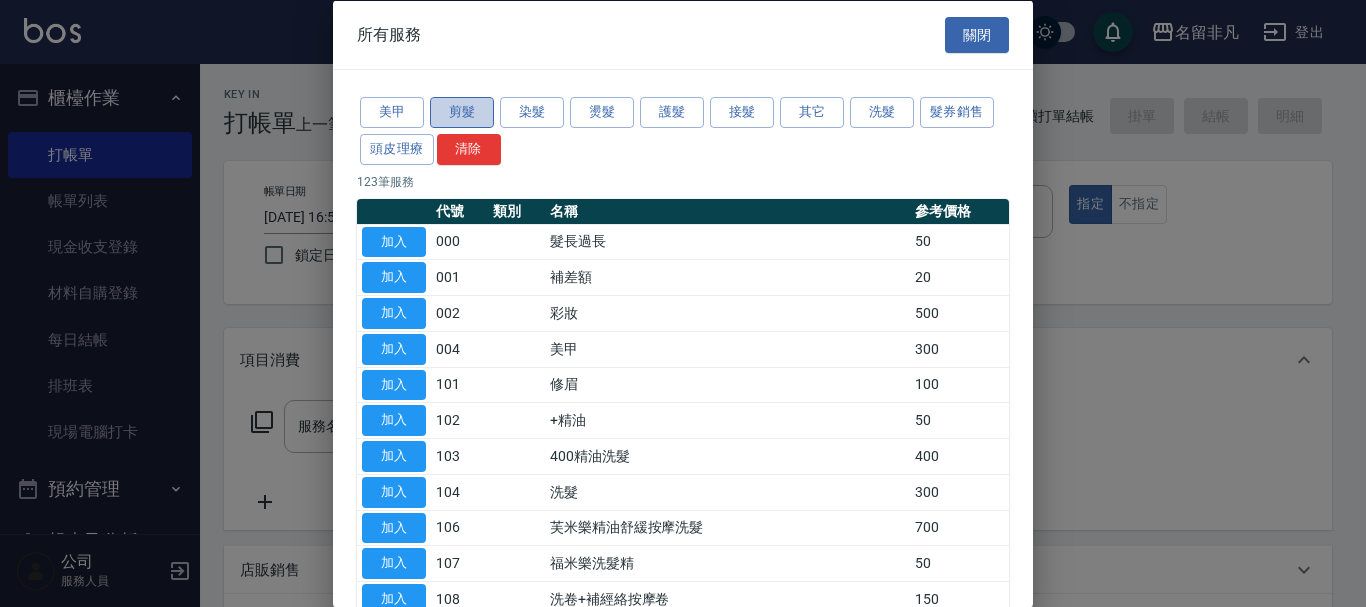 click on "剪髮" at bounding box center [462, 112] 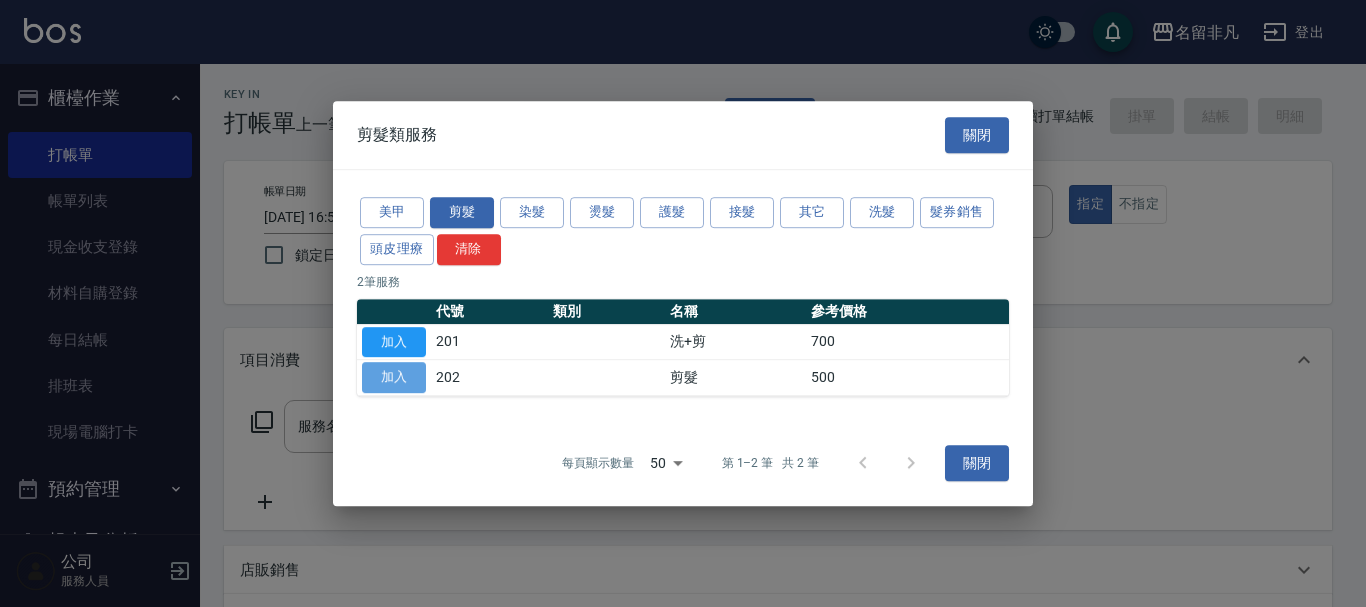 click on "加入" at bounding box center (394, 377) 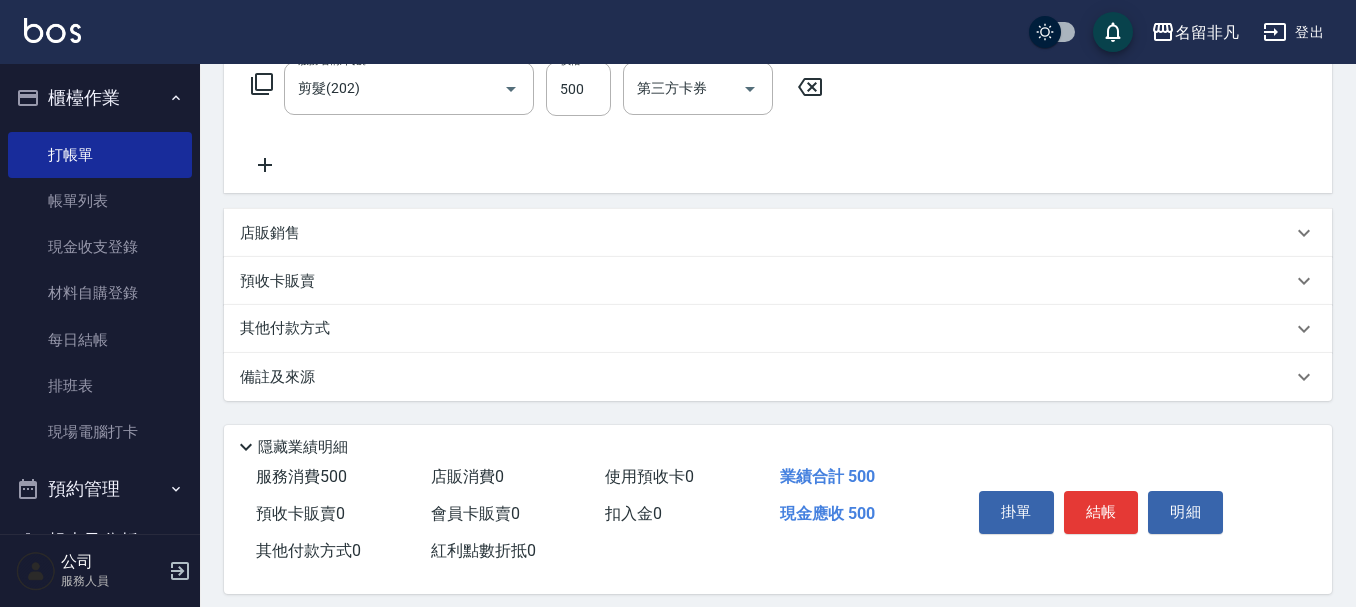scroll, scrollTop: 358, scrollLeft: 0, axis: vertical 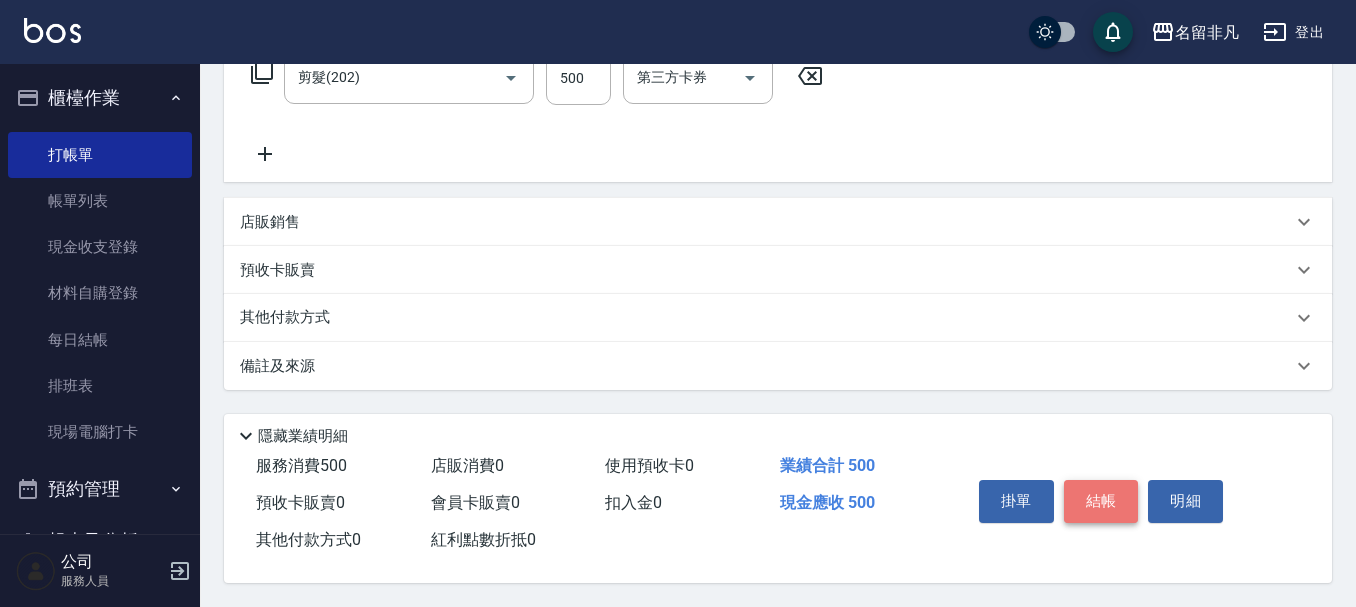 click on "結帳" at bounding box center [1101, 501] 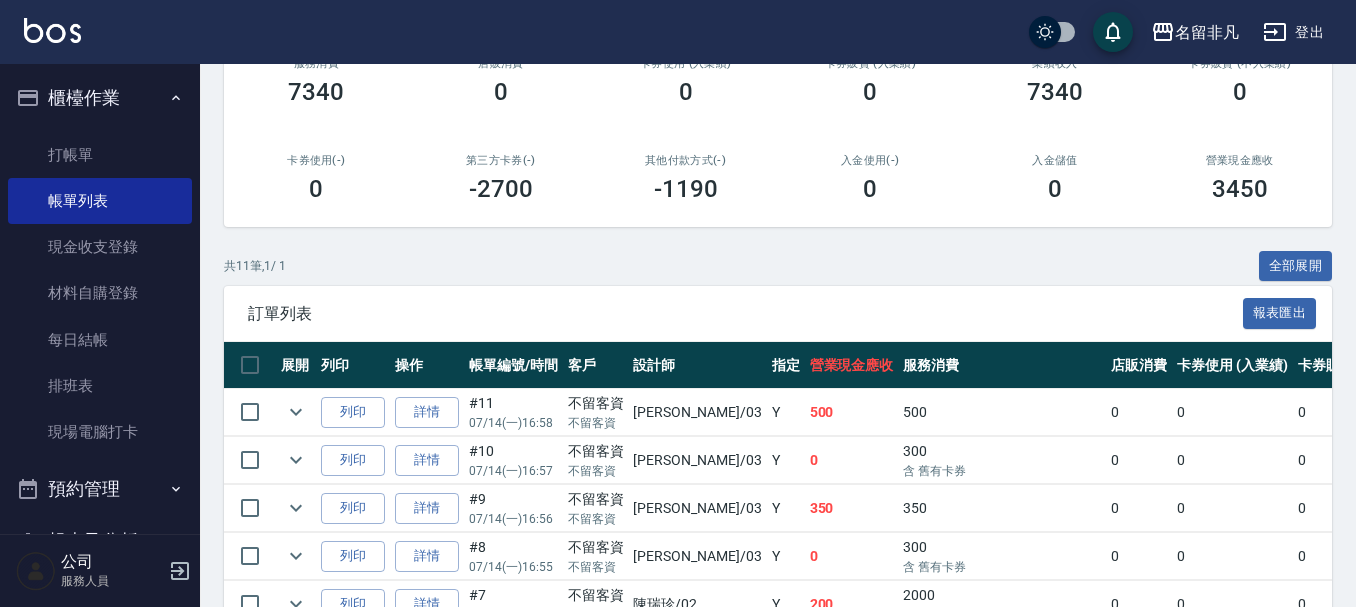scroll, scrollTop: 300, scrollLeft: 0, axis: vertical 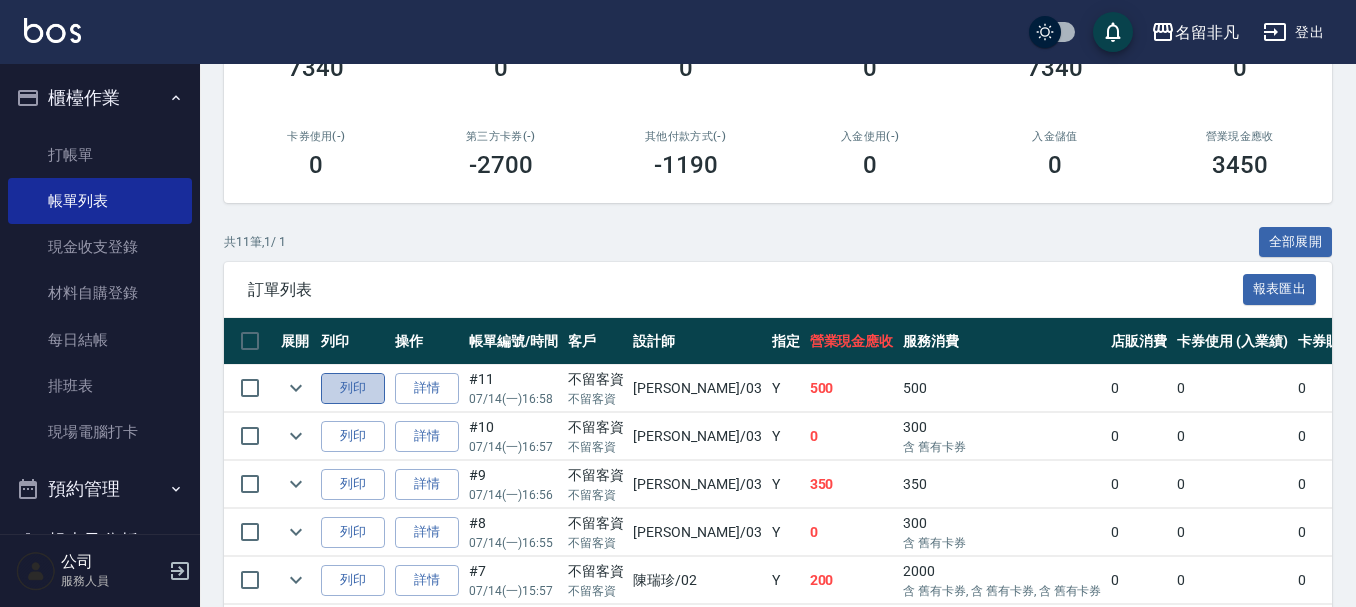 click on "列印" at bounding box center [353, 388] 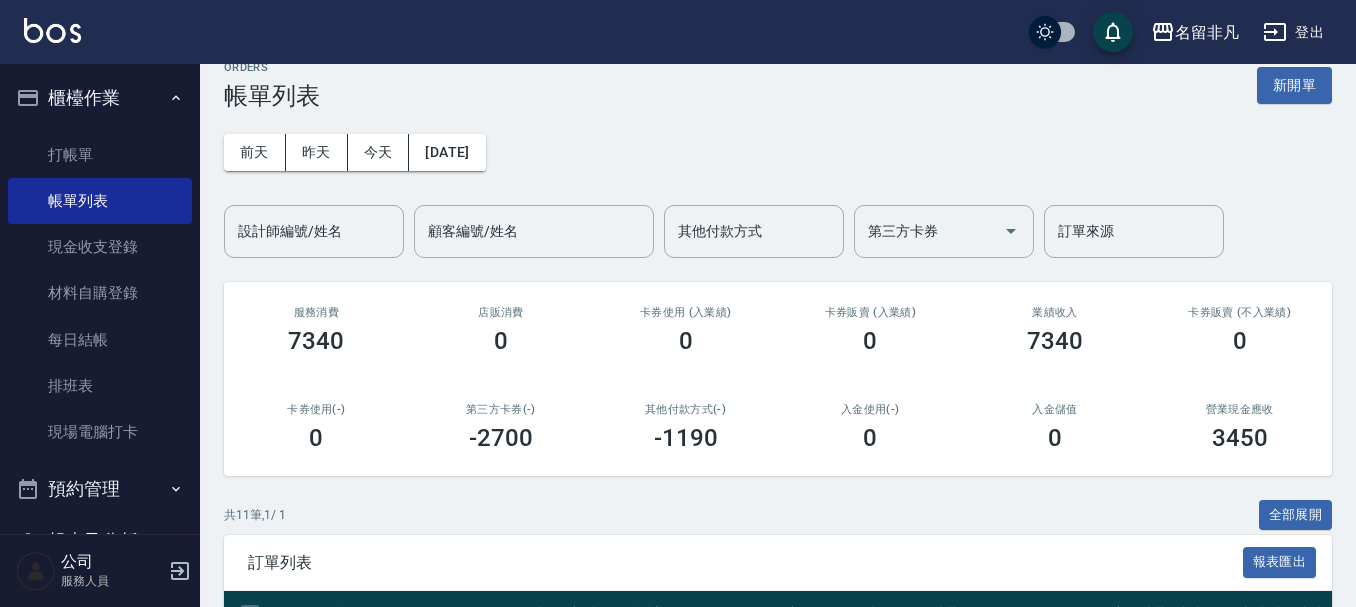 scroll, scrollTop: 0, scrollLeft: 0, axis: both 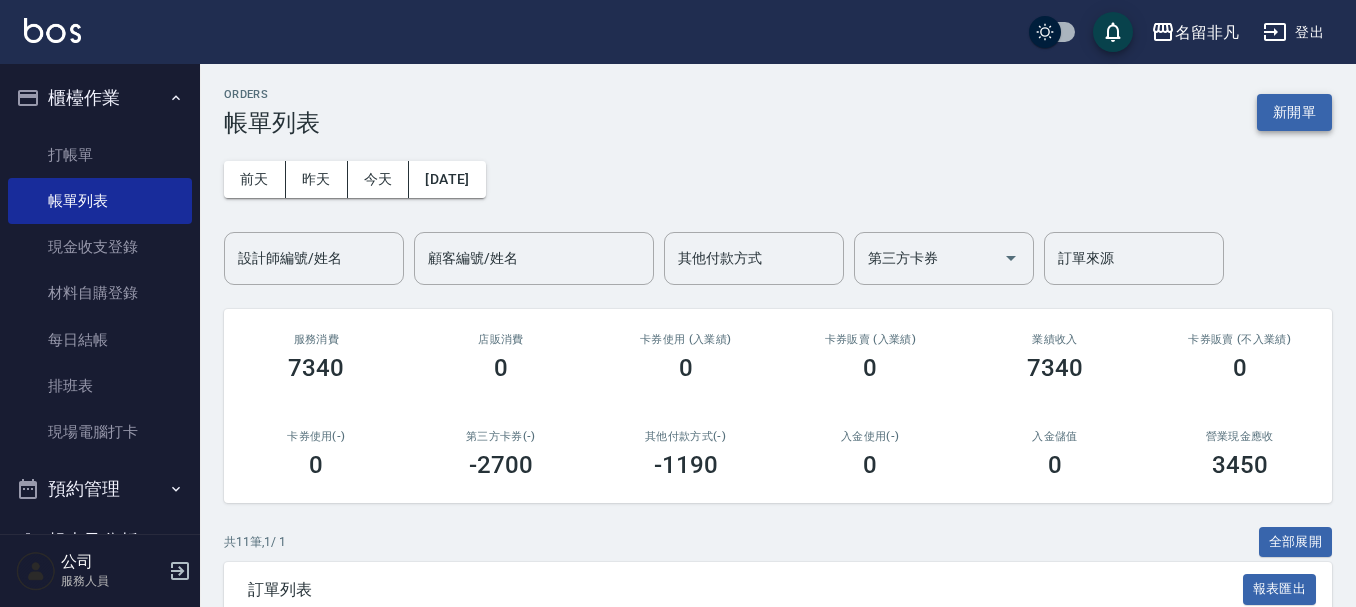 click on "新開單" at bounding box center [1294, 112] 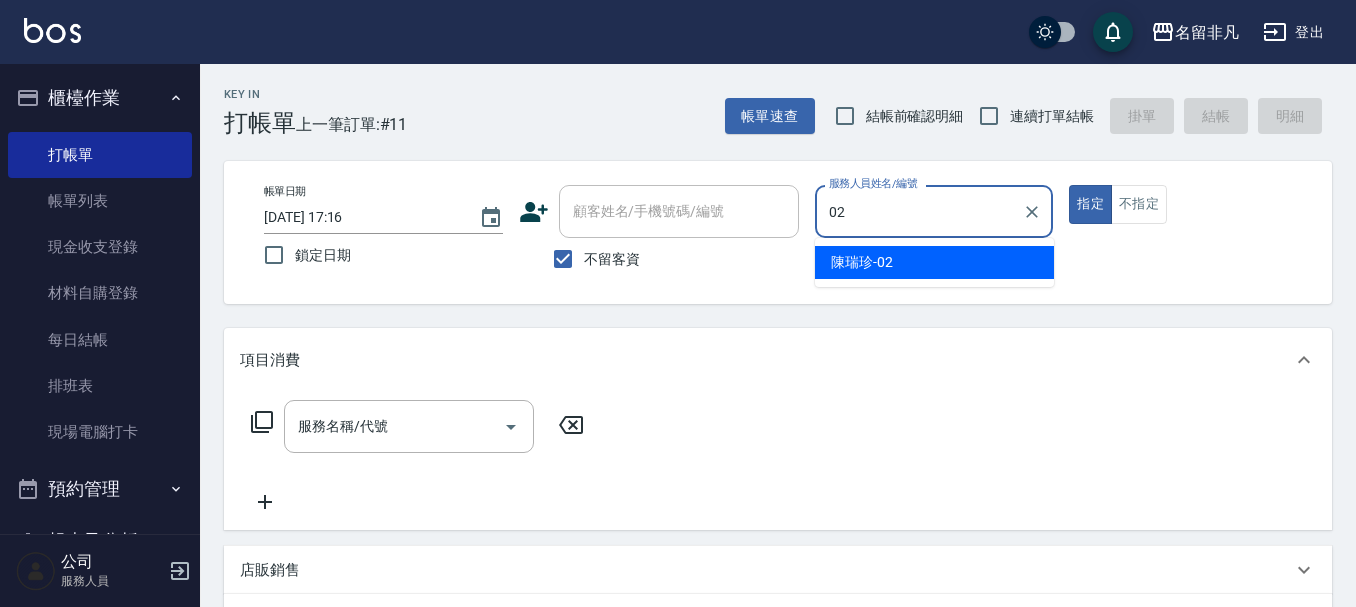 type on "[PERSON_NAME]-02" 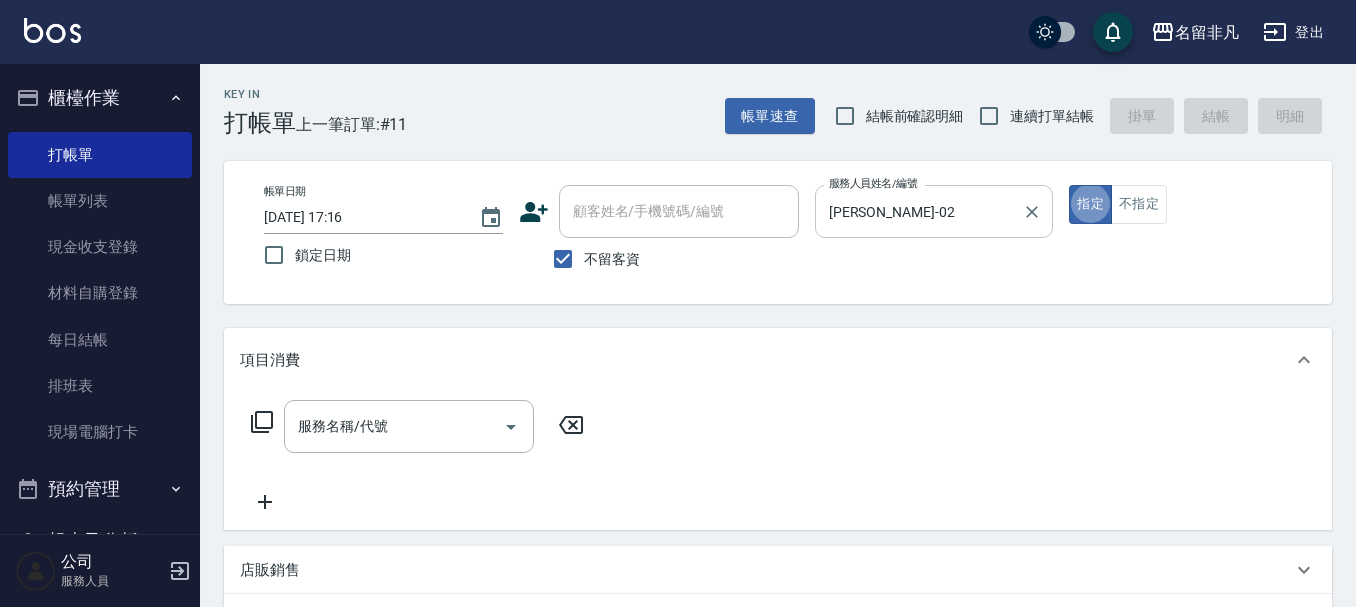 type on "true" 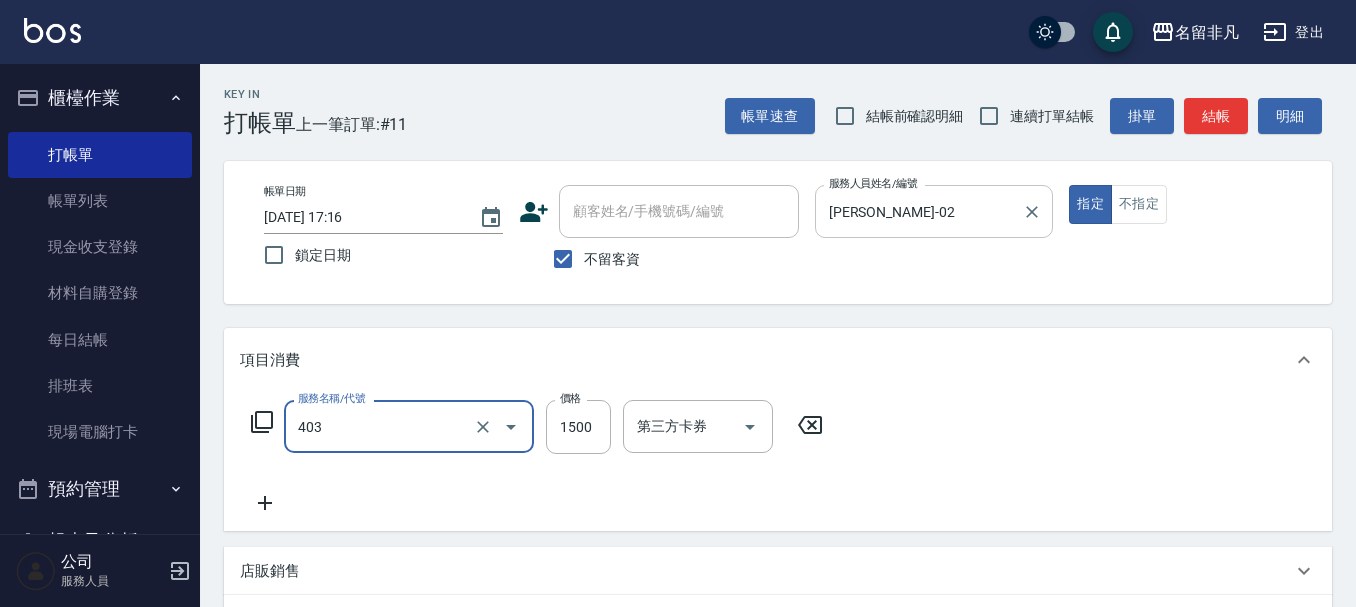 type on "染髮(403)" 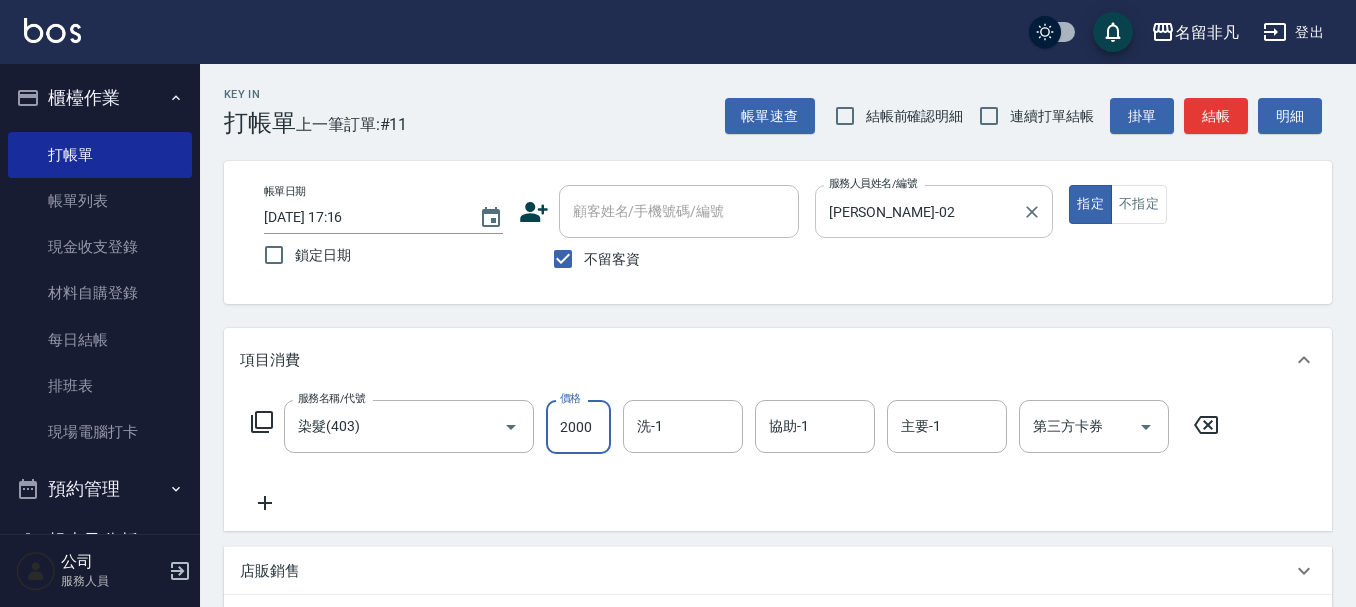 type on "2000" 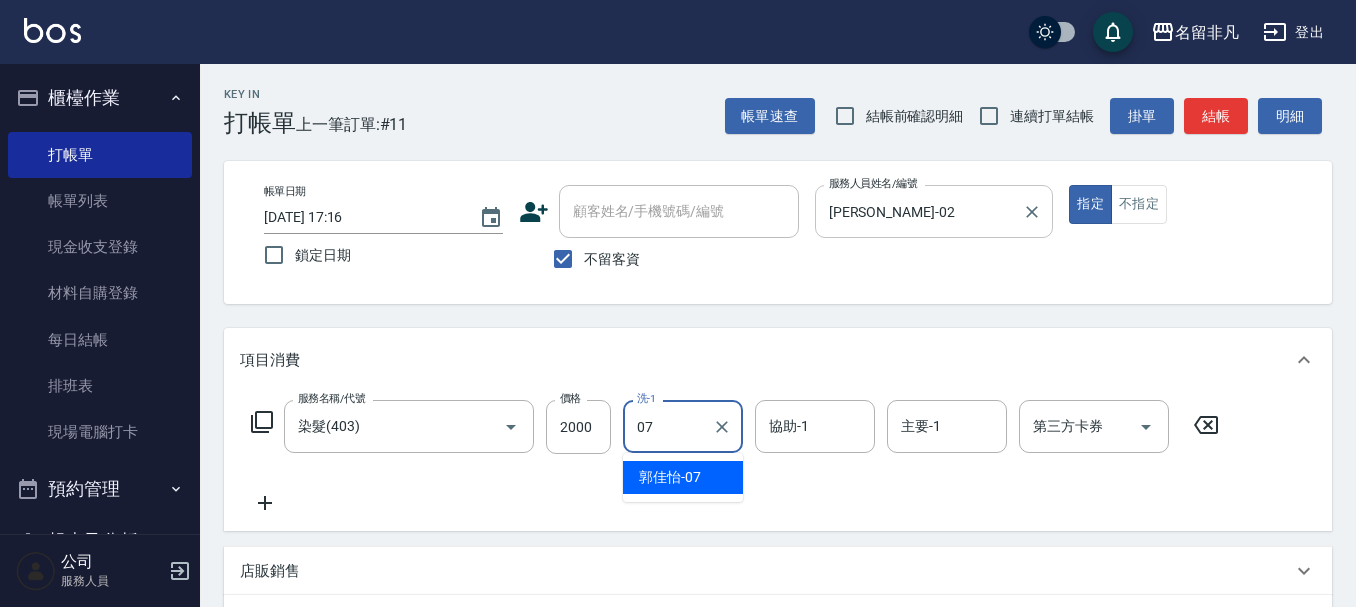 type on "郭佳怡-07" 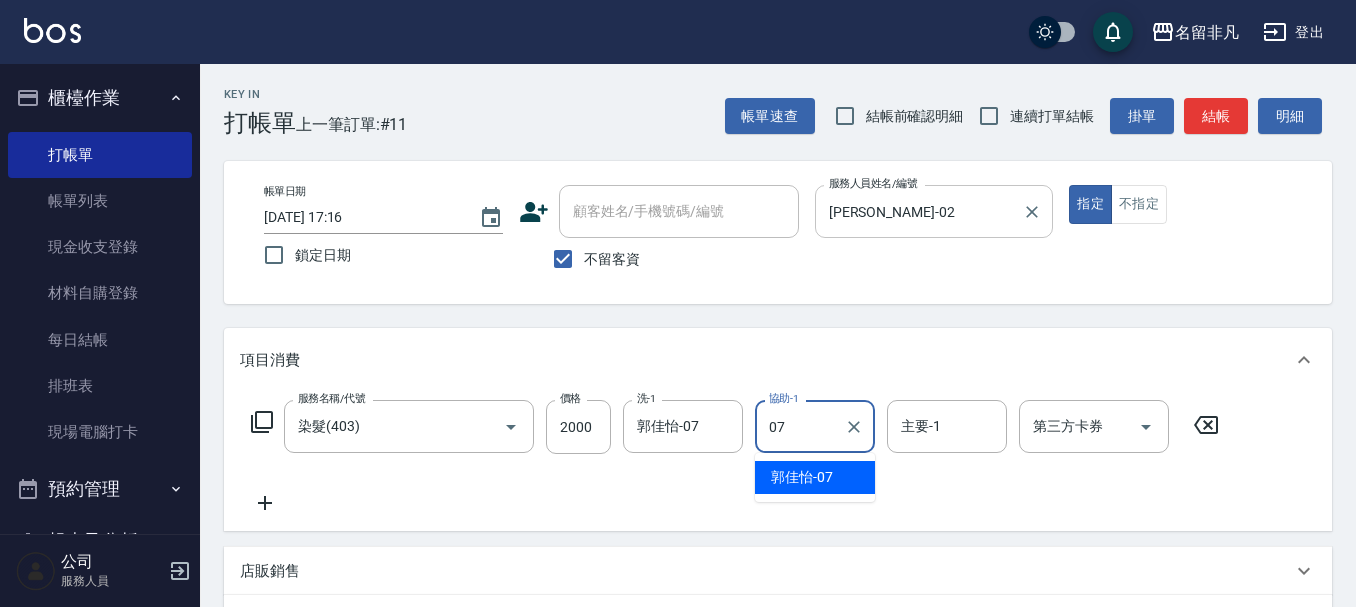 type on "郭佳怡-07" 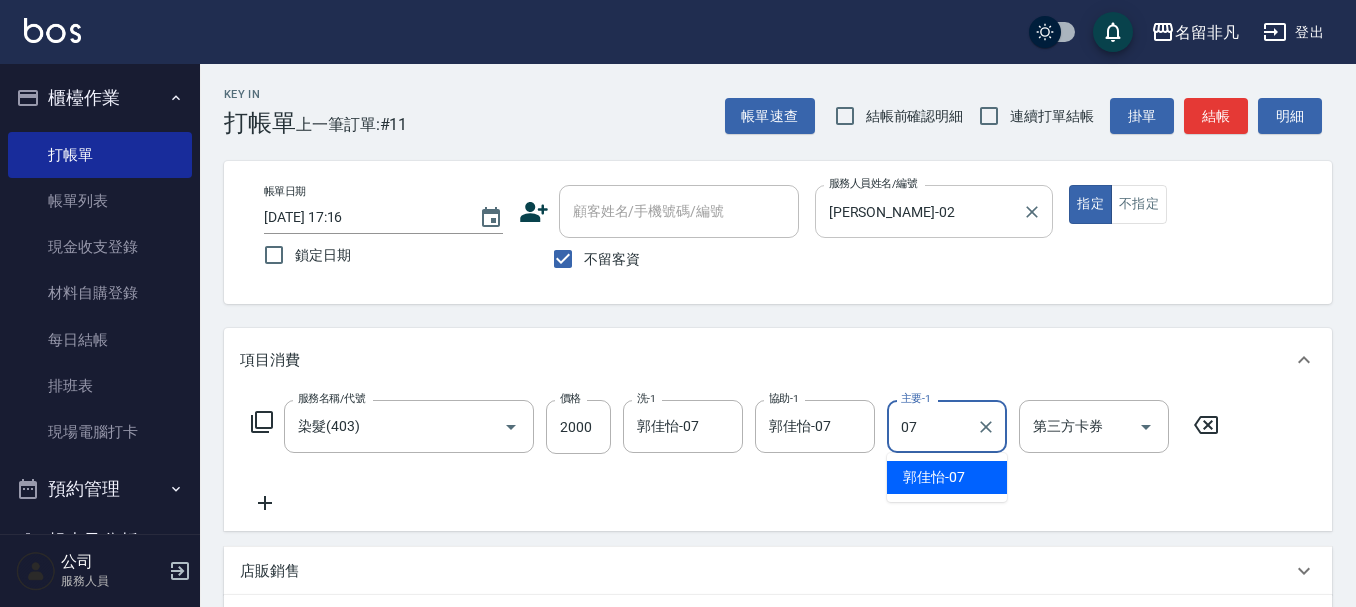 type on "郭佳怡-07" 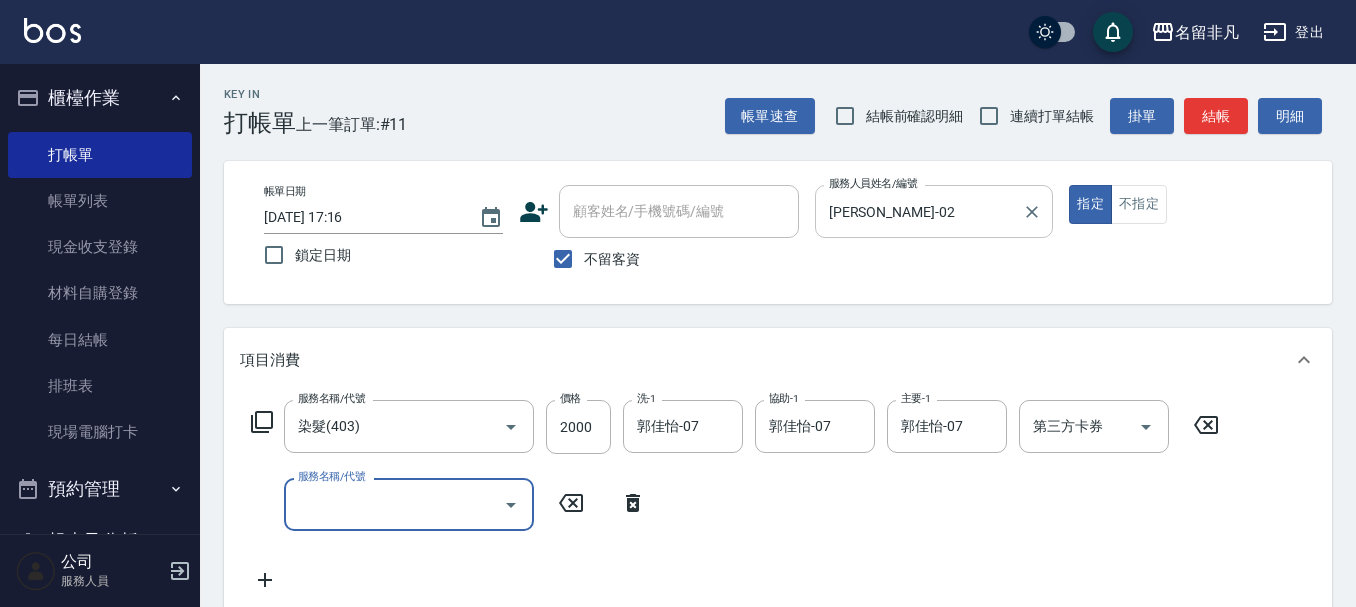 type on "5" 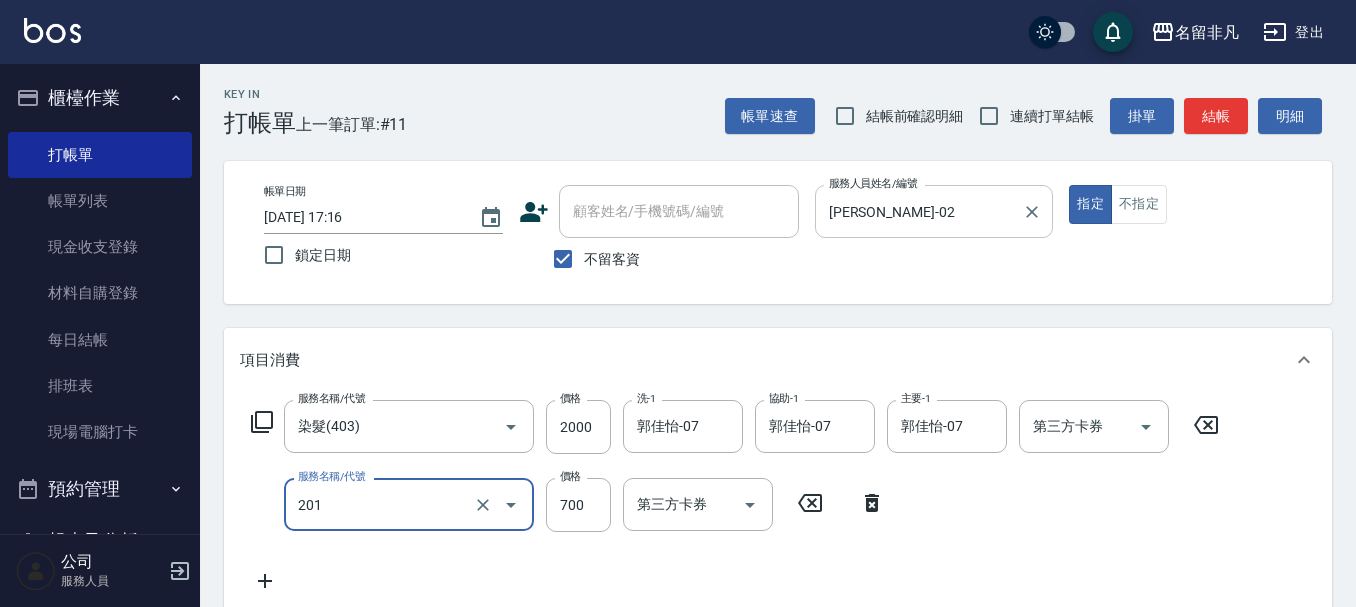 type on "洗+剪(201)" 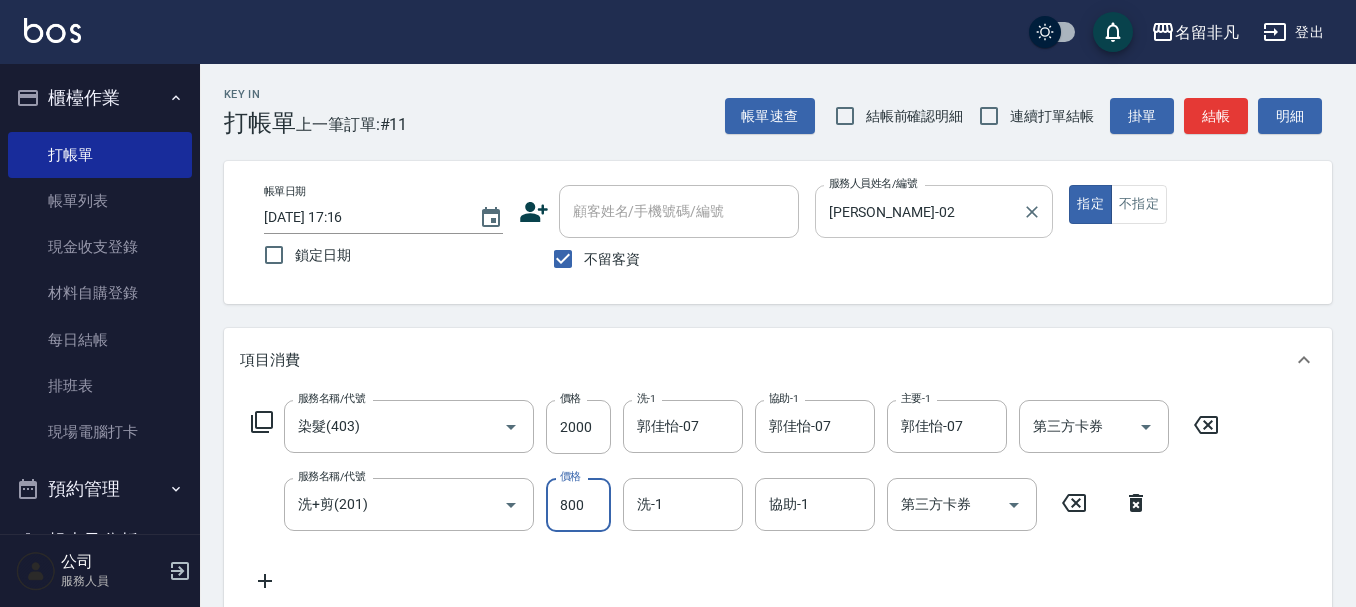 type on "800" 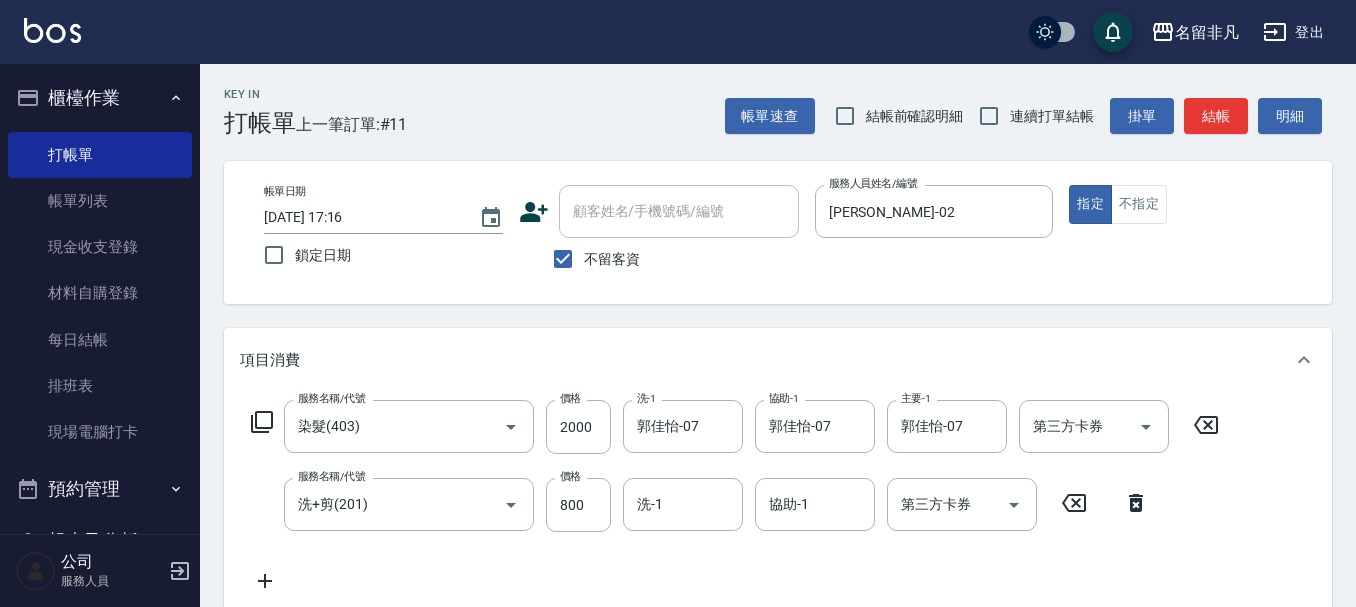 click 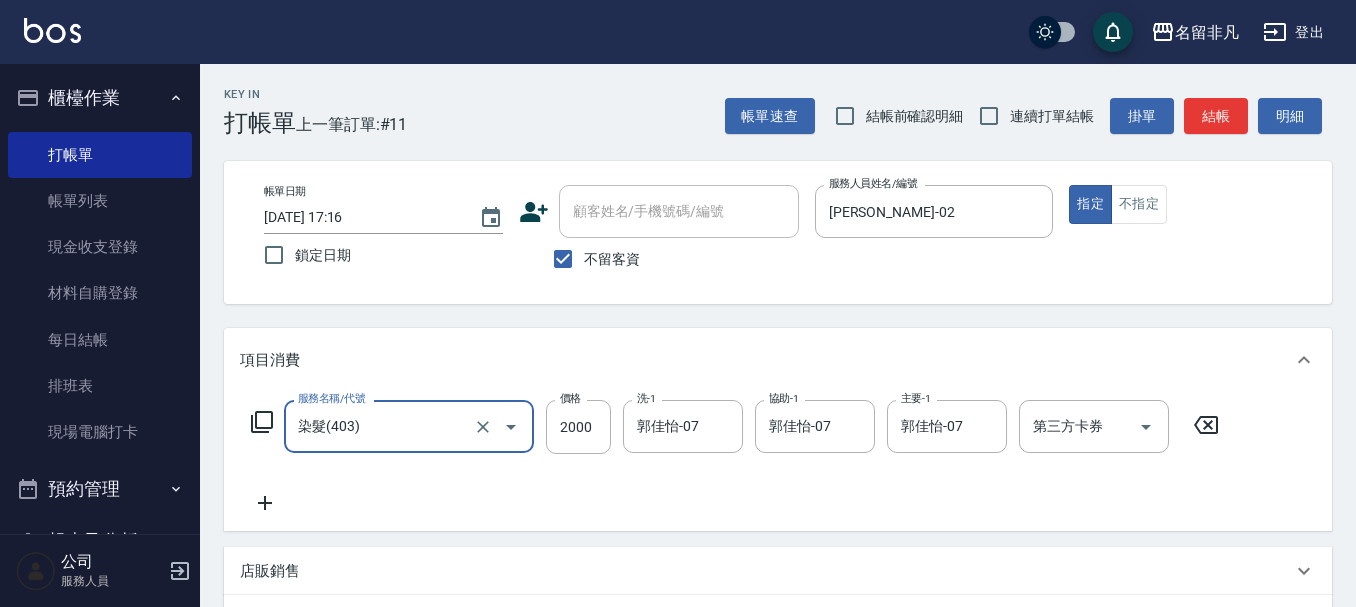 click 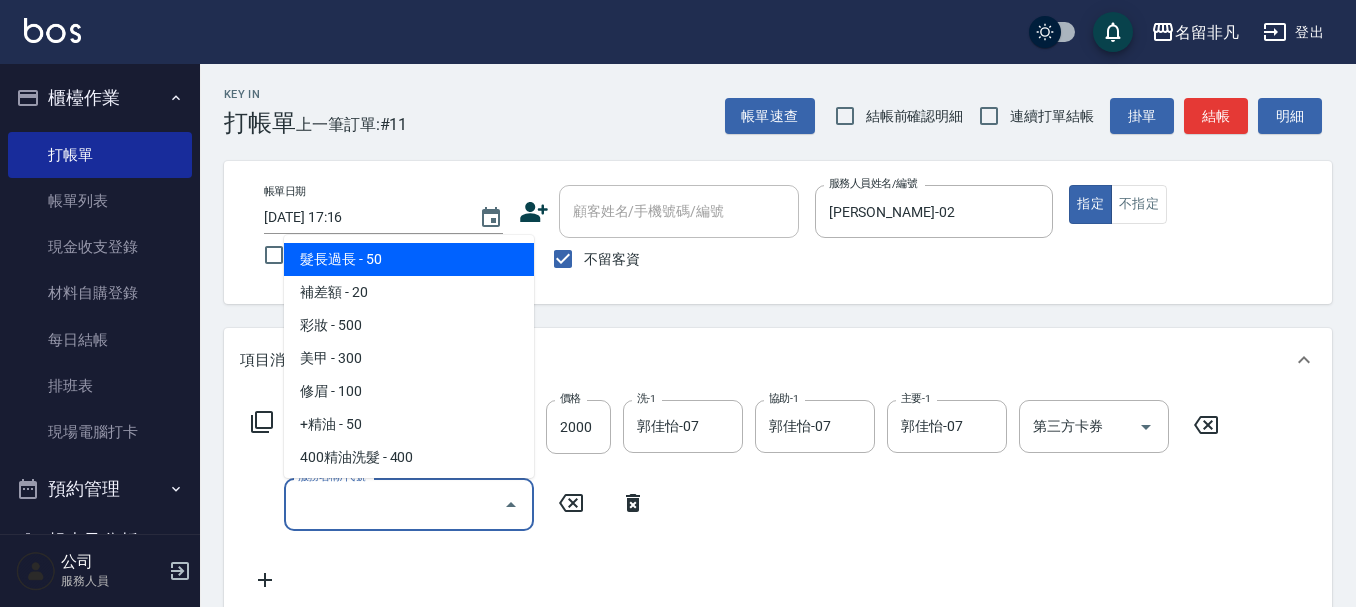 click on "服務名稱/代號" at bounding box center (394, 504) 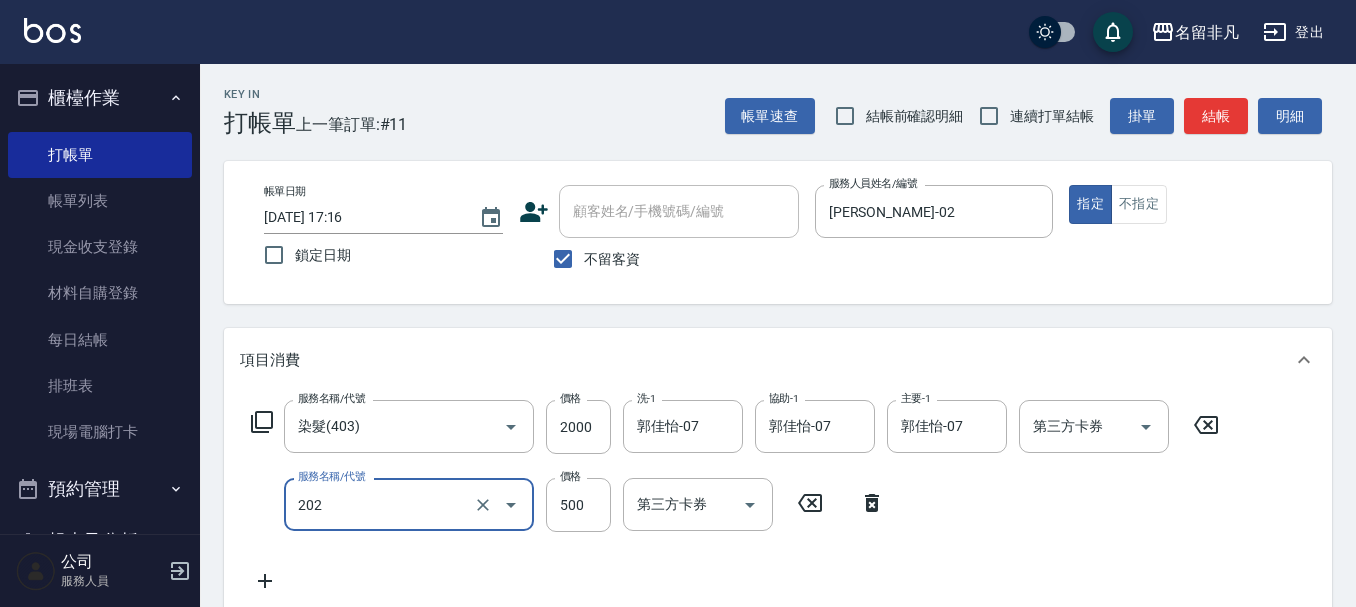 type on "剪髮(202)" 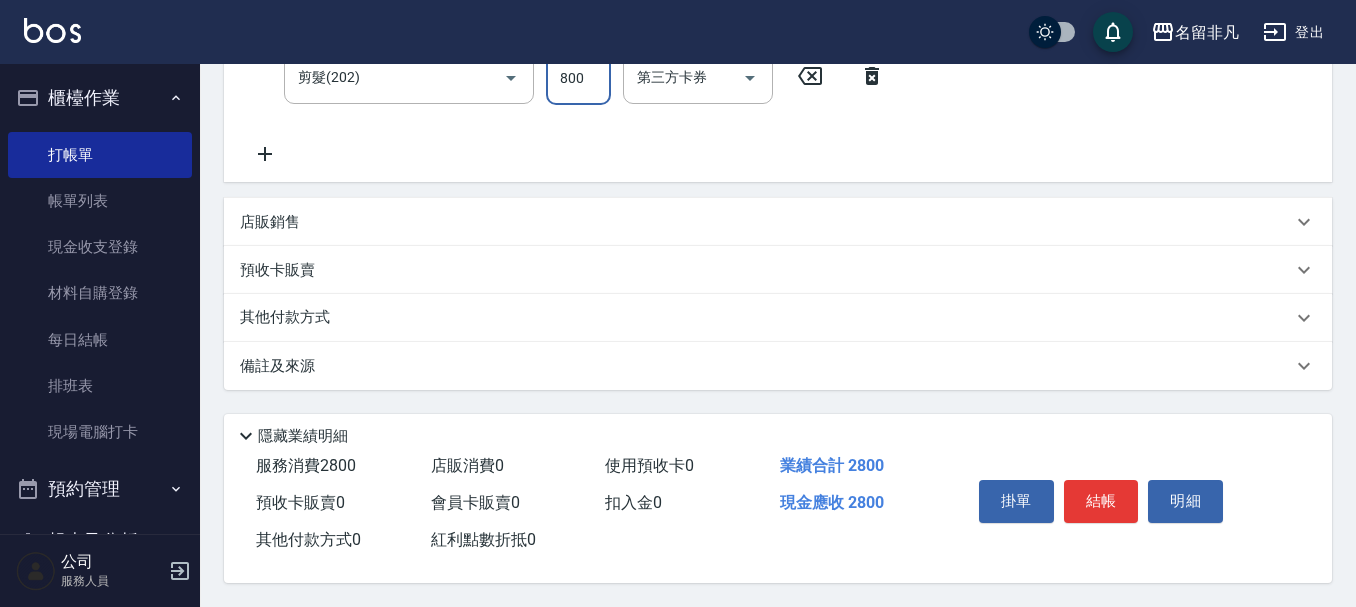 scroll, scrollTop: 436, scrollLeft: 0, axis: vertical 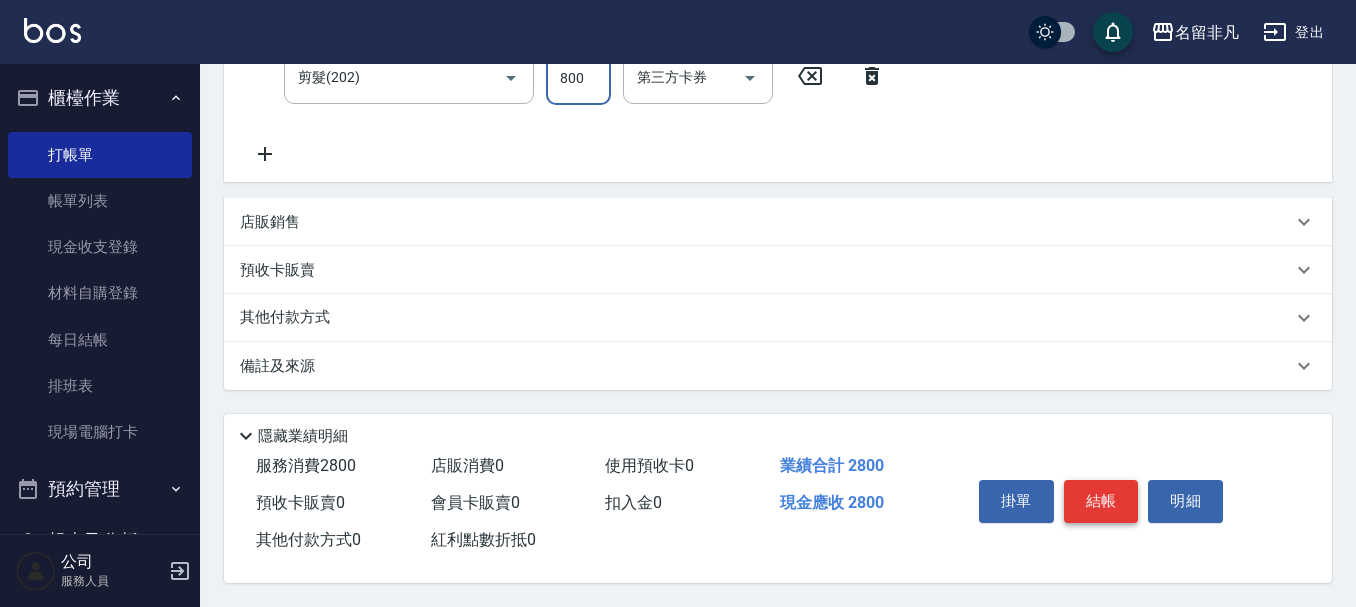 type on "800" 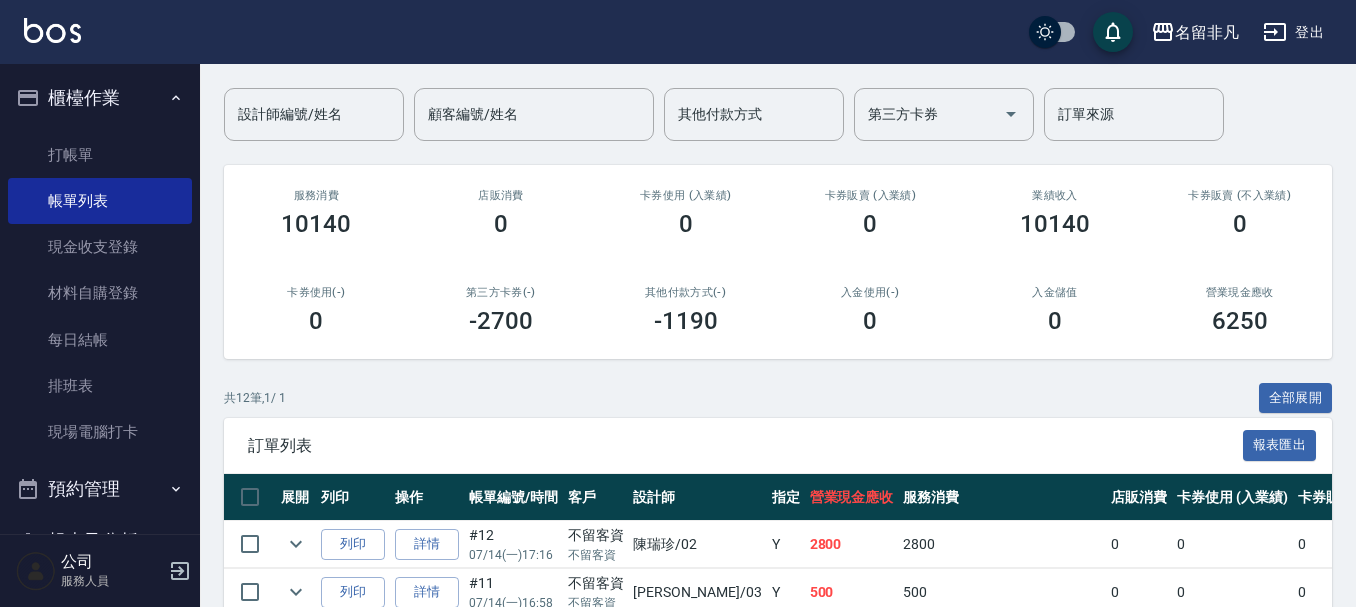 scroll, scrollTop: 200, scrollLeft: 0, axis: vertical 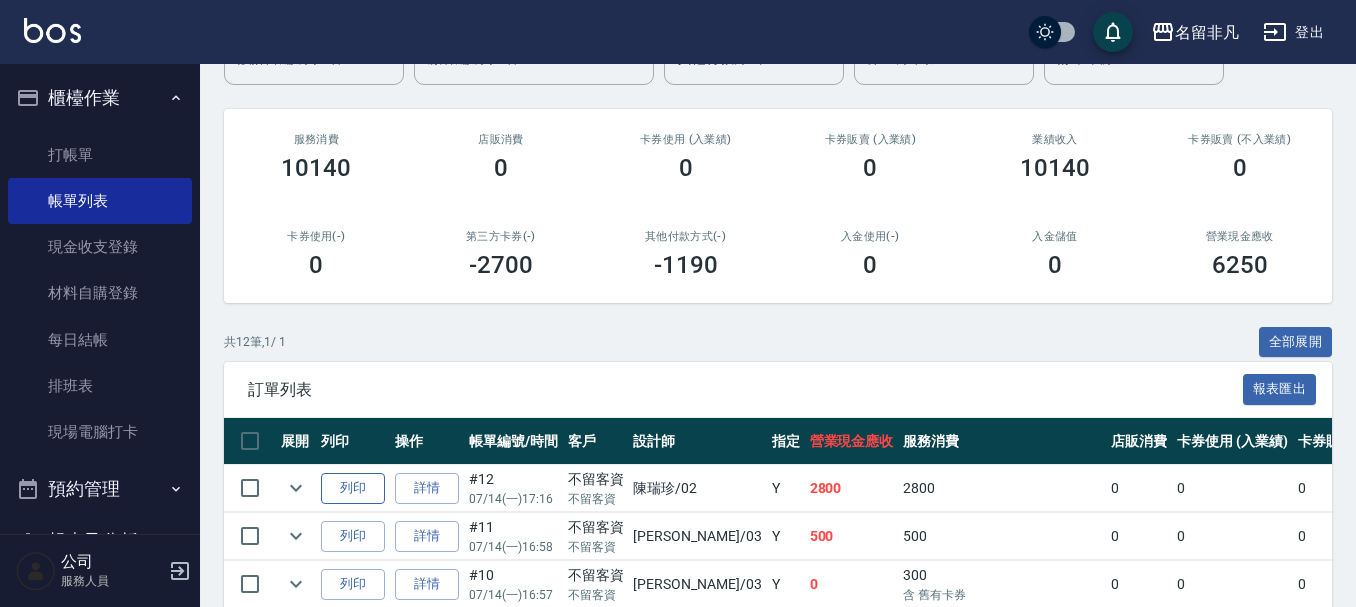 click on "列印" at bounding box center [353, 488] 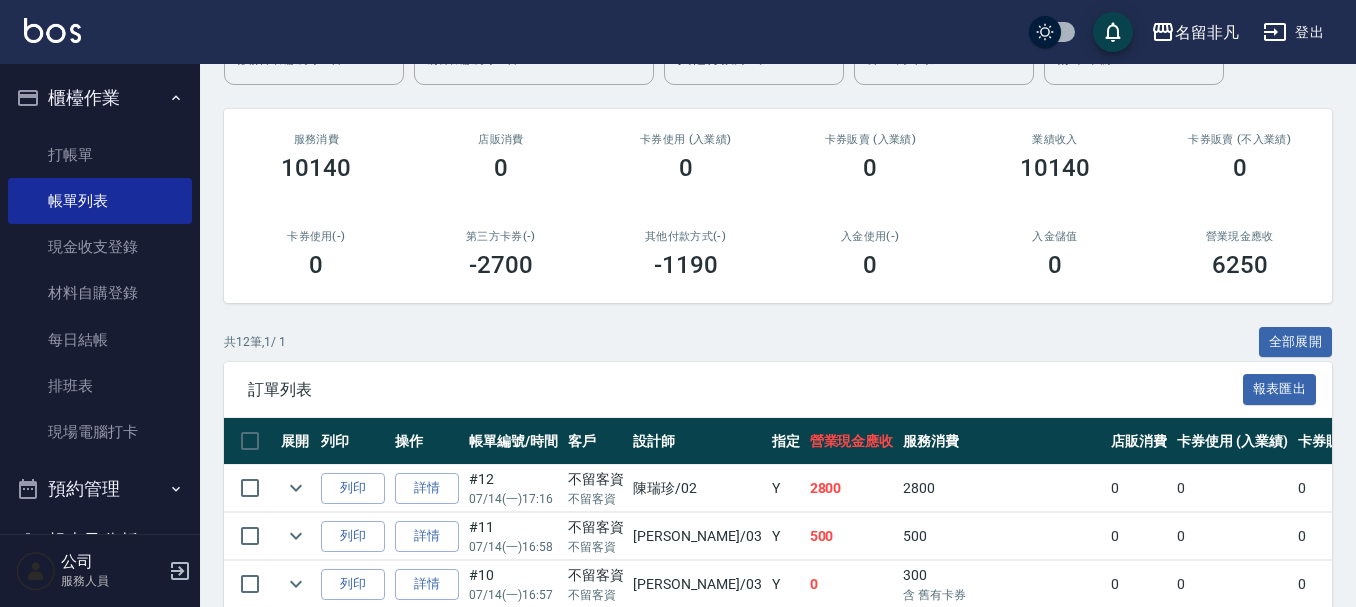 click on "櫃檯作業" at bounding box center (100, 98) 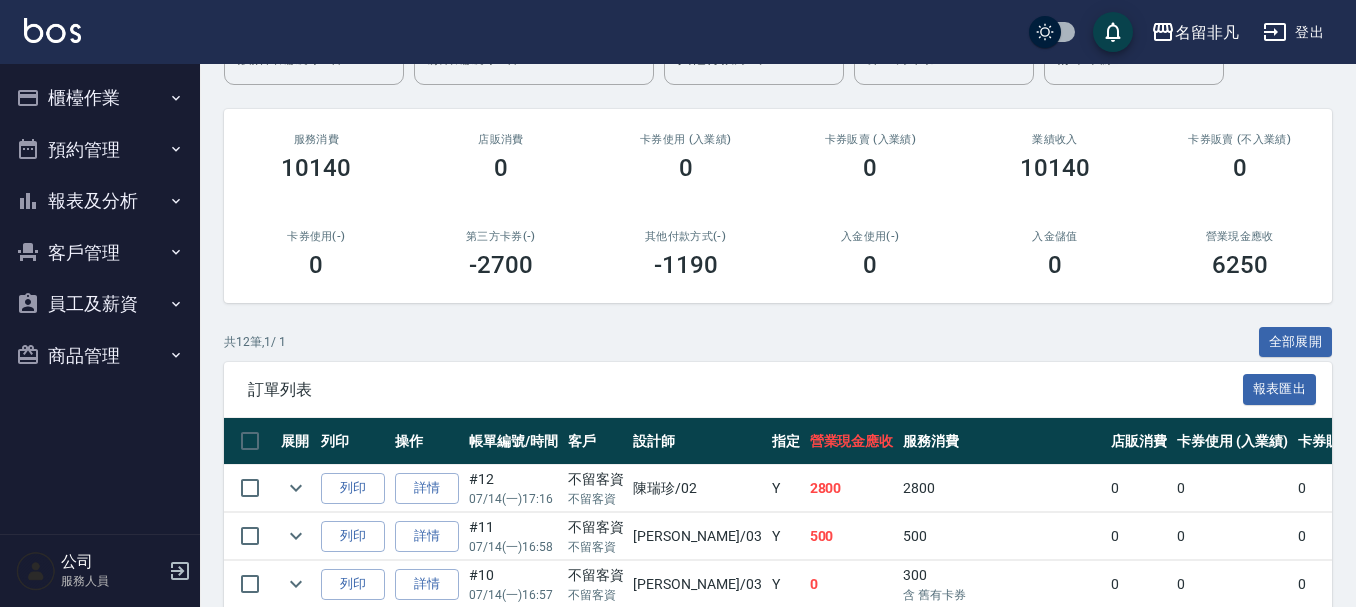 click at bounding box center [296, 488] 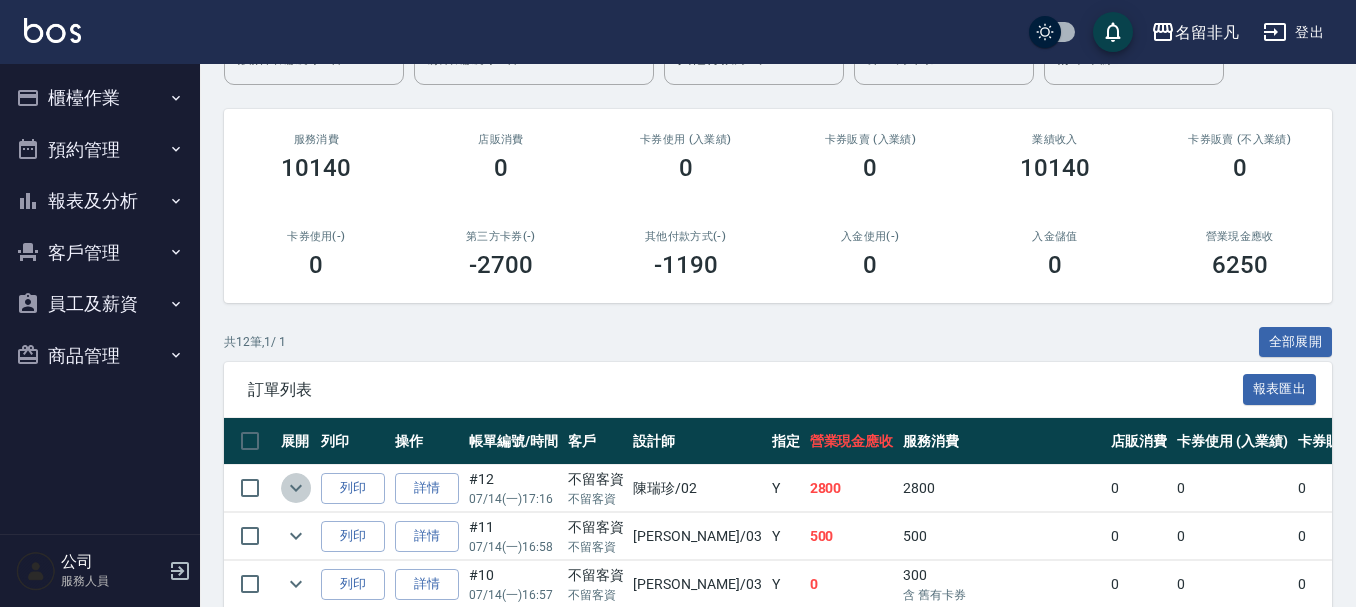 click 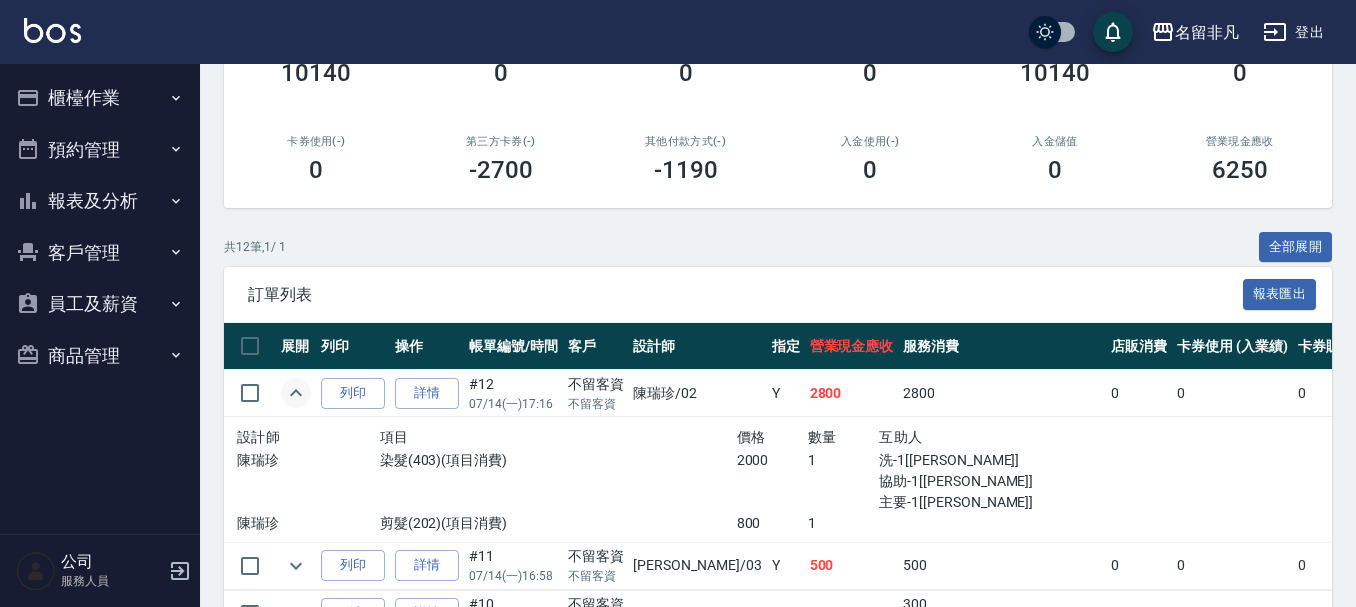 scroll, scrollTop: 300, scrollLeft: 0, axis: vertical 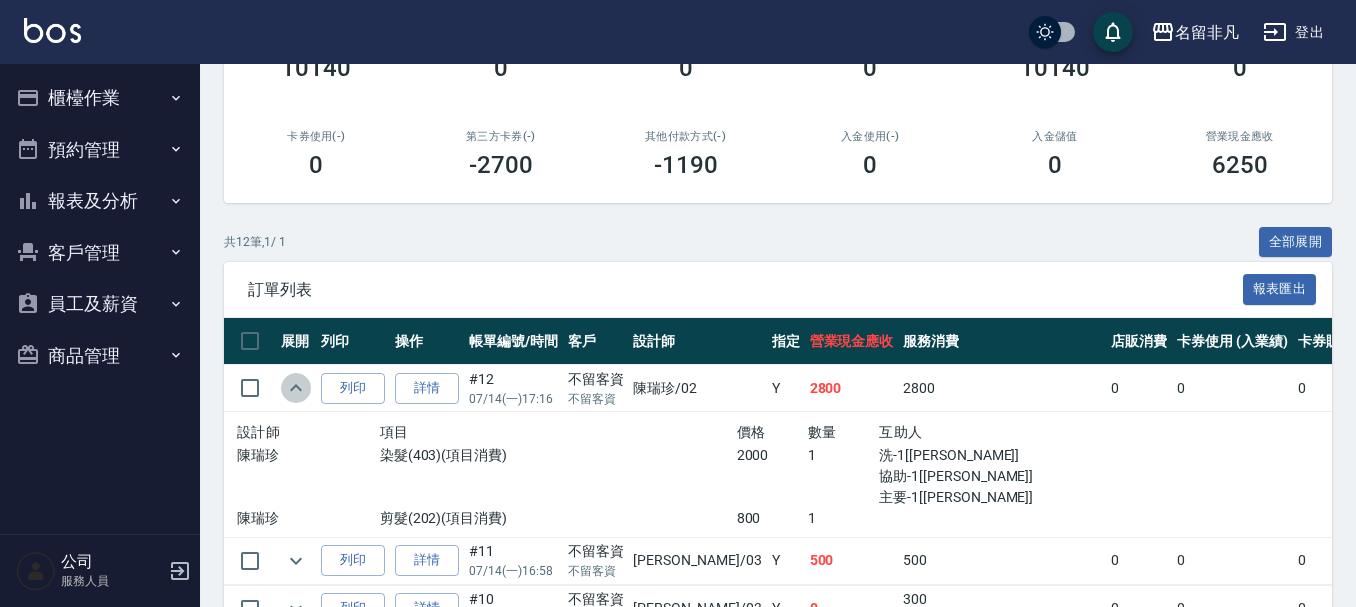 click 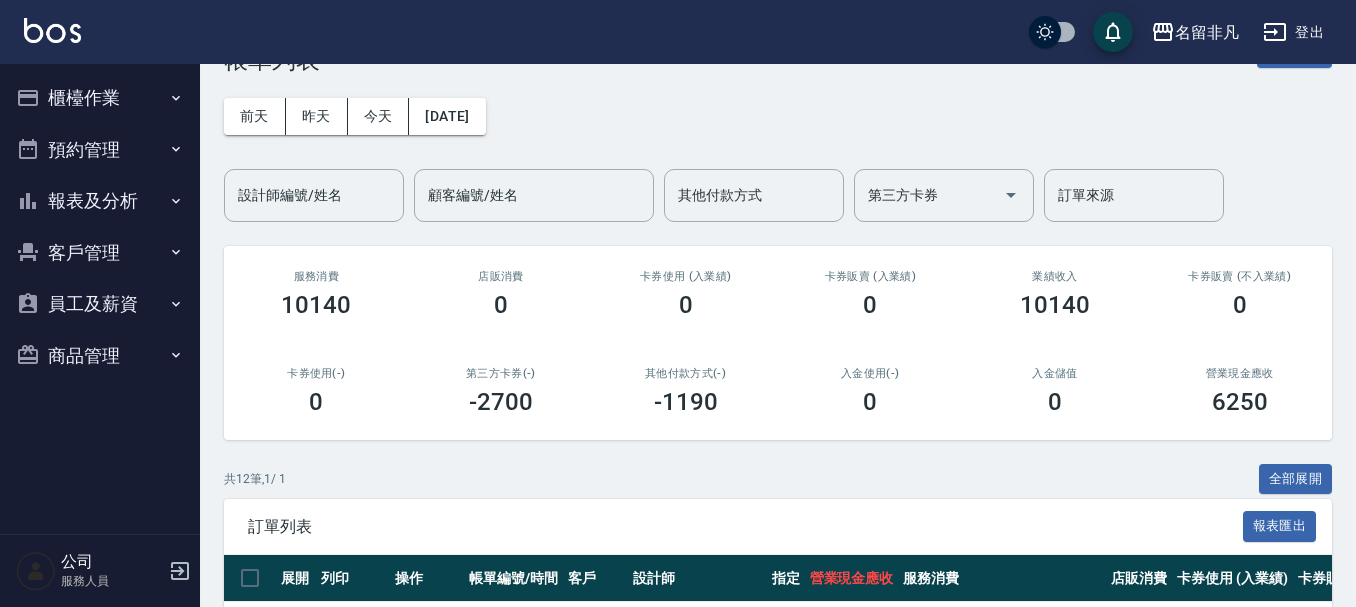 scroll, scrollTop: 0, scrollLeft: 0, axis: both 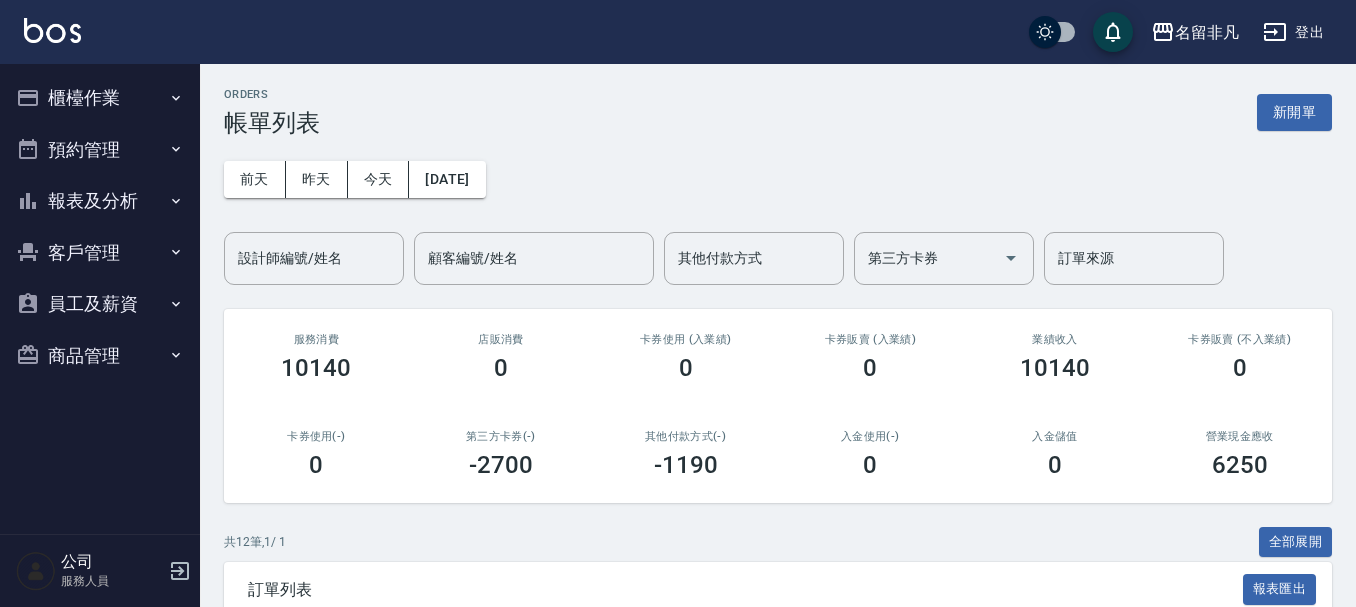 click on "ORDERS 帳單列表 新開單 [DATE] [DATE] [DATE] [DATE] 設計師編號/姓名 設計師編號/姓名 顧客編號/姓名 顧客編號/姓名 其他付款方式 其他付款方式 第三方卡券 第三方卡券 訂單來源 訂單來源 服務消費 10140 店販消費 0 卡券使用 (入業績) 0 卡券販賣 (入業績) 0 業績收入 10140 卡券販賣 (不入業績) 0 卡券使用(-) 0 第三方卡券(-) -2700 其他付款方式(-) -1190 入金使用(-) 0 入金儲值 0 營業現金應收 6250 共  12  筆,  1  /   1 全部展開 訂單列表 報表匯出 展開 列印 操作 帳單編號/時間 客戶 設計師 指定 營業現金應收 服務消費 店販消費 卡券使用 (入業績) 卡券販賣 (入業績) 業績收入 卡券販賣 (不入業績) 卡券使用(-) 第三方卡券(-) 其他付款方式(-) 入金使用(-) 備註 訂單來源 列印 詳情 #12 07/14 (一) 17:16 不留客資 不留客資 [PERSON_NAME] /02 Y 2800 2800 0 0 0 2800 0 0 0 0 0 列印 詳情 #11 07/14 (一) 16:58 不留客資" at bounding box center (778, 691) 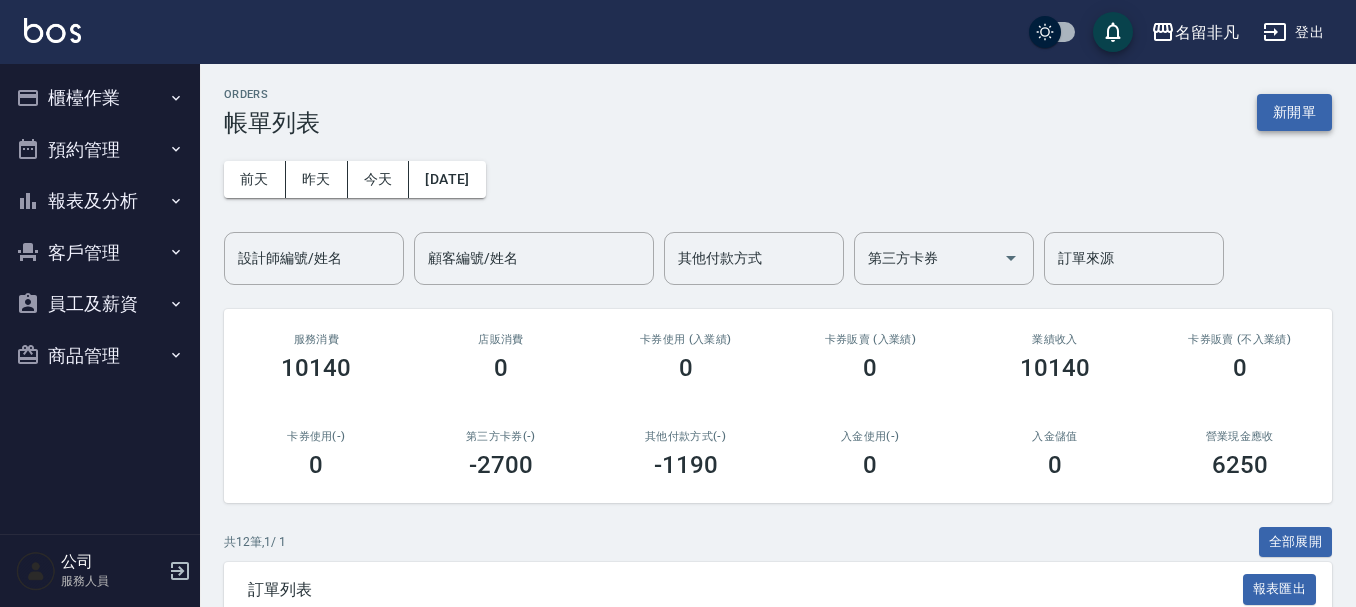 click on "新開單" at bounding box center [1294, 112] 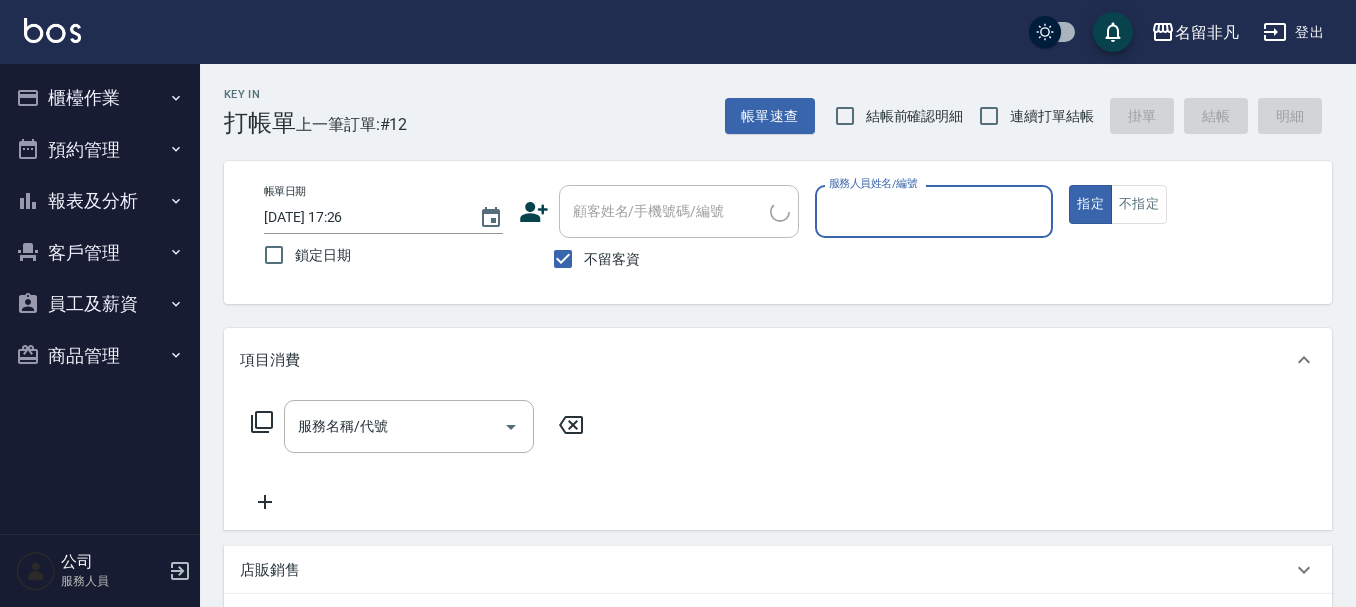 click on "服務人員姓名/編號" at bounding box center [934, 211] 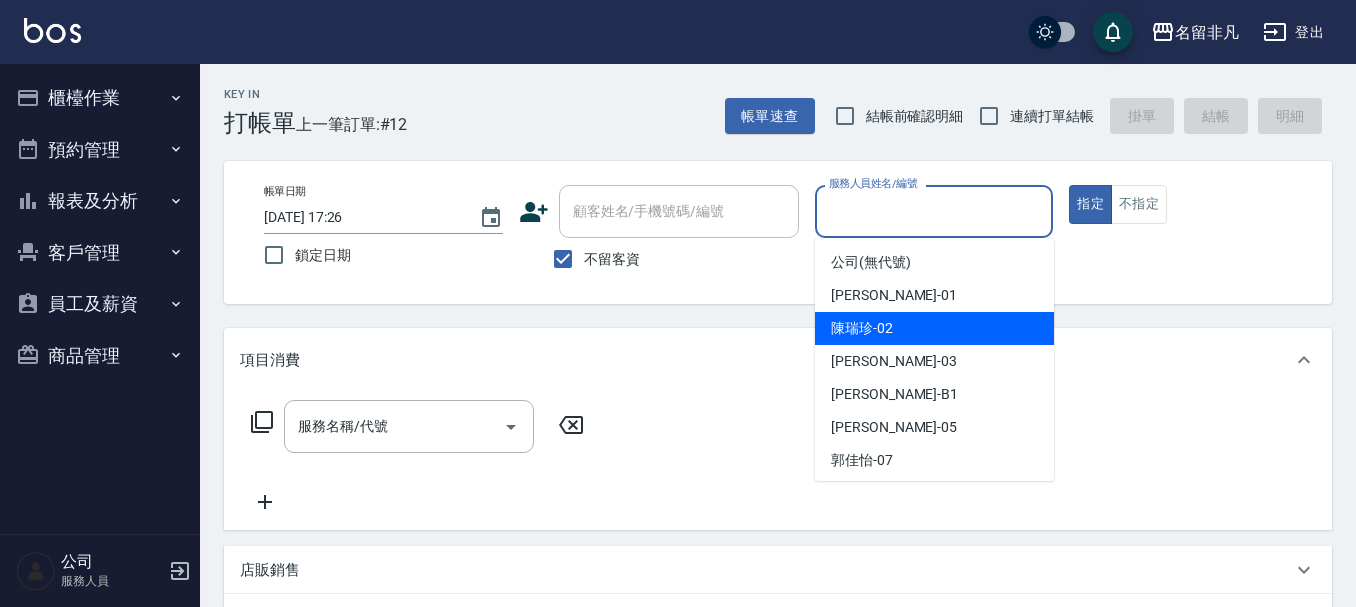 drag, startPoint x: 984, startPoint y: 325, endPoint x: 877, endPoint y: 338, distance: 107.78683 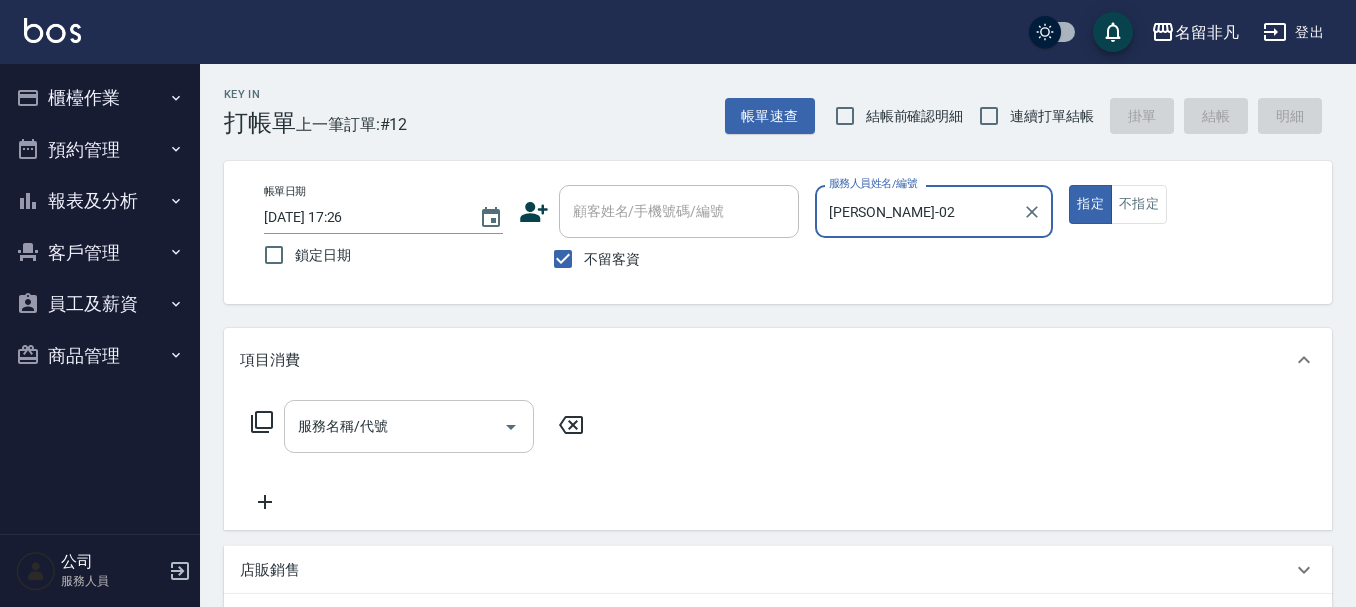 click on "服務名稱/代號" at bounding box center (394, 426) 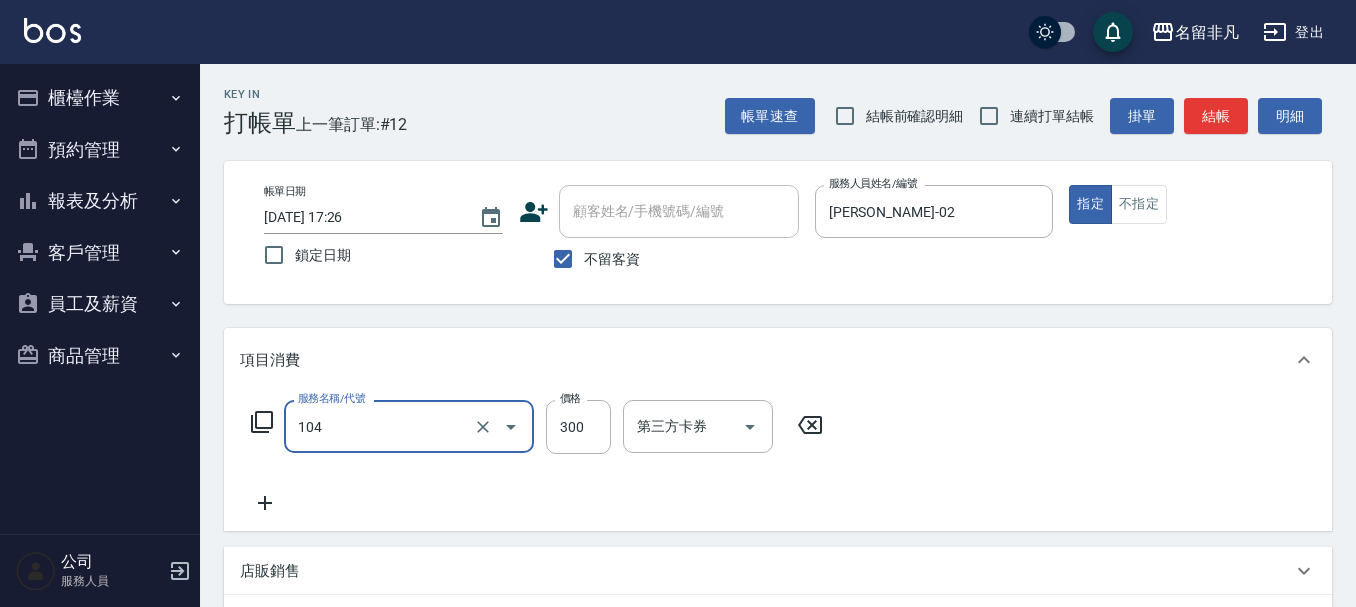 type on "洗髮(104)" 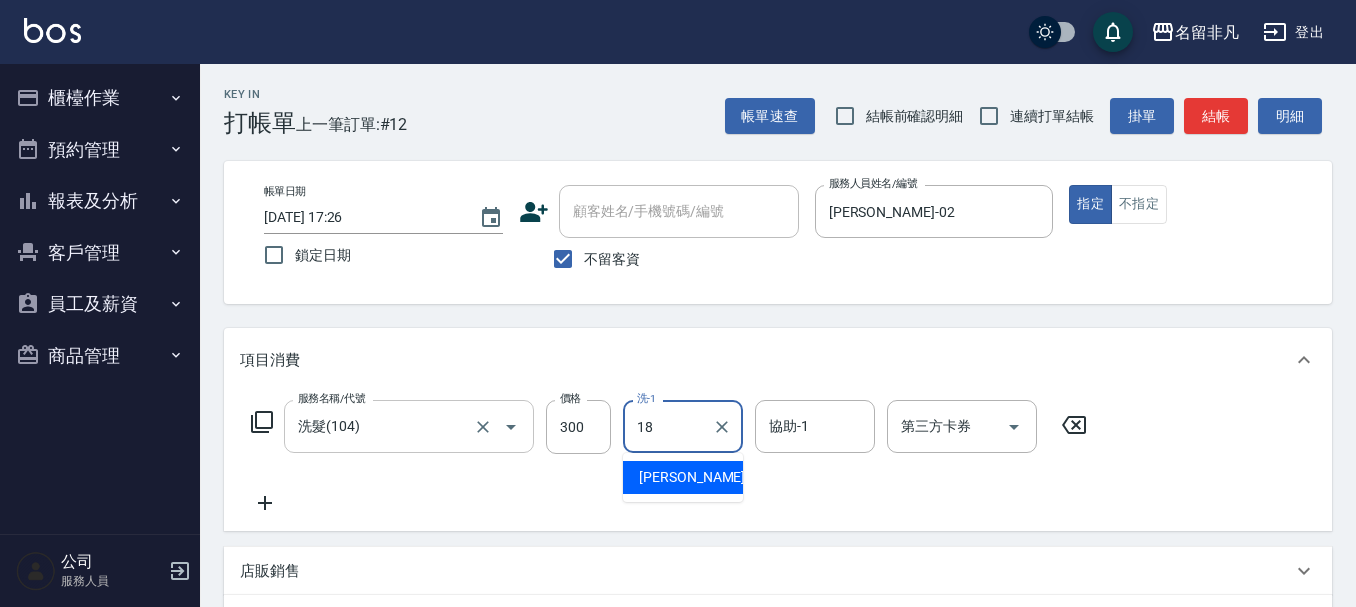 type on "[PERSON_NAME]-18" 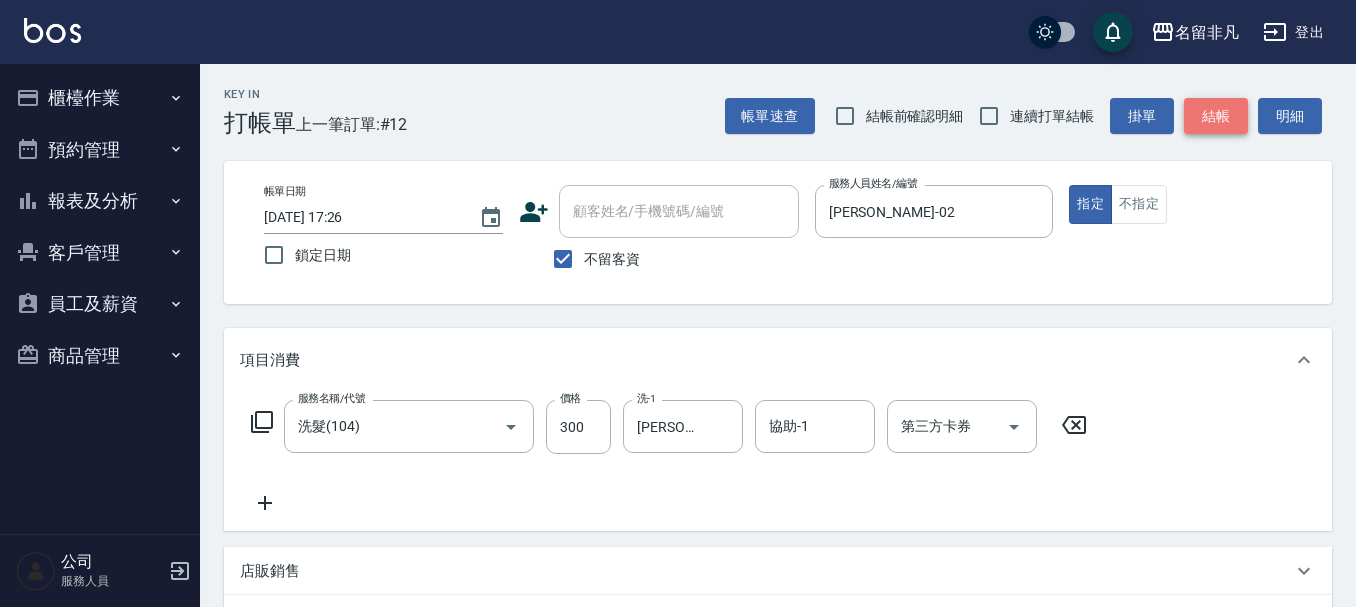 click on "結帳" at bounding box center [1216, 116] 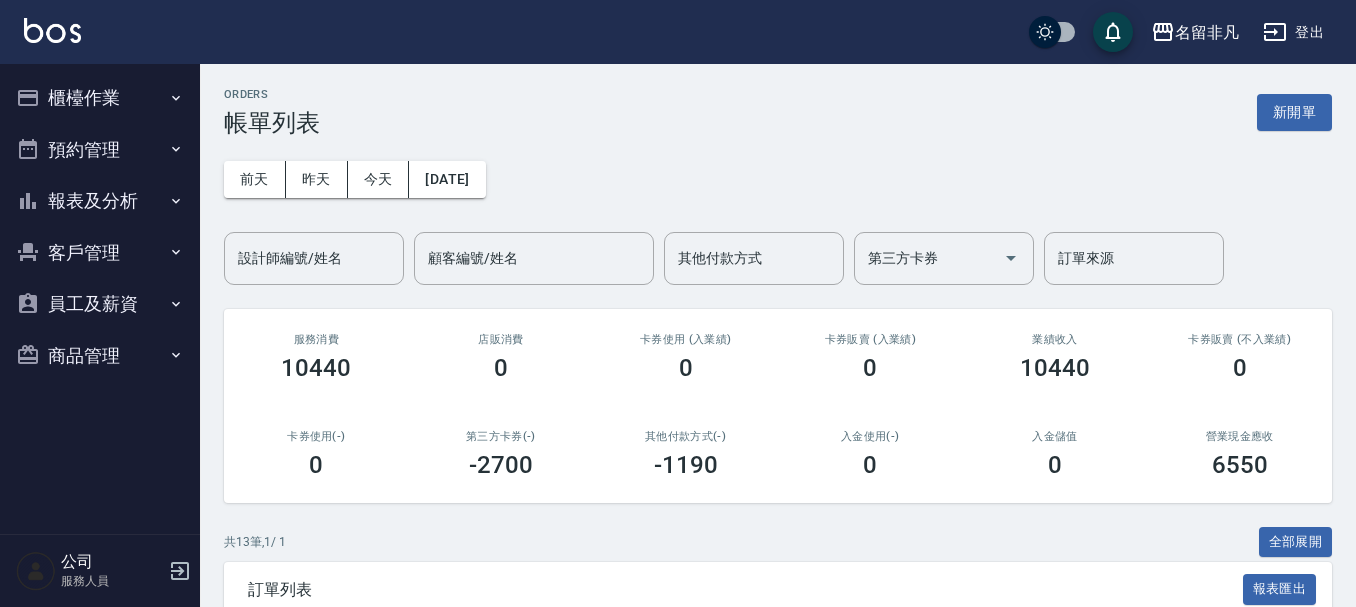 click on "報表及分析" at bounding box center [100, 201] 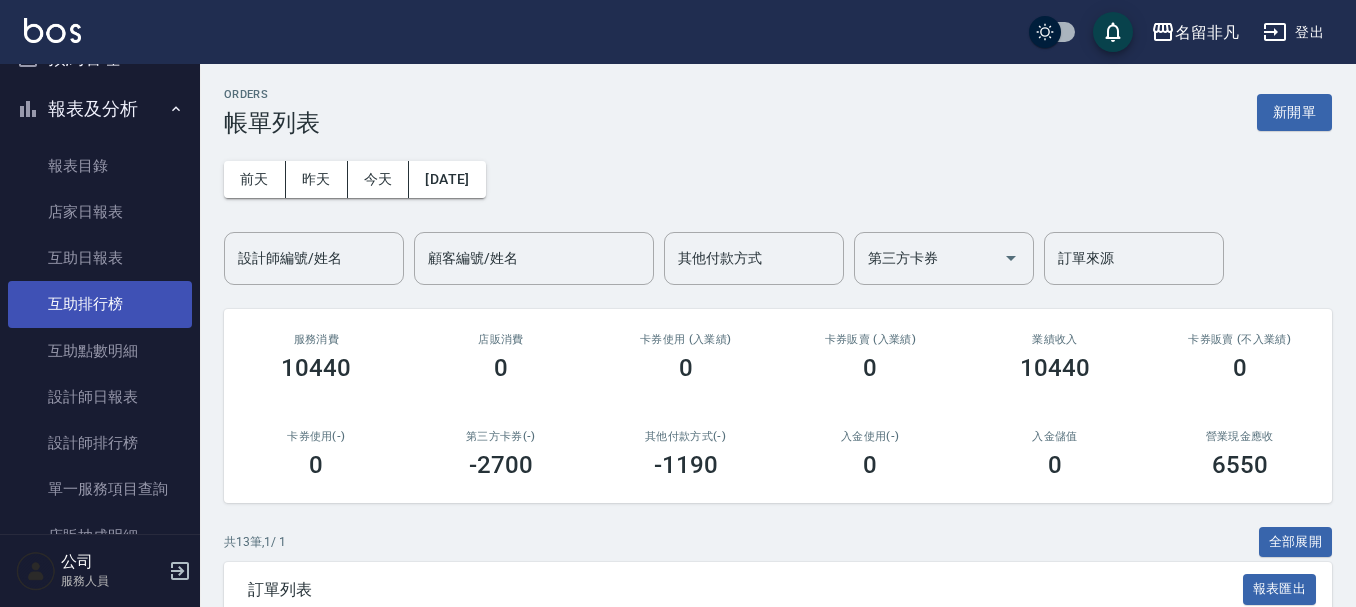 scroll, scrollTop: 100, scrollLeft: 0, axis: vertical 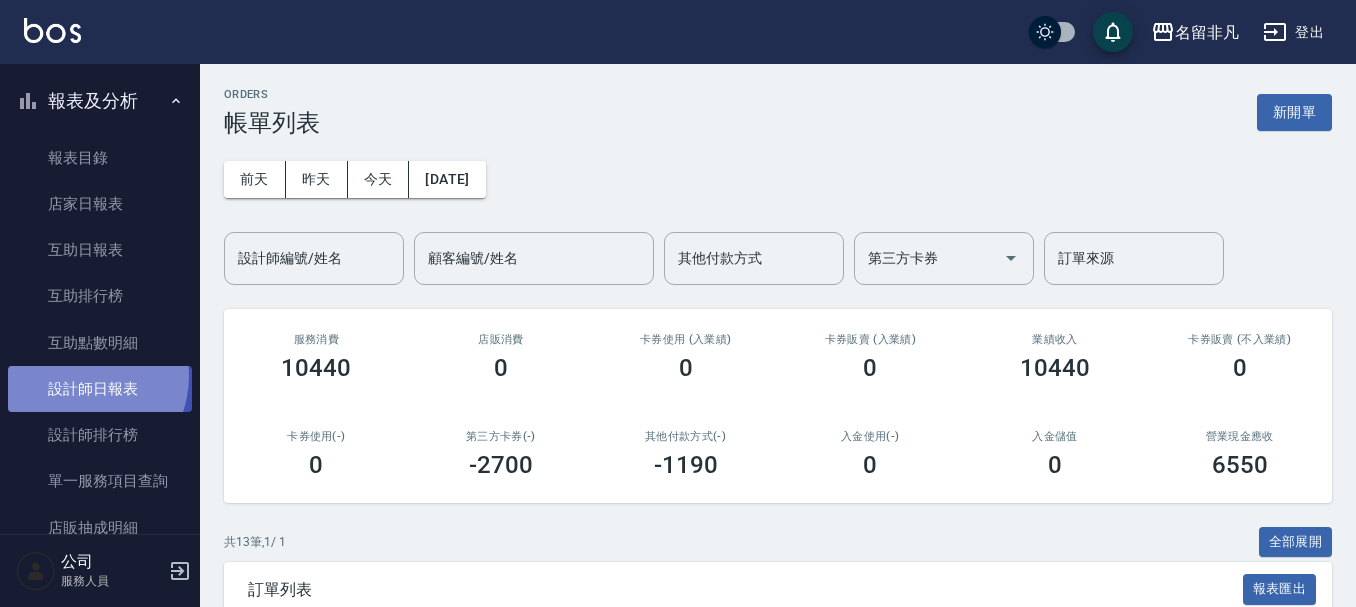 click on "設計師日報表" at bounding box center [100, 389] 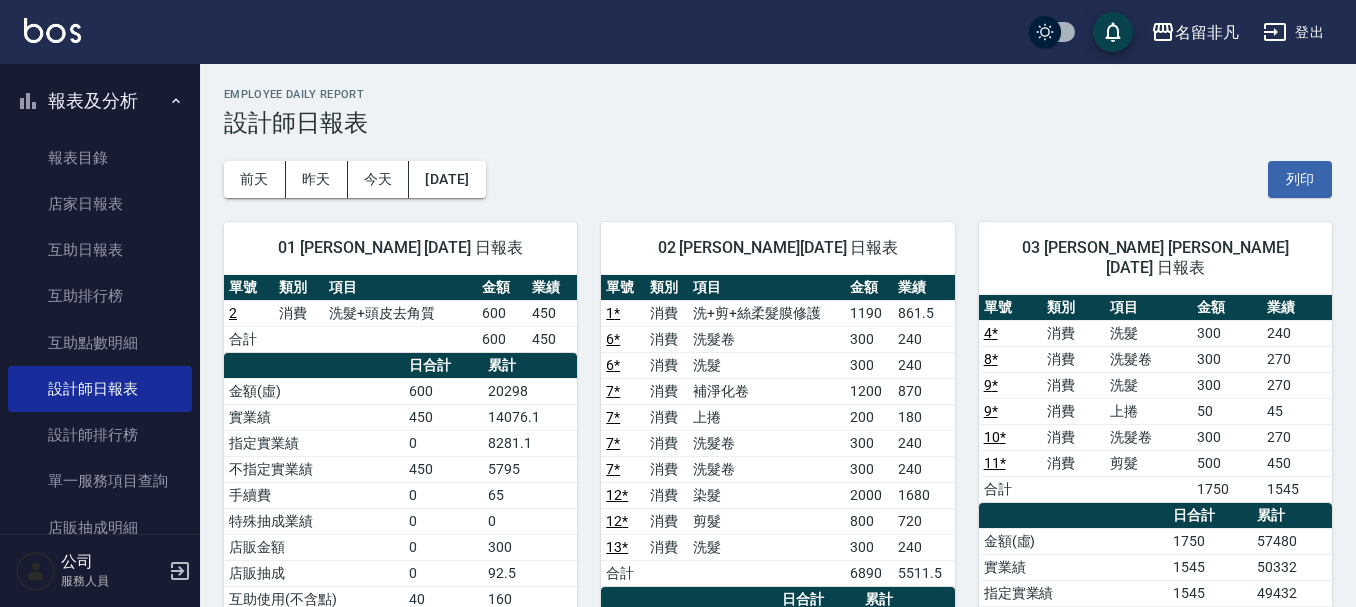 scroll, scrollTop: 100, scrollLeft: 0, axis: vertical 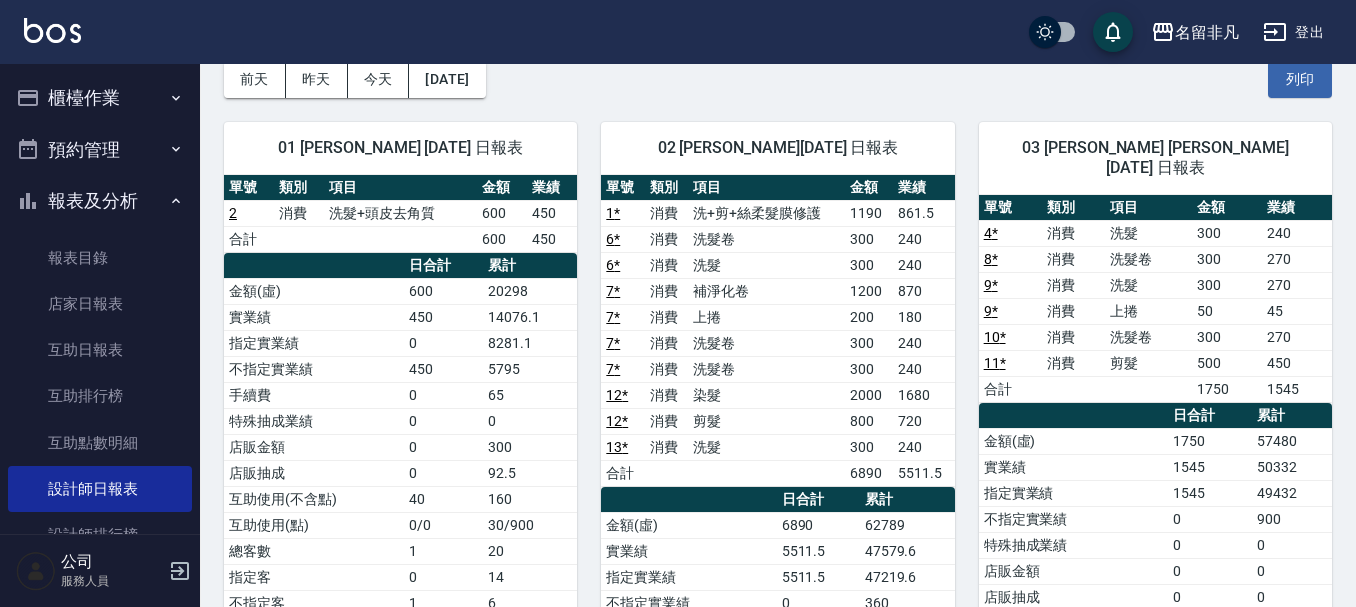 click on "報表及分析" at bounding box center (100, 201) 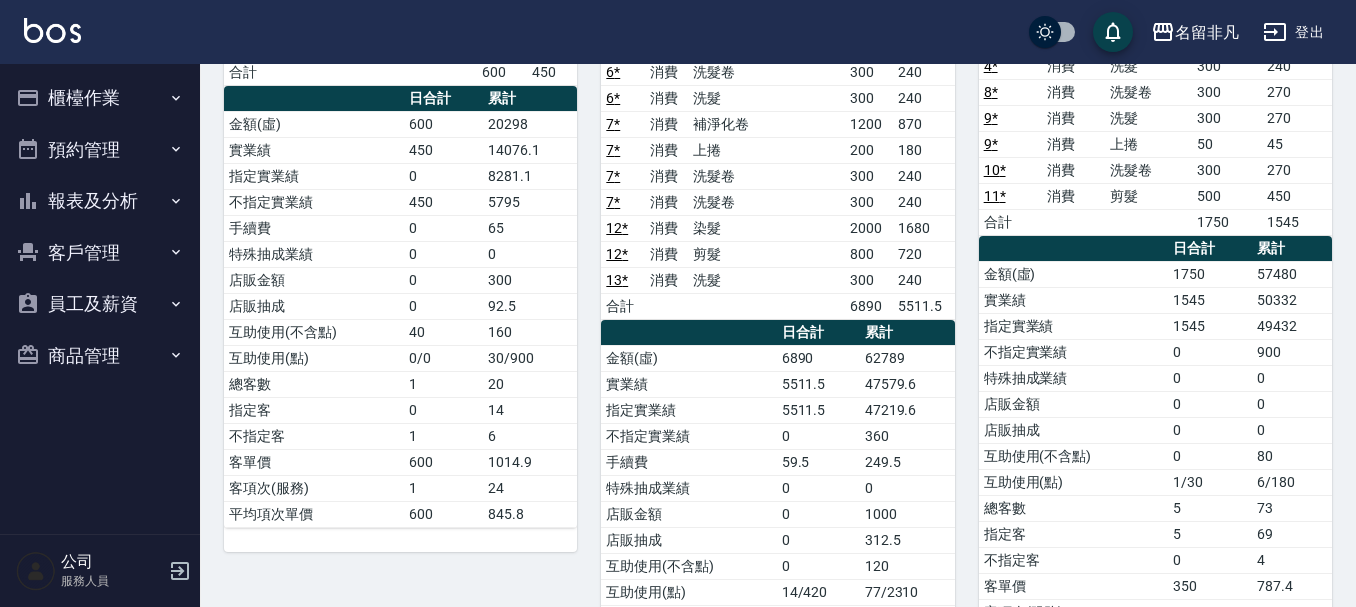 scroll, scrollTop: 200, scrollLeft: 0, axis: vertical 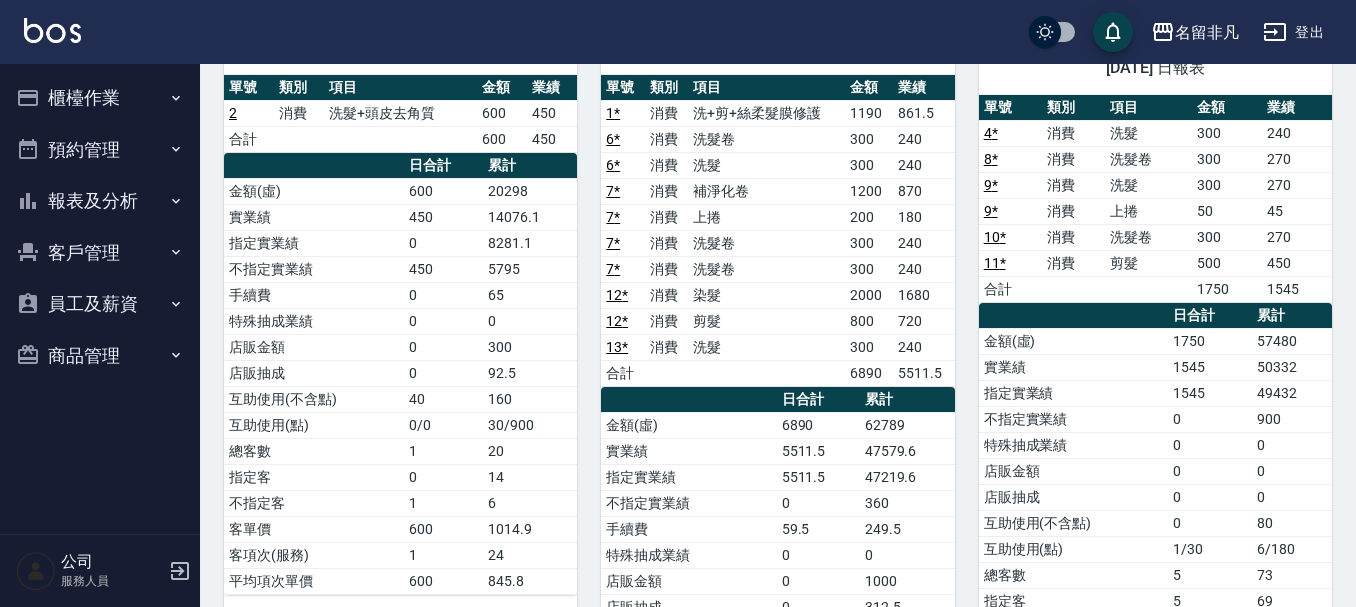 click on "櫃檯作業" at bounding box center [100, 98] 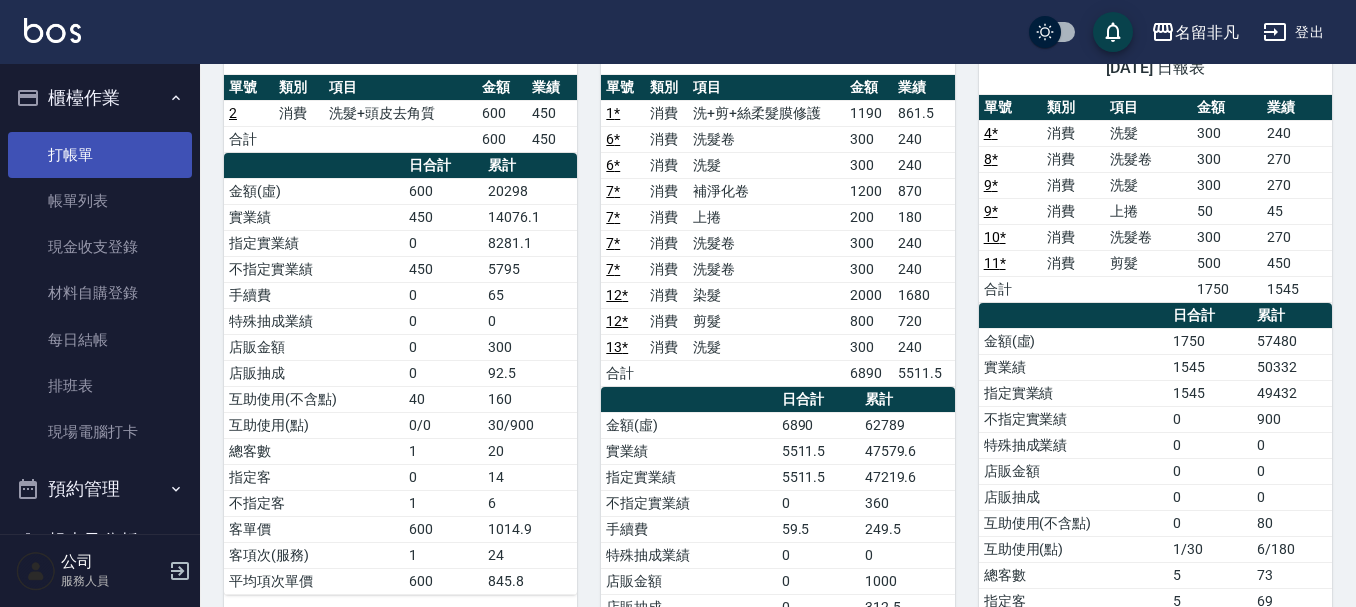 click on "打帳單" at bounding box center [100, 155] 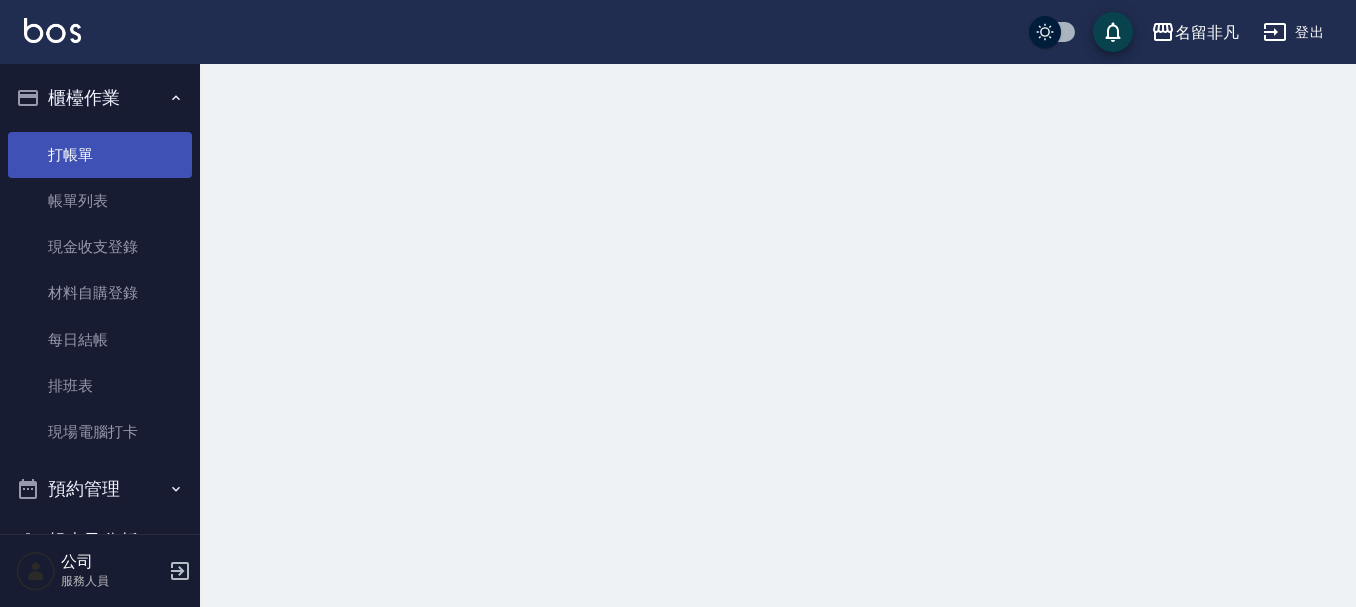 scroll, scrollTop: 0, scrollLeft: 0, axis: both 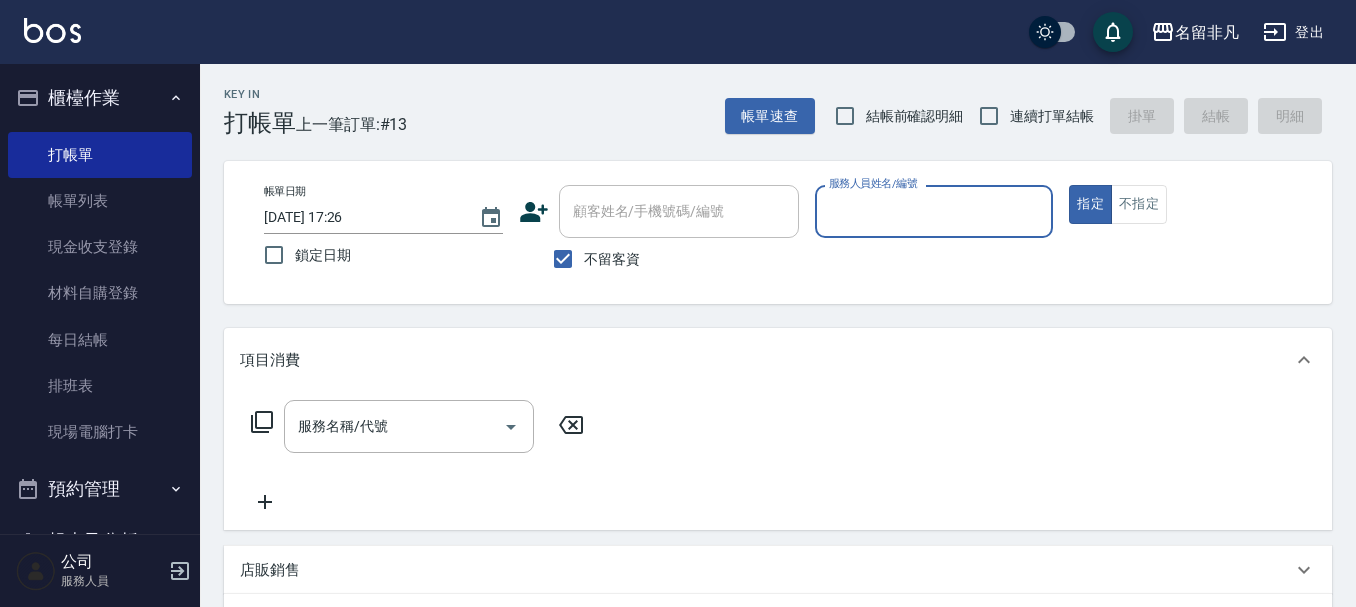 click on "櫃檯作業" at bounding box center [100, 98] 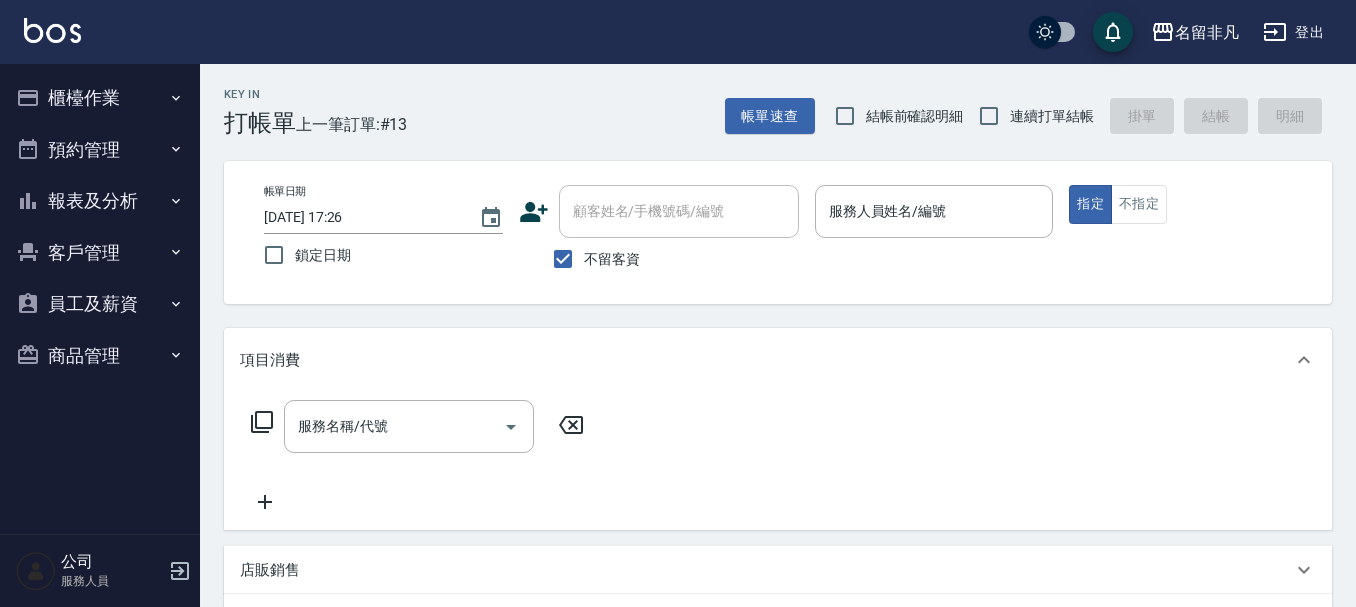 click on "報表及分析" at bounding box center [100, 201] 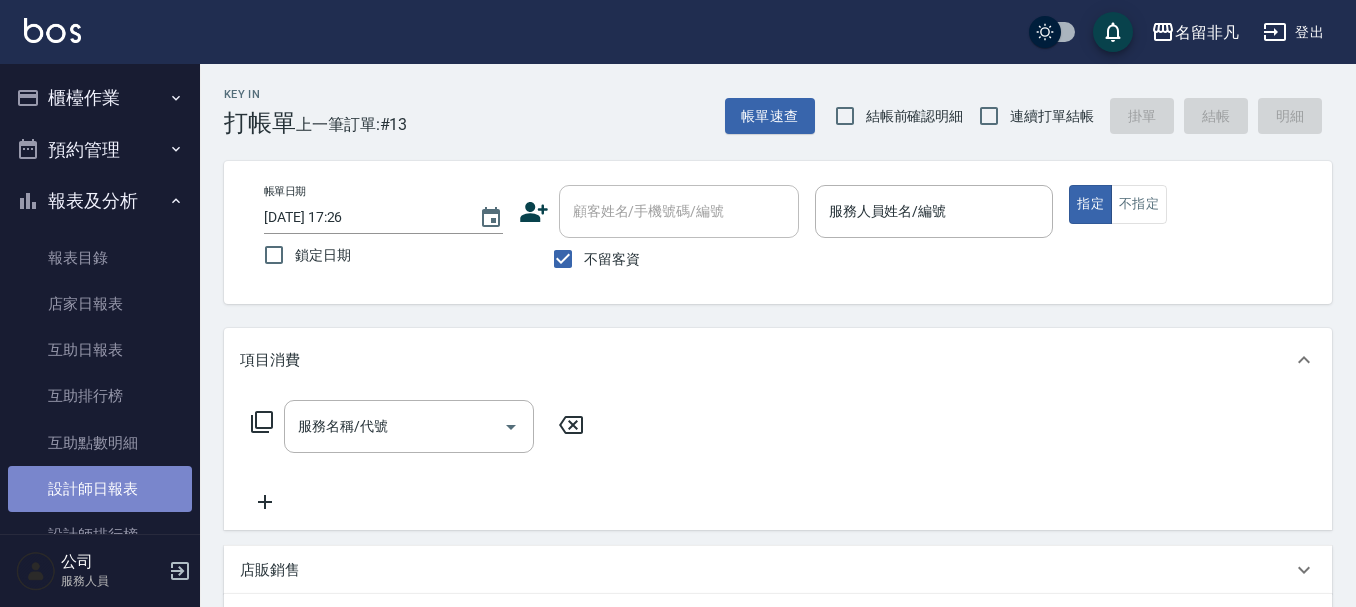 click on "設計師日報表" at bounding box center [100, 489] 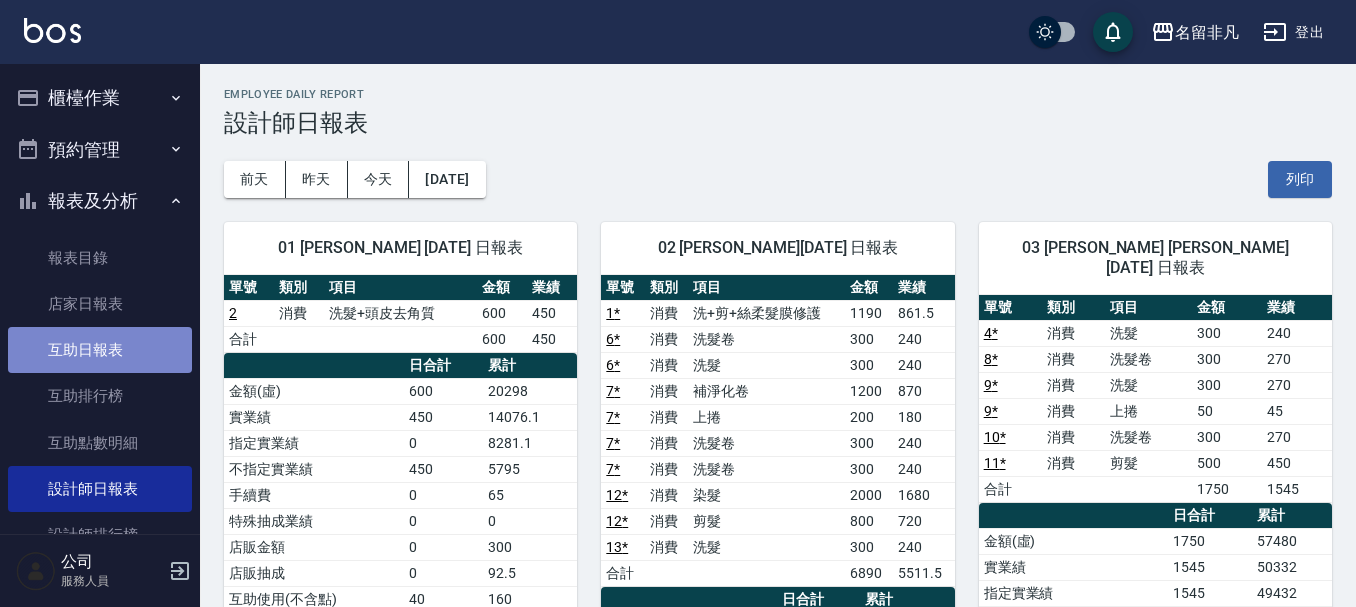 click on "互助日報表" at bounding box center (100, 350) 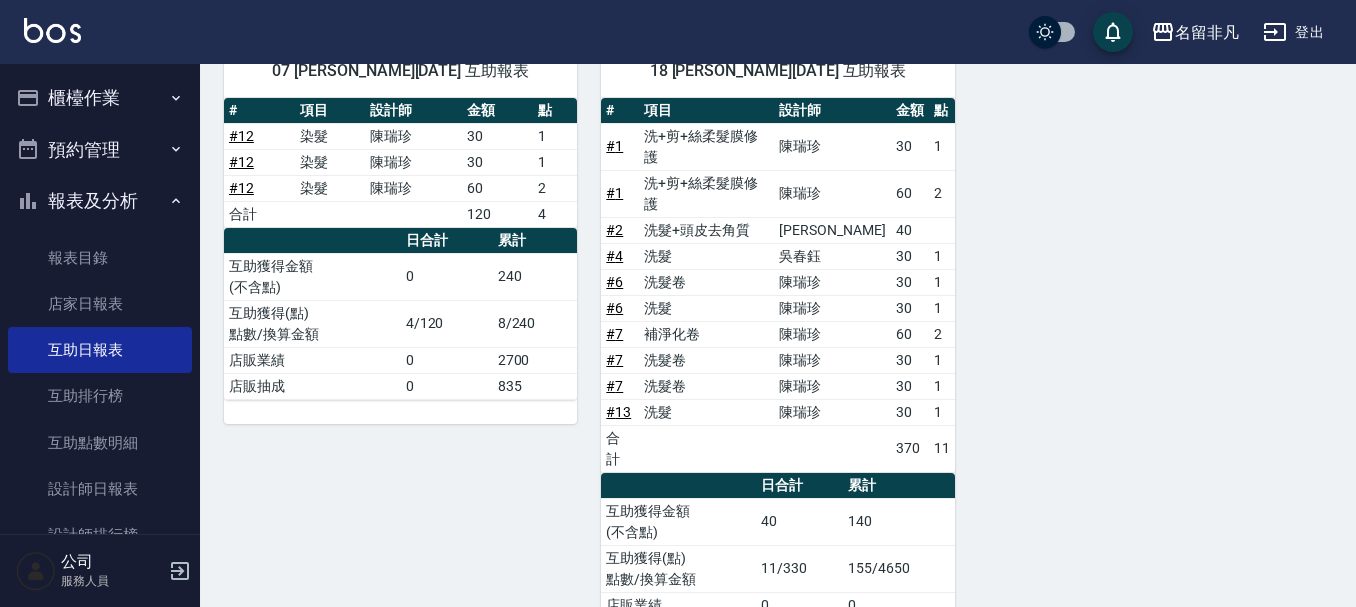scroll, scrollTop: 273, scrollLeft: 0, axis: vertical 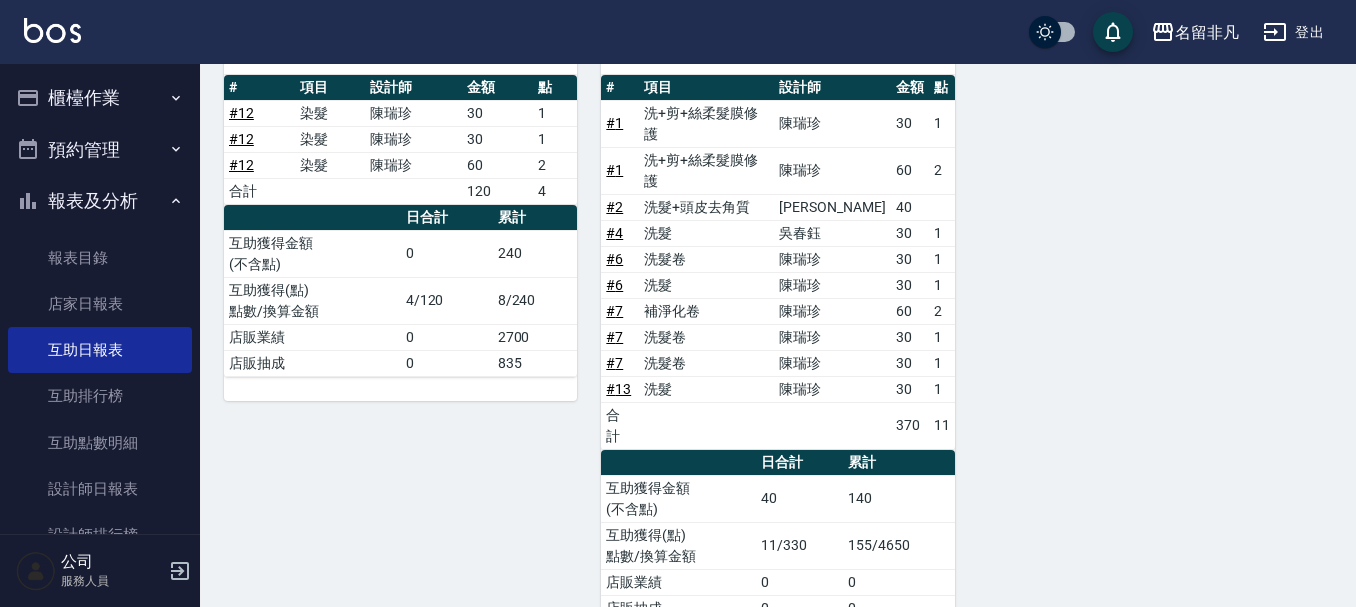 click on "報表及分析" at bounding box center (100, 201) 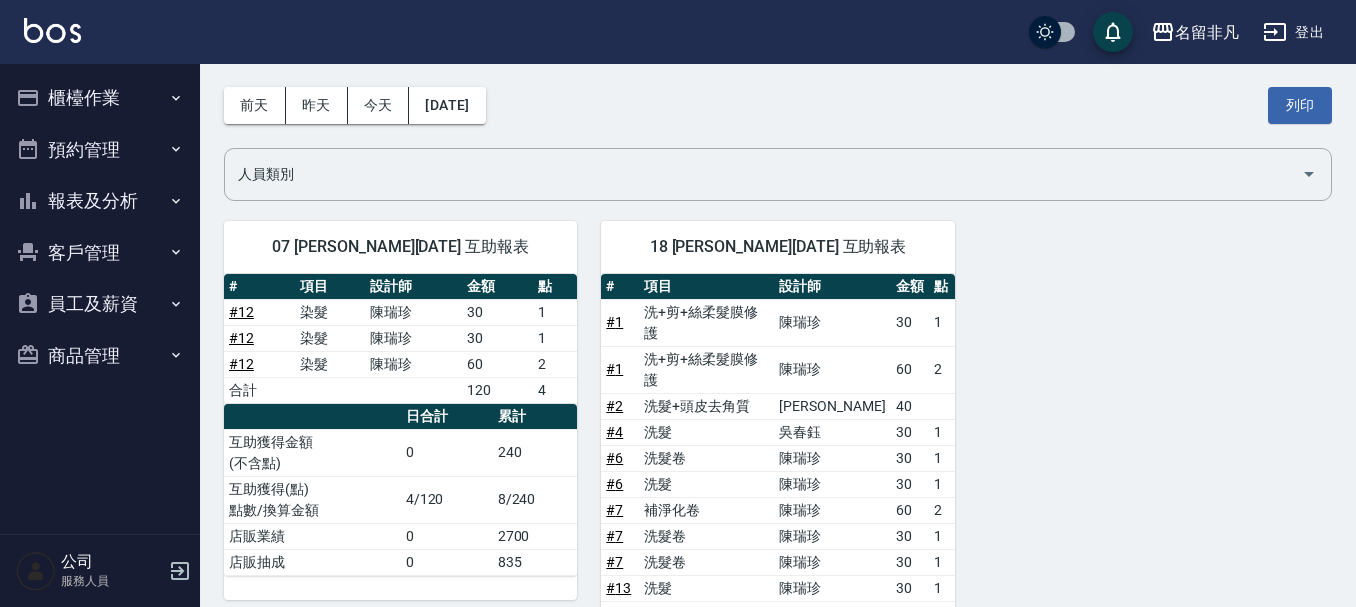 scroll, scrollTop: 73, scrollLeft: 0, axis: vertical 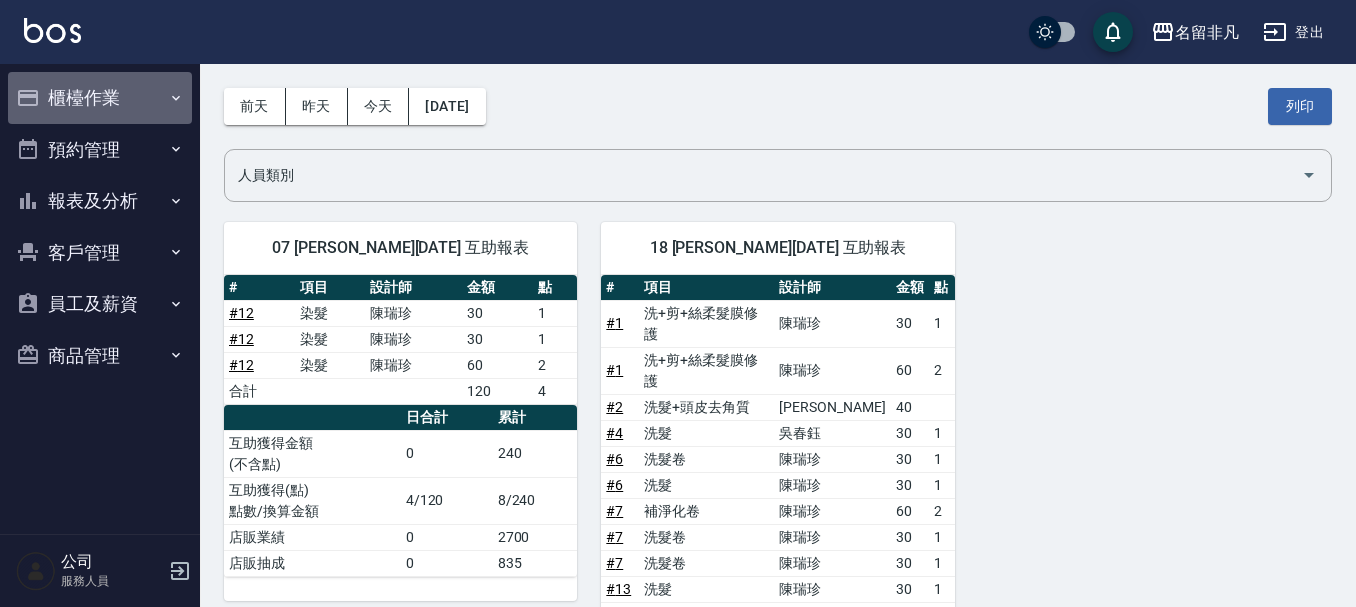 click on "櫃檯作業" at bounding box center [100, 98] 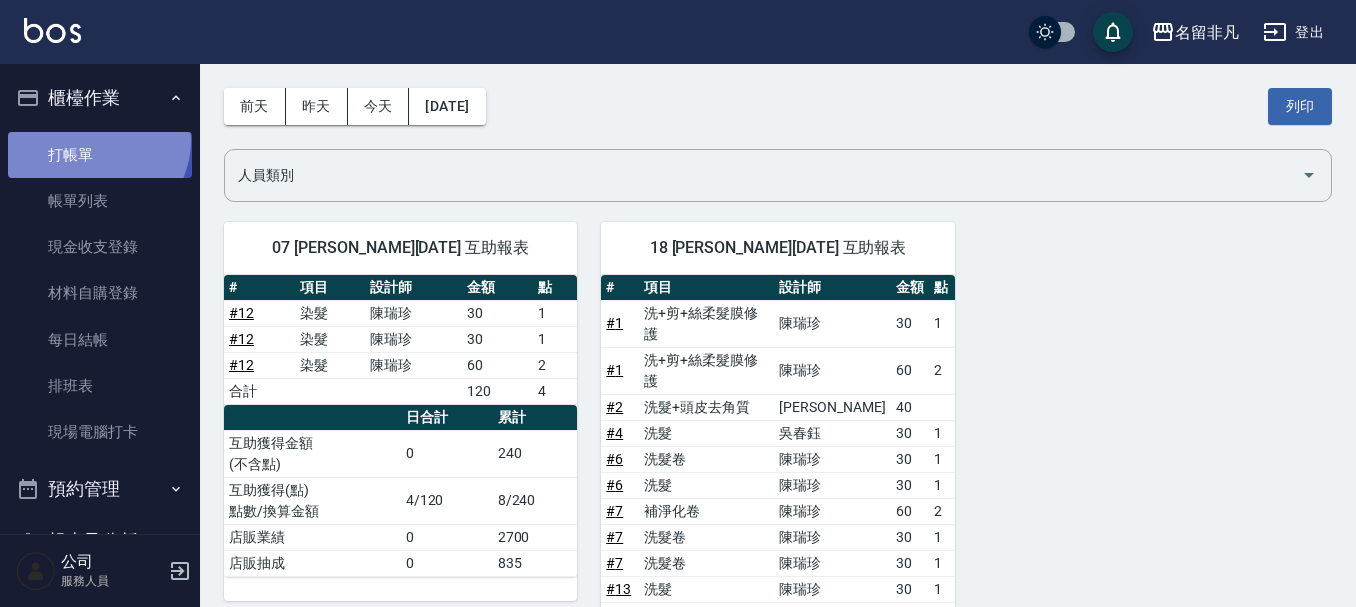 click on "打帳單" at bounding box center [100, 155] 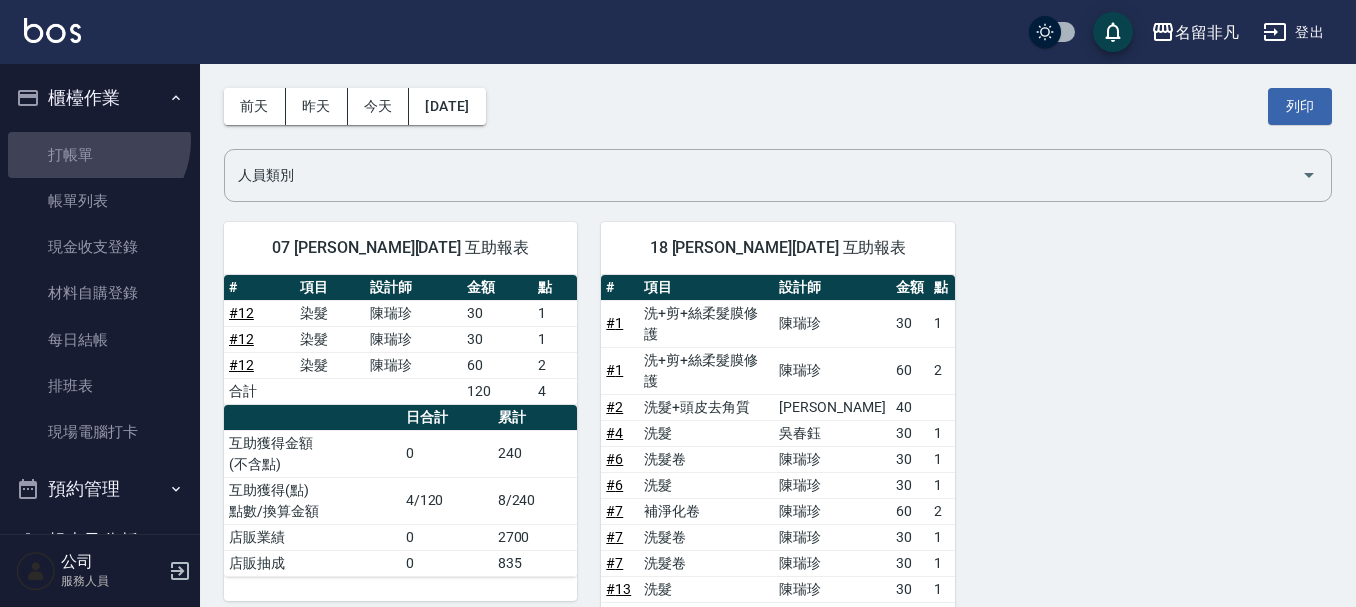 scroll, scrollTop: 0, scrollLeft: 0, axis: both 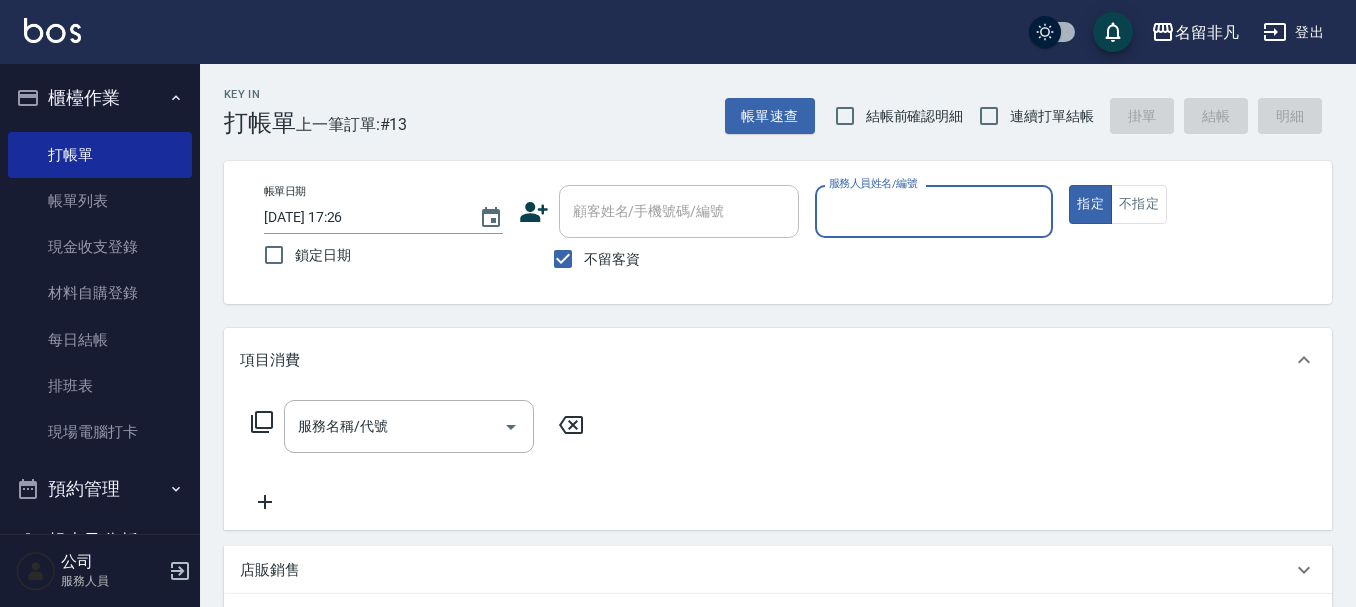 click on "櫃檯作業" at bounding box center (100, 98) 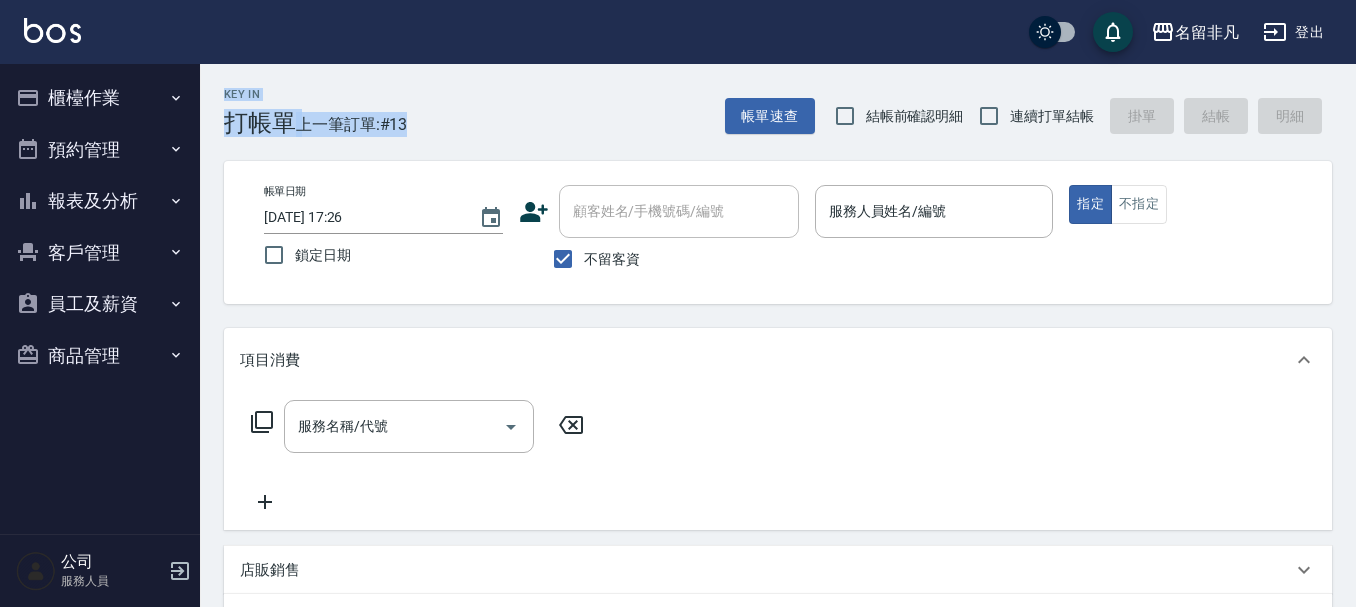 drag, startPoint x: 436, startPoint y: 134, endPoint x: 211, endPoint y: 95, distance: 228.35498 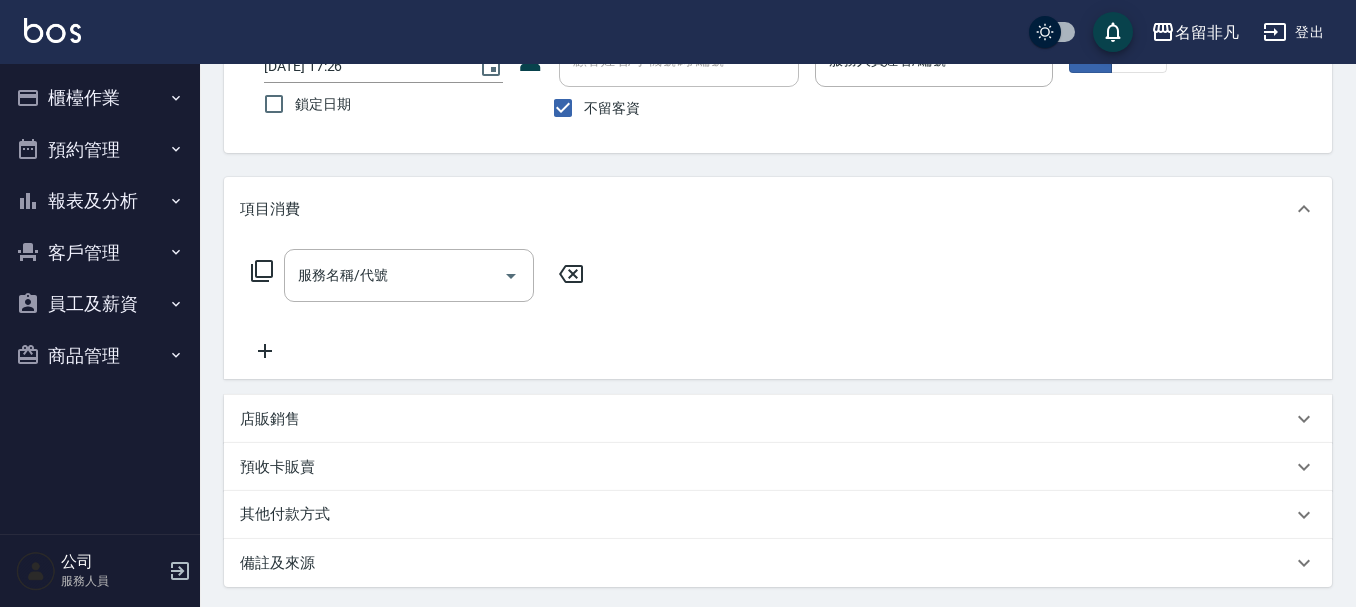 scroll, scrollTop: 0, scrollLeft: 0, axis: both 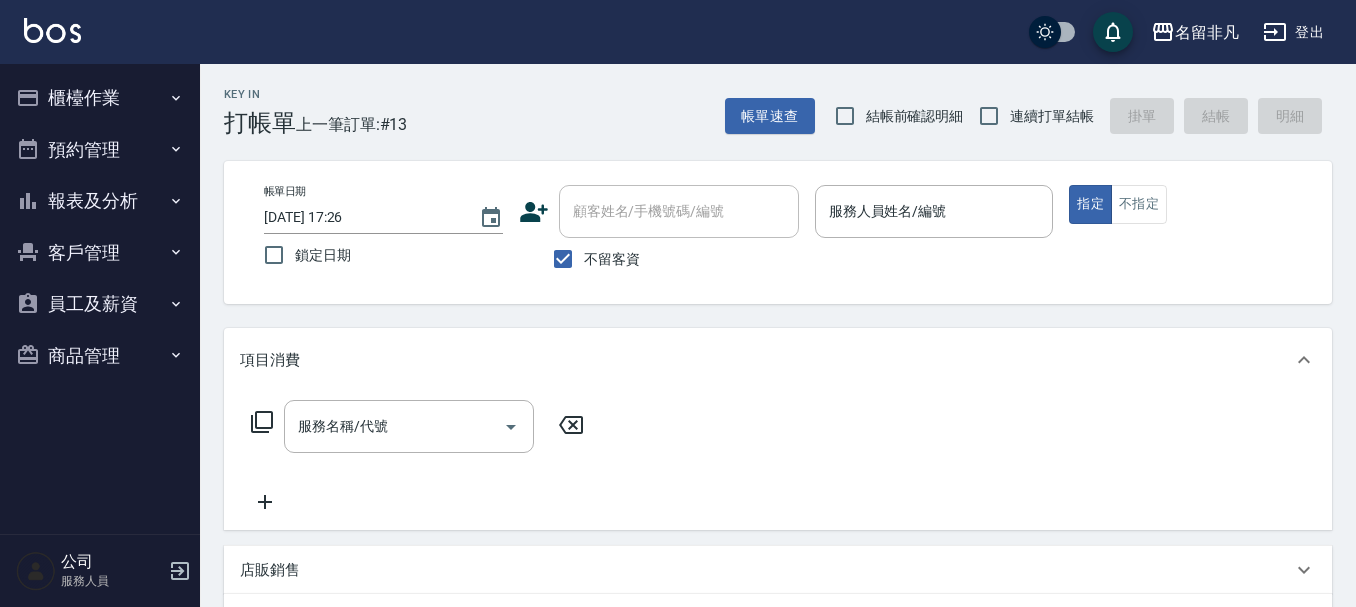 drag, startPoint x: 227, startPoint y: 94, endPoint x: 213, endPoint y: 78, distance: 21.260292 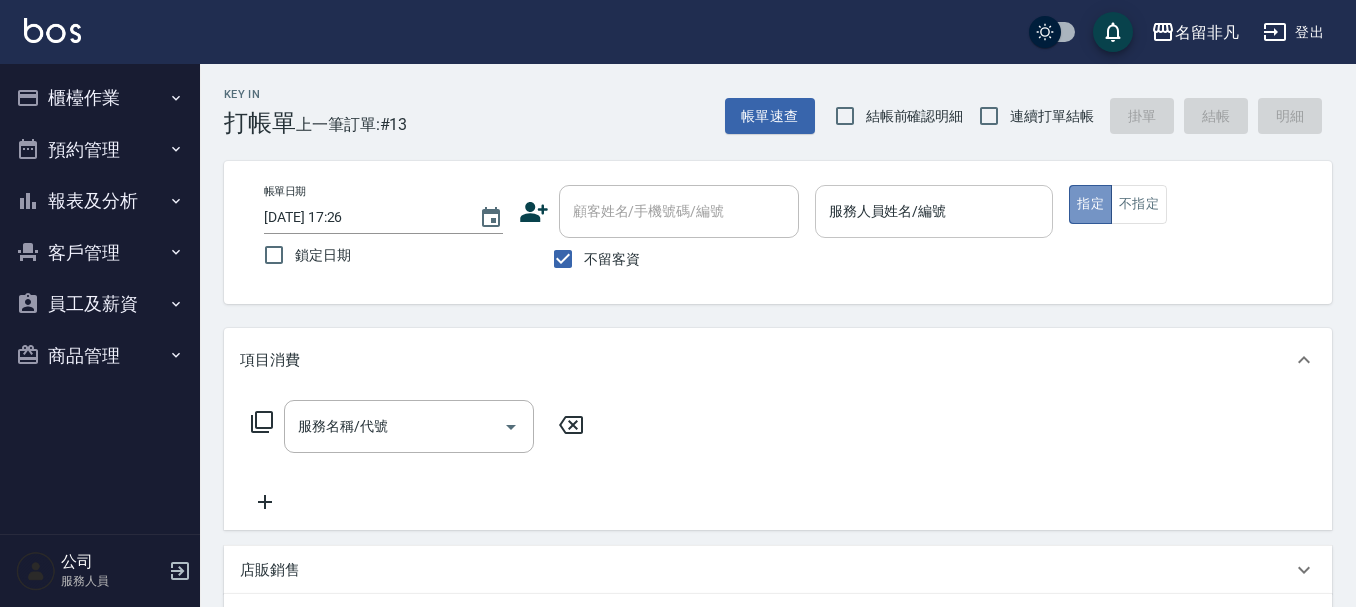 drag, startPoint x: 1094, startPoint y: 196, endPoint x: 1012, endPoint y: 214, distance: 83.95237 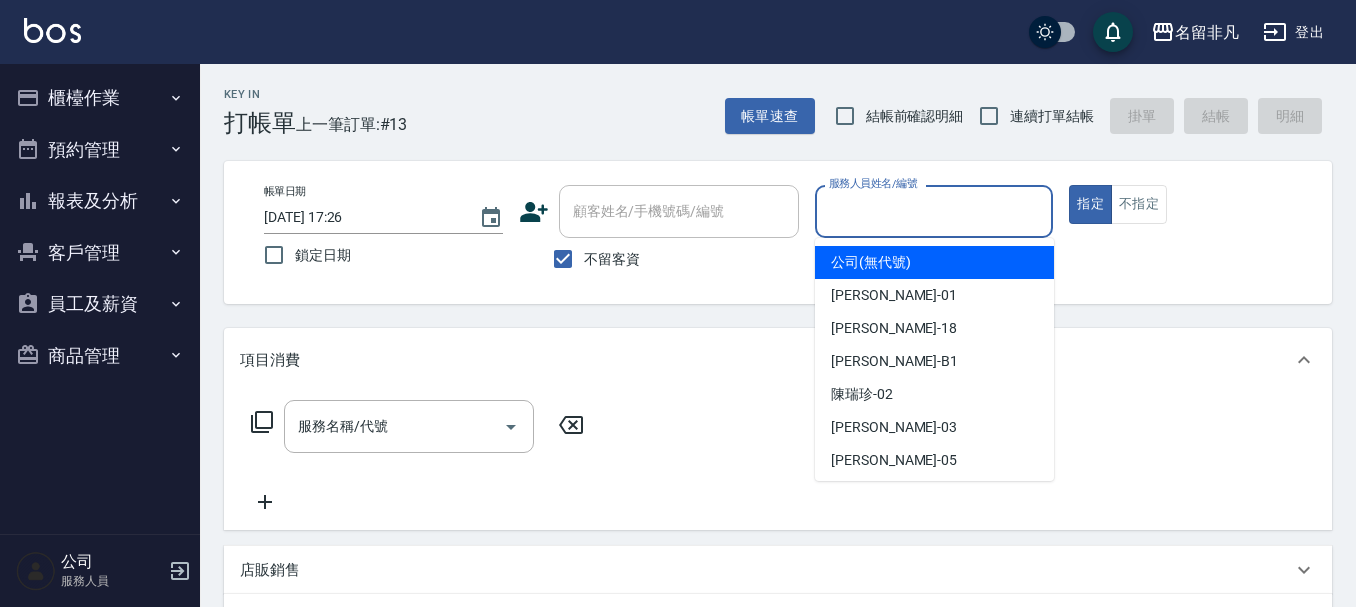 click on "服務人員姓名/編號" at bounding box center [934, 211] 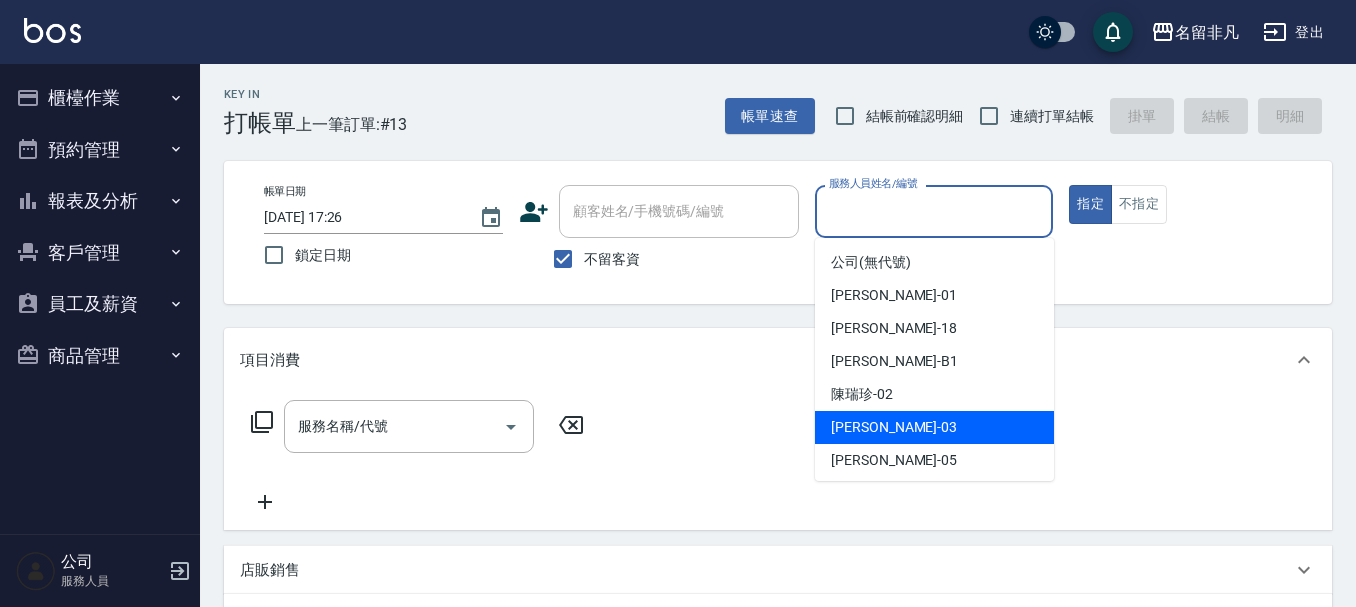 click on "[PERSON_NAME] -03" at bounding box center (934, 427) 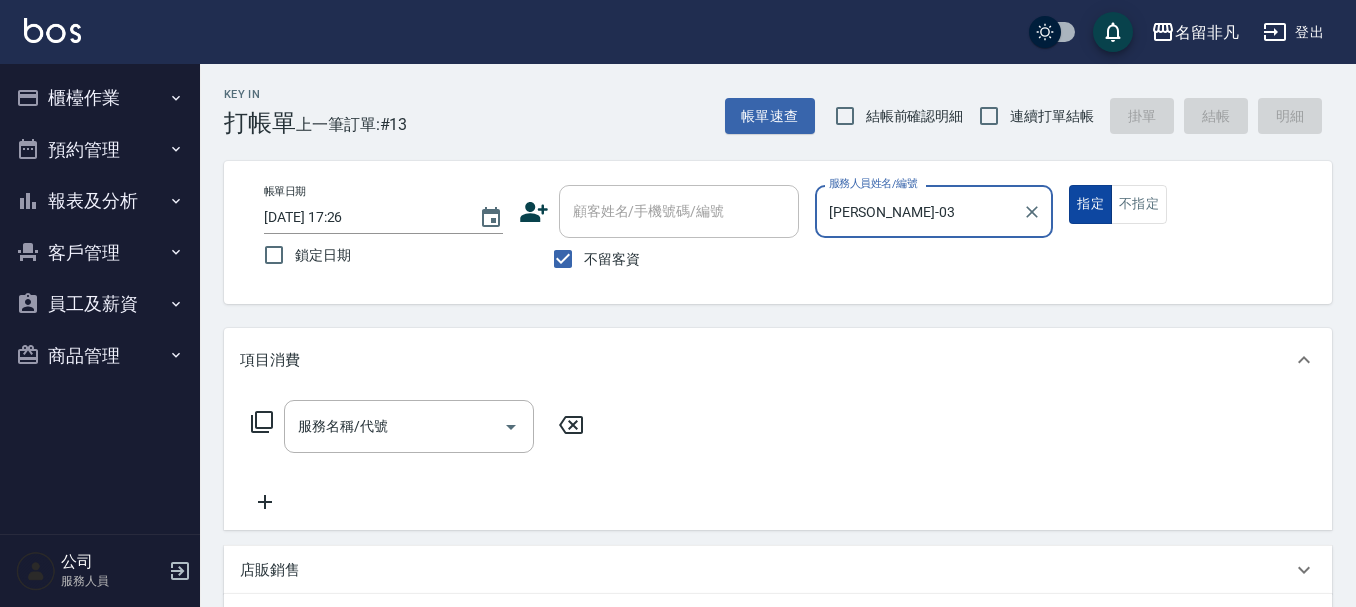 click on "指定" at bounding box center [1090, 204] 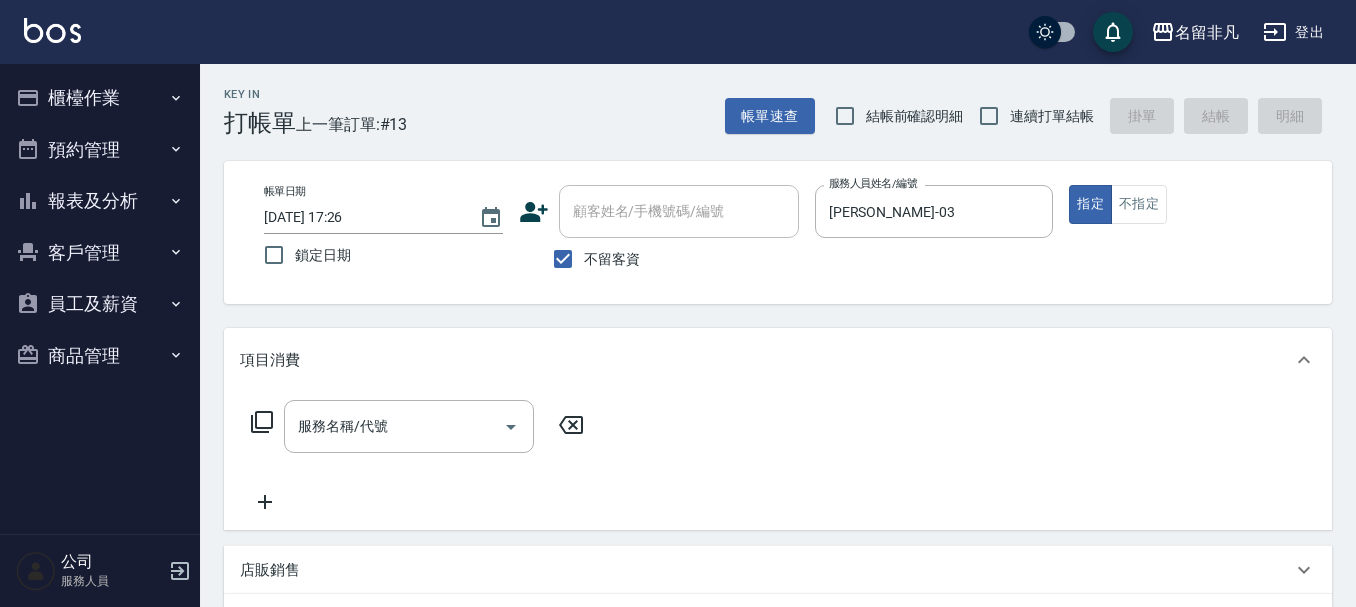 click 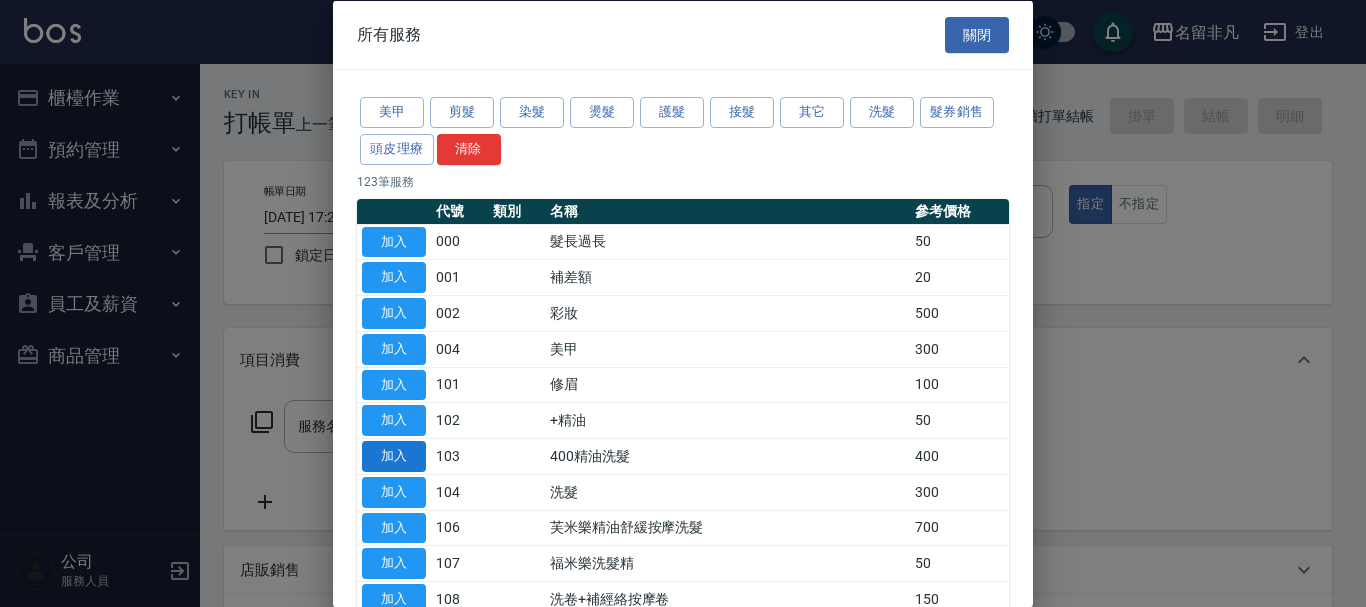 click on "加入" at bounding box center (394, 456) 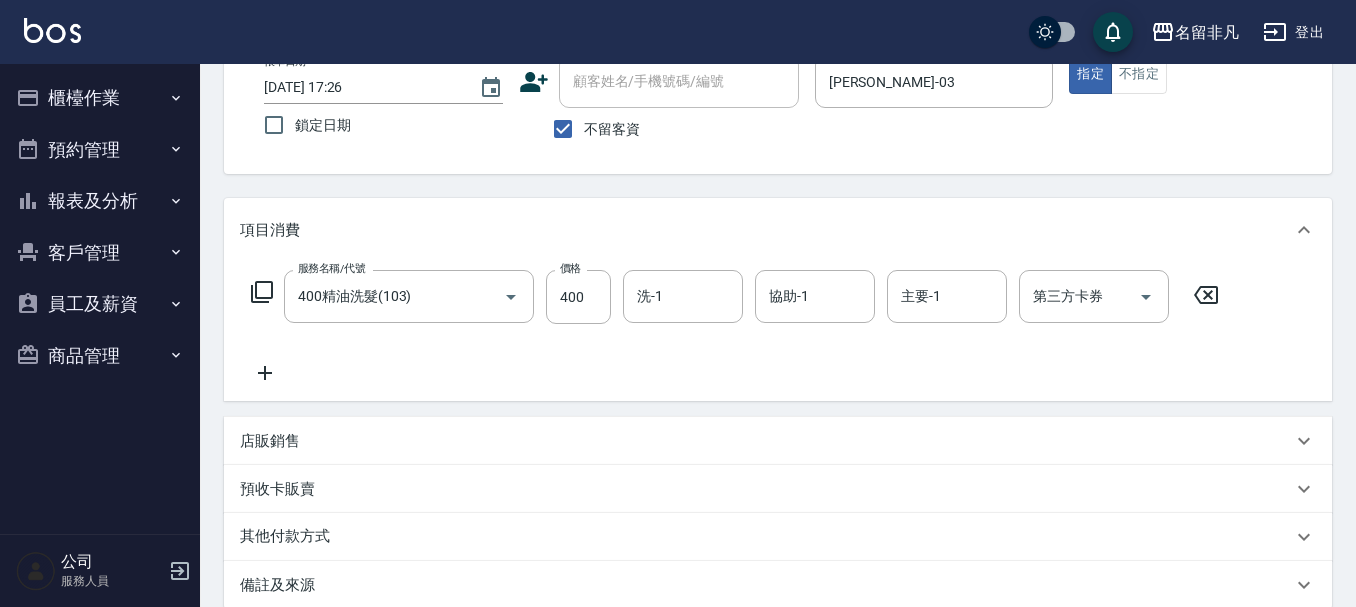 scroll, scrollTop: 58, scrollLeft: 0, axis: vertical 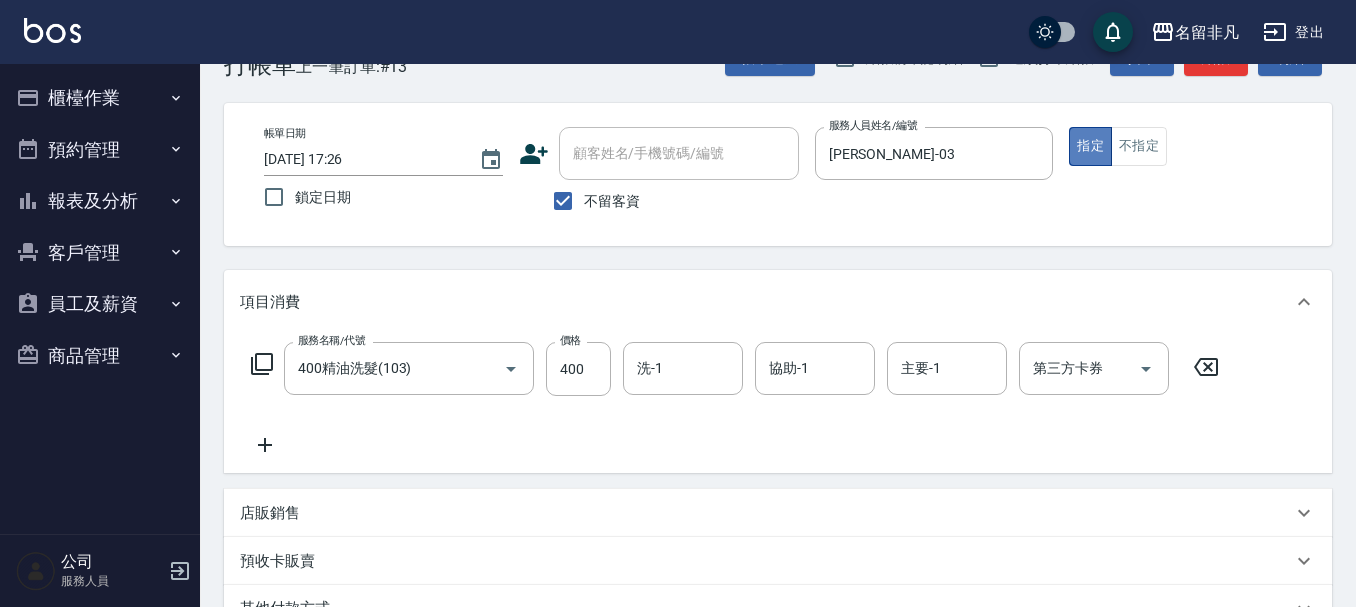 click on "指定" at bounding box center (1090, 146) 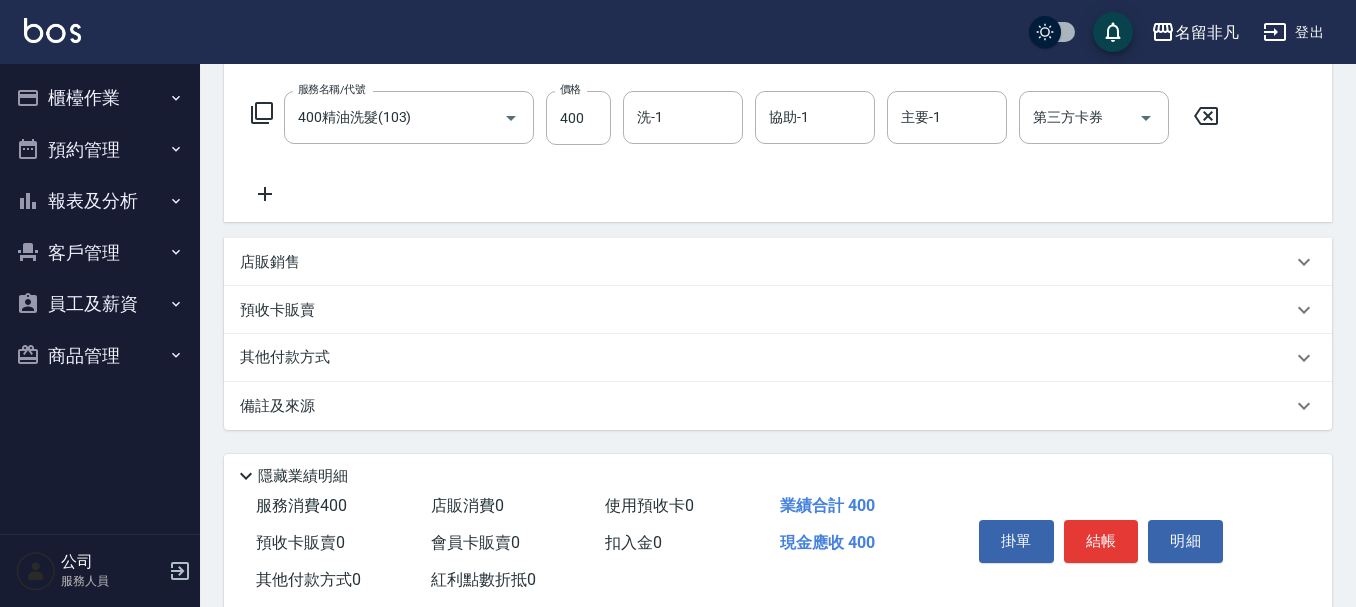 scroll, scrollTop: 358, scrollLeft: 0, axis: vertical 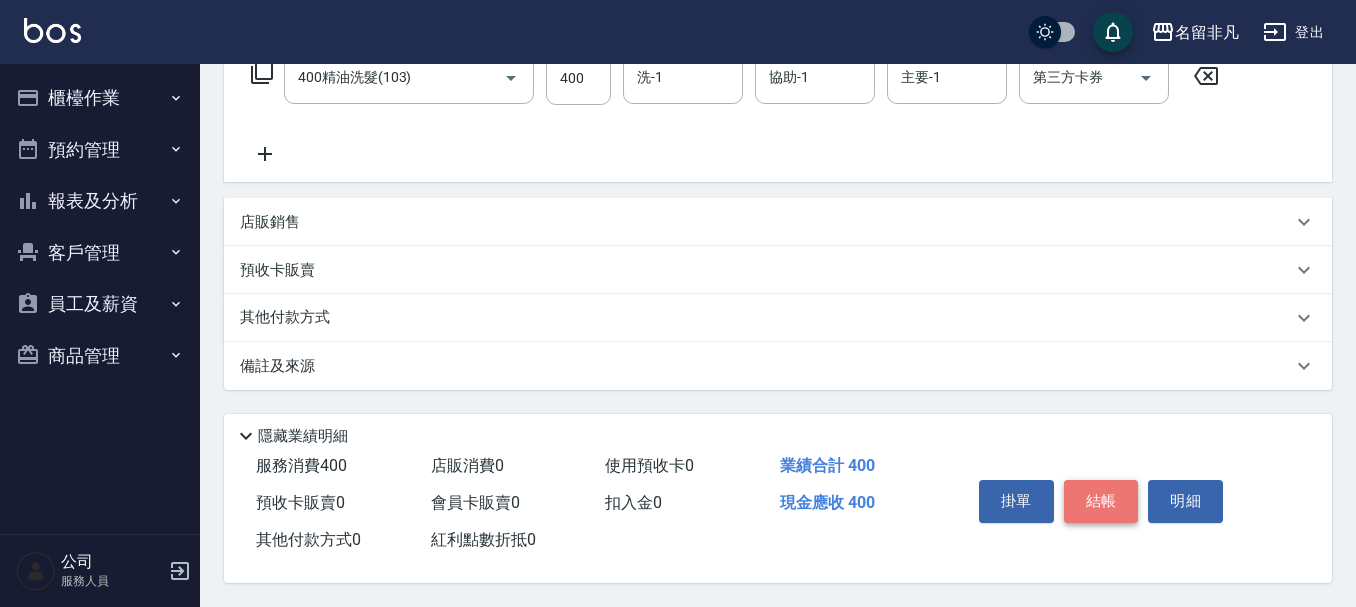 click on "結帳" at bounding box center [1101, 501] 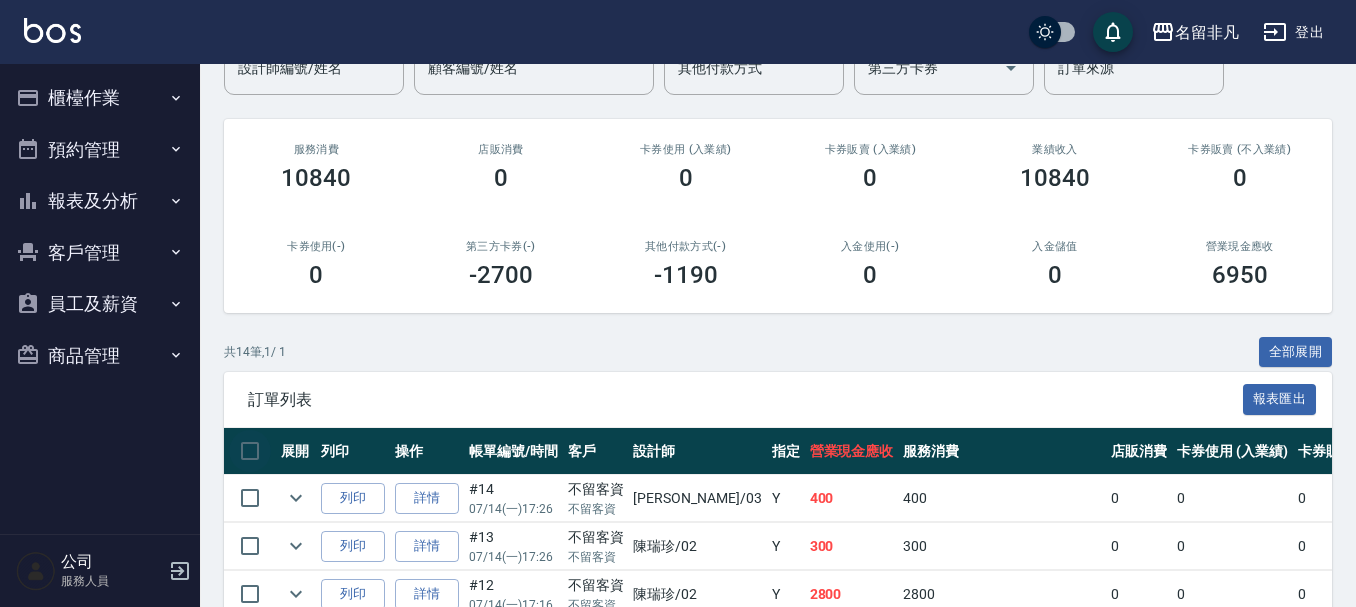 scroll, scrollTop: 300, scrollLeft: 0, axis: vertical 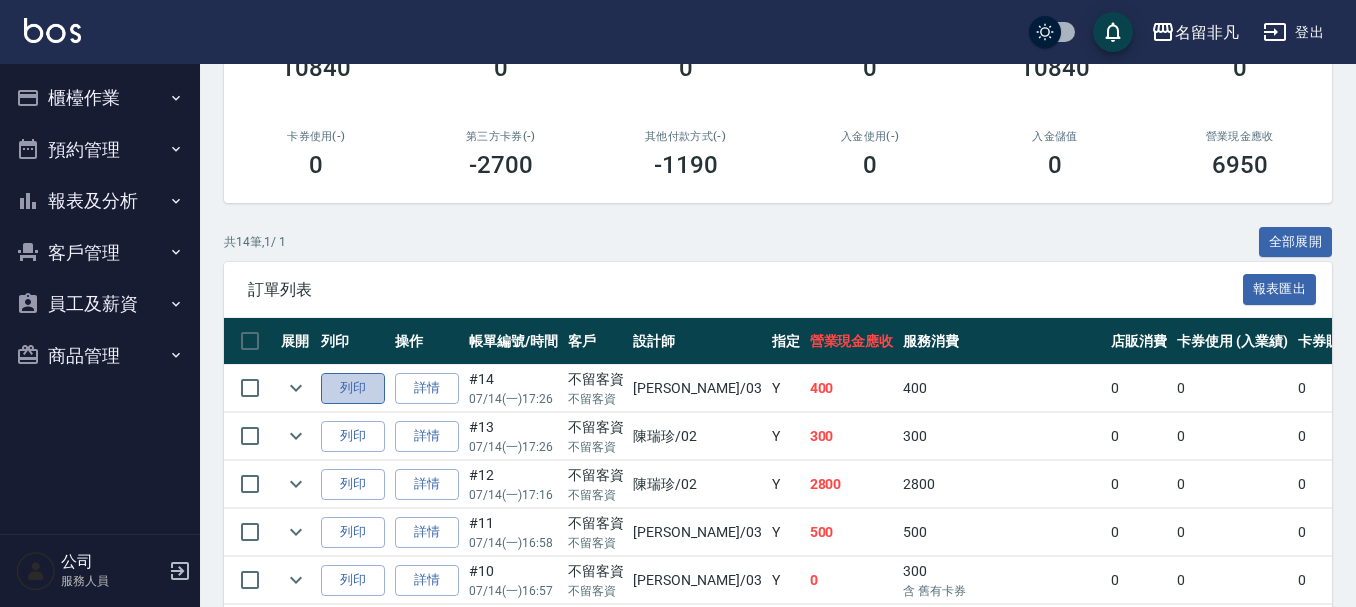 click on "列印" at bounding box center [353, 388] 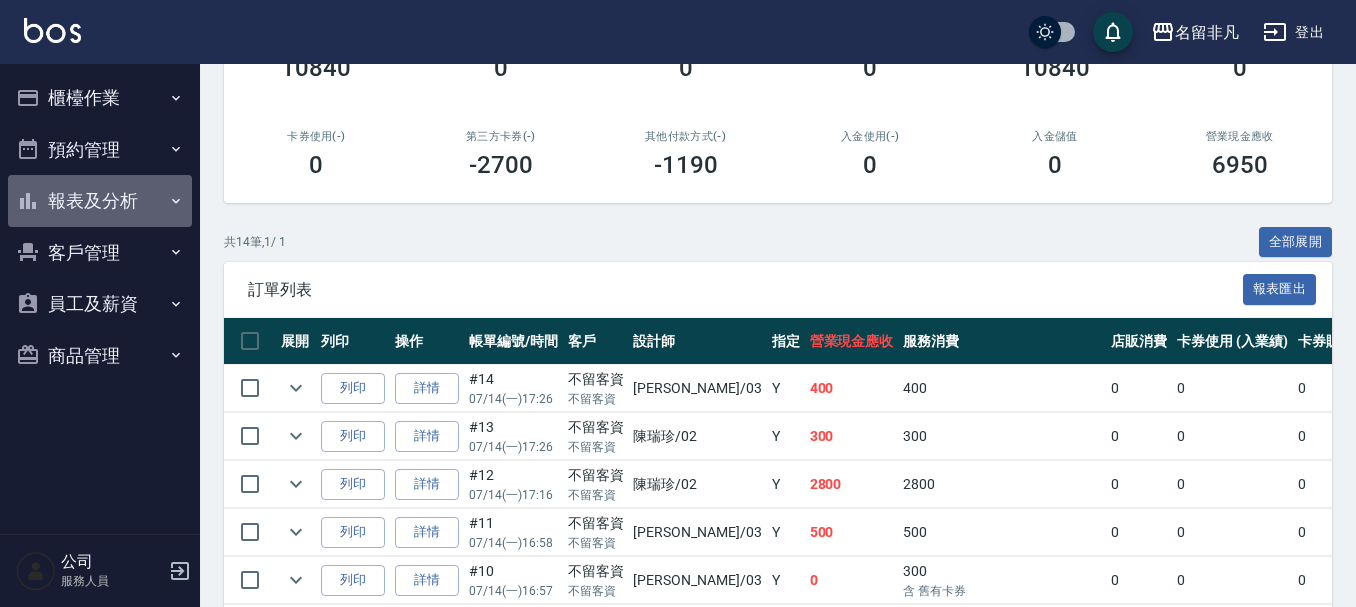 click on "報表及分析" at bounding box center [100, 201] 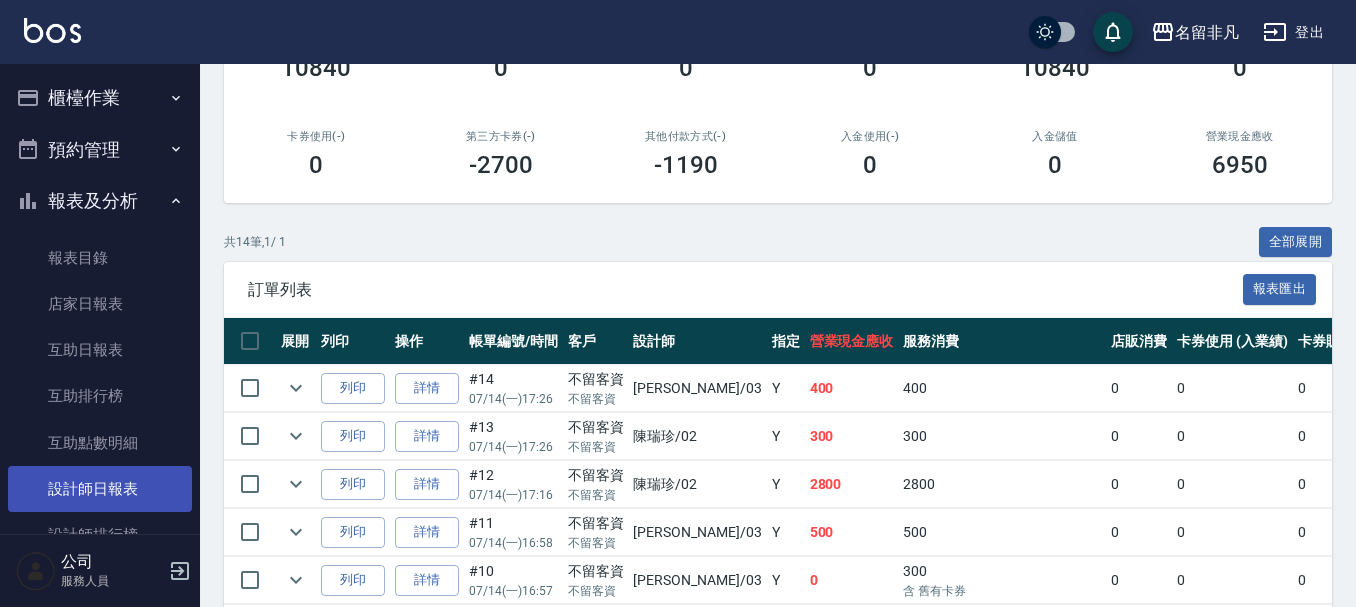 click on "設計師日報表" at bounding box center [100, 489] 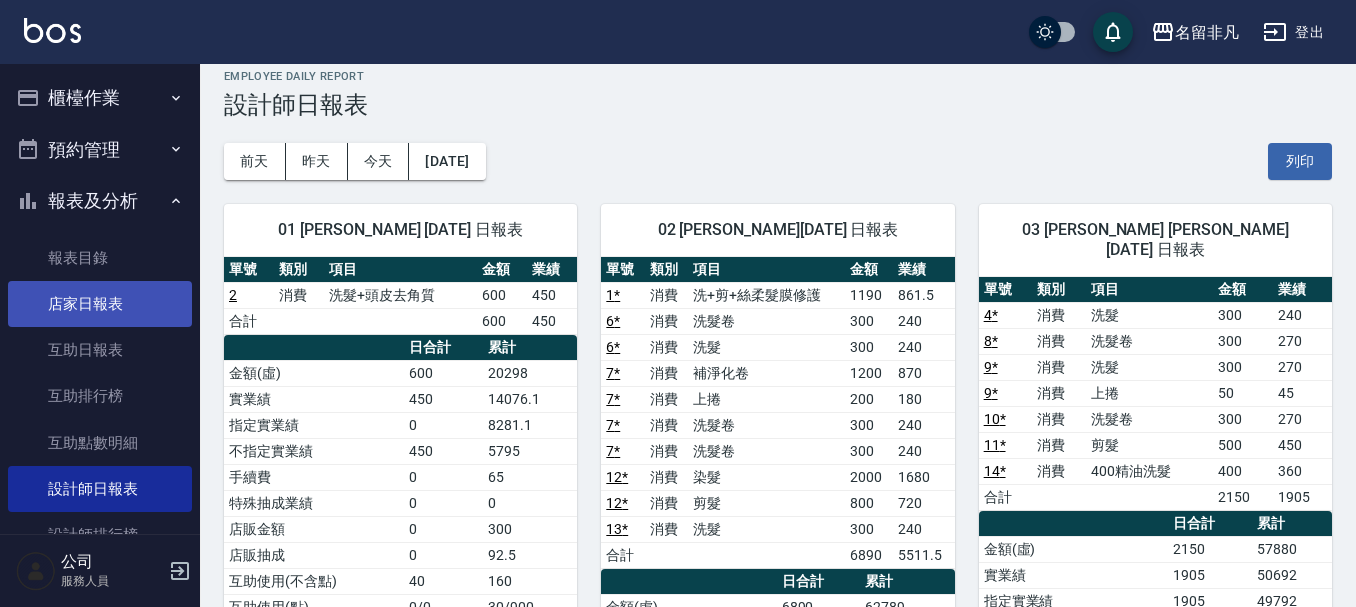 scroll, scrollTop: 0, scrollLeft: 0, axis: both 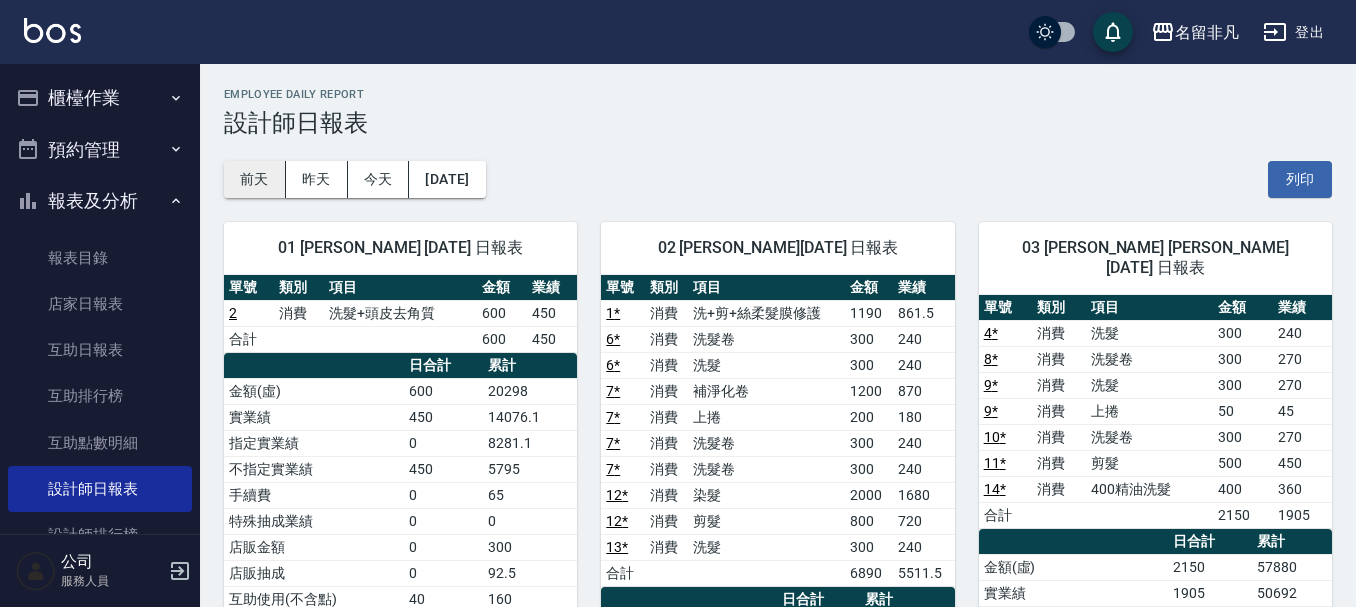 click on "前天" at bounding box center [255, 179] 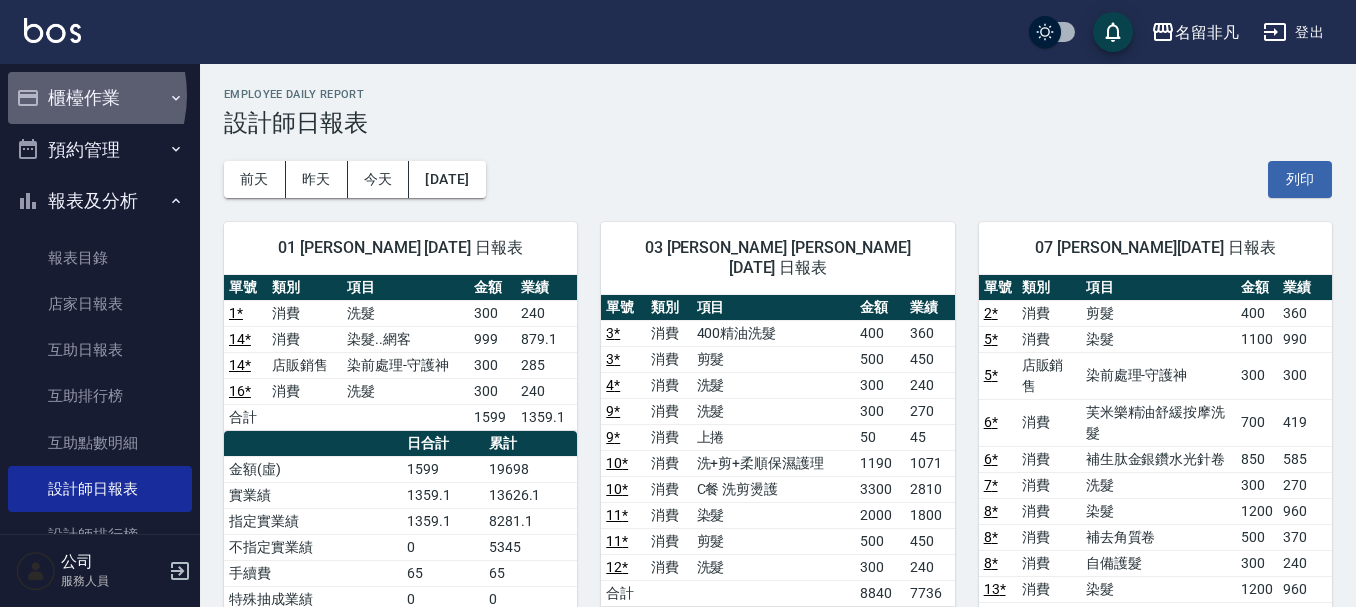 click on "櫃檯作業" at bounding box center (100, 98) 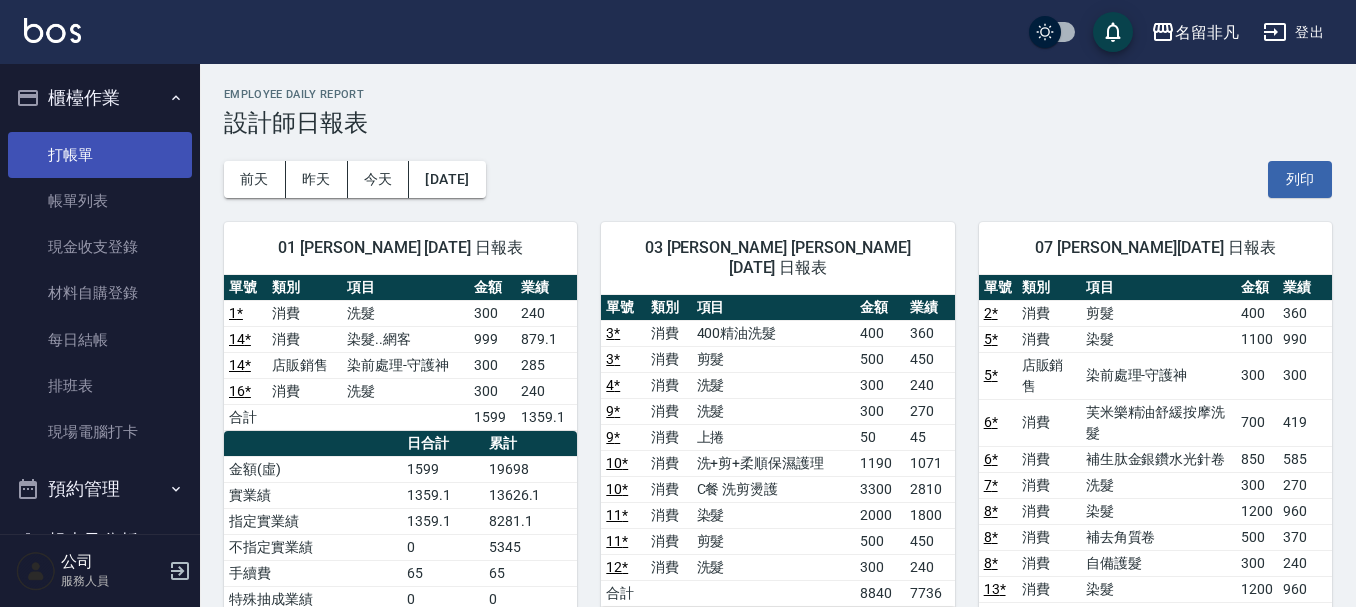 click on "打帳單" at bounding box center [100, 155] 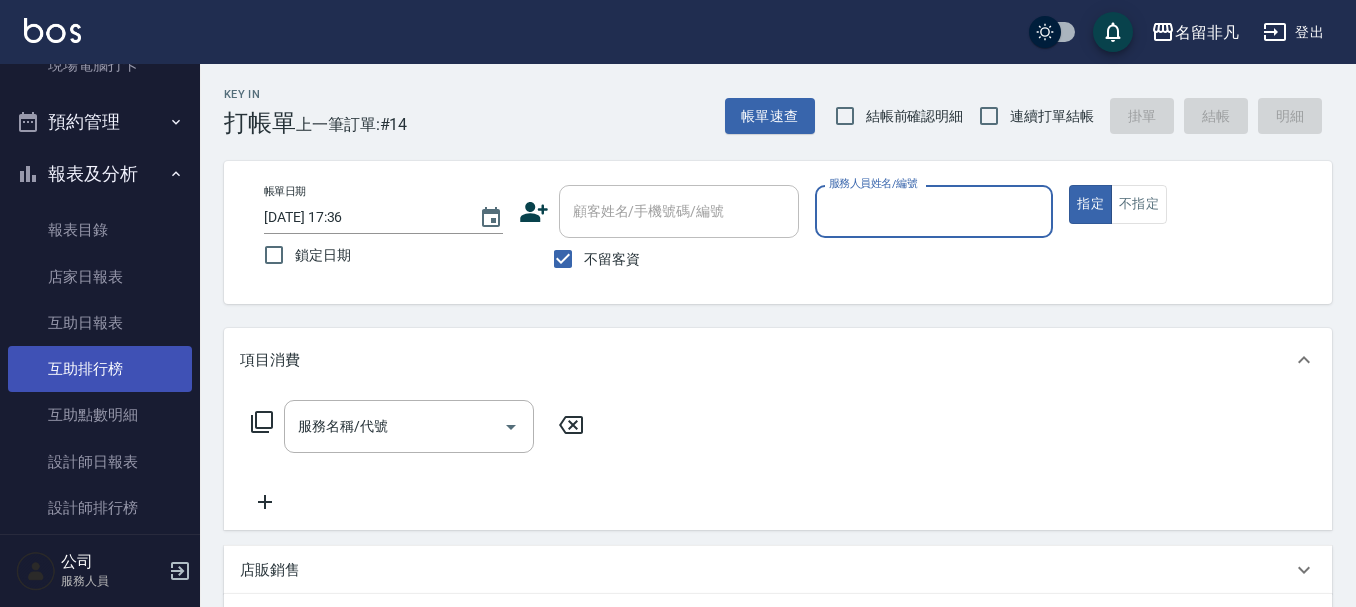 scroll, scrollTop: 400, scrollLeft: 0, axis: vertical 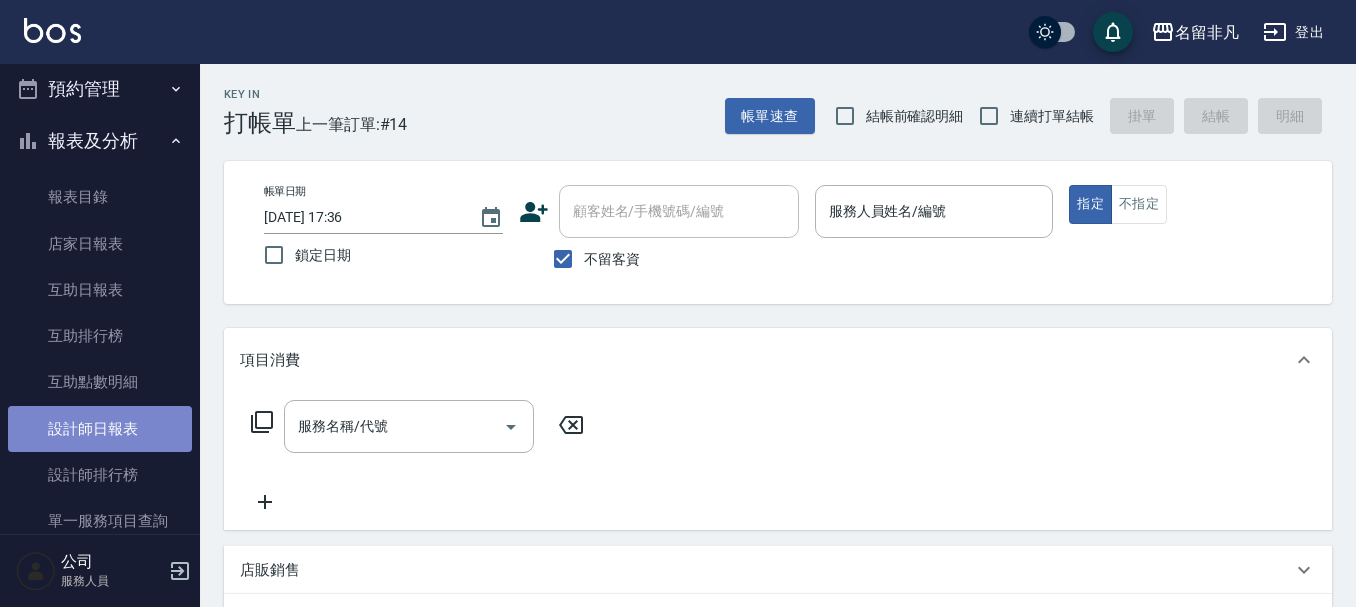 click on "設計師日報表" at bounding box center [100, 429] 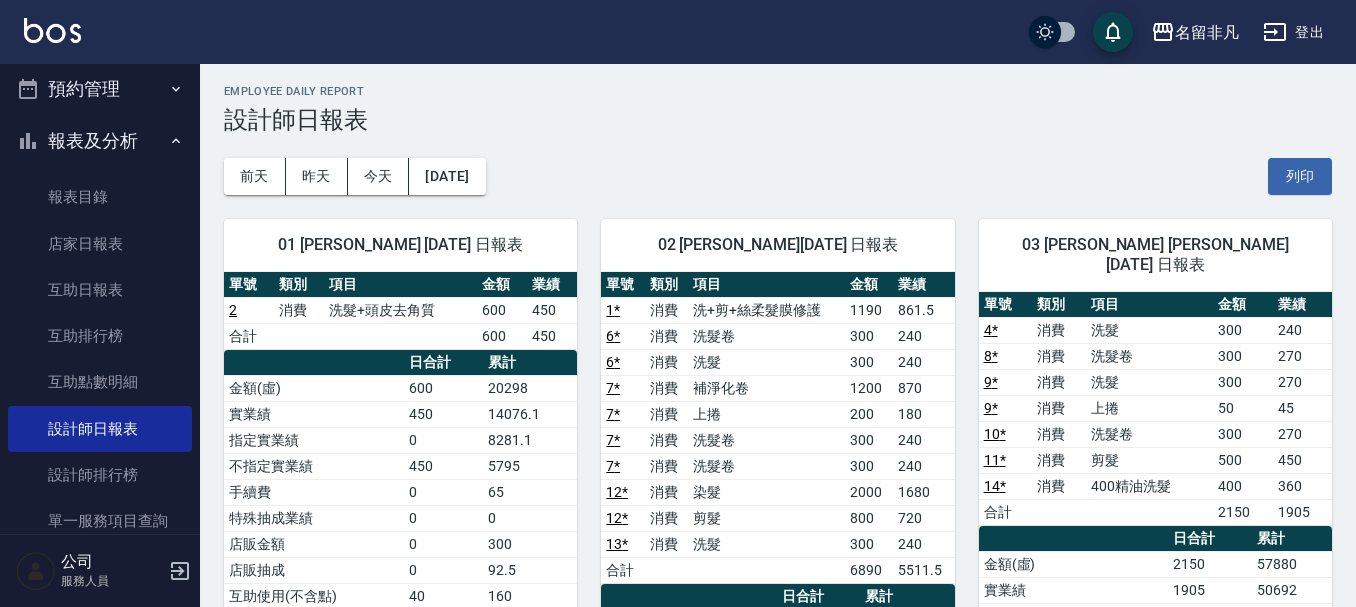 scroll, scrollTop: 0, scrollLeft: 0, axis: both 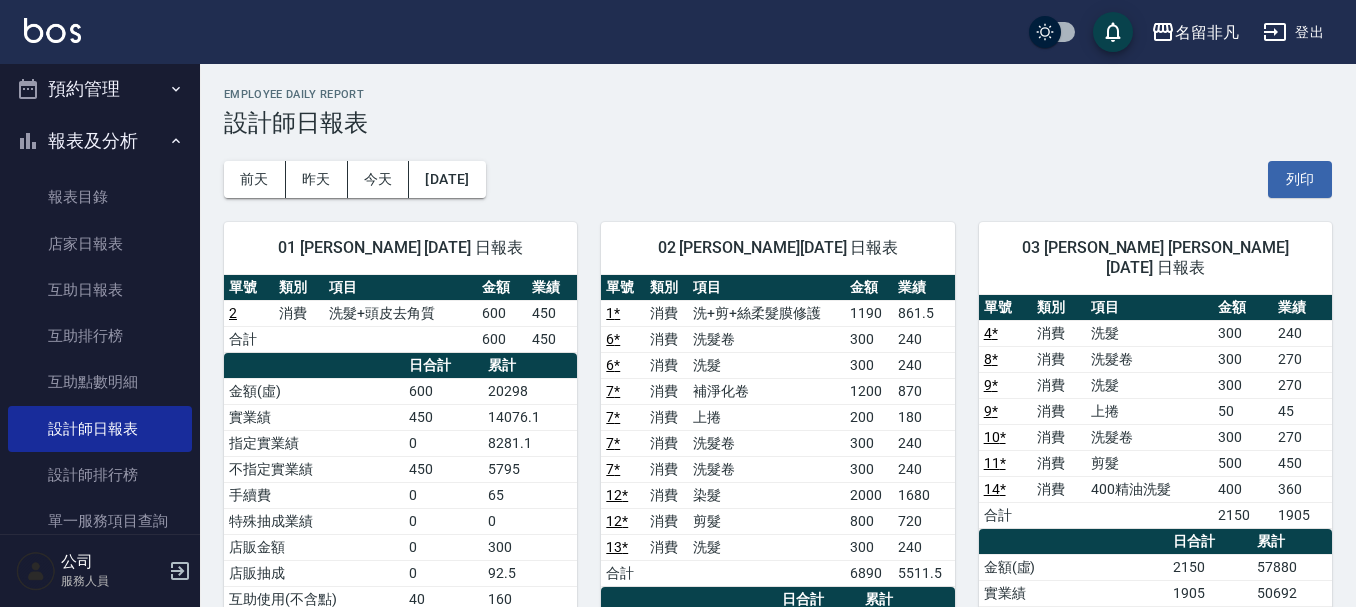 click on "預約管理" at bounding box center [100, 89] 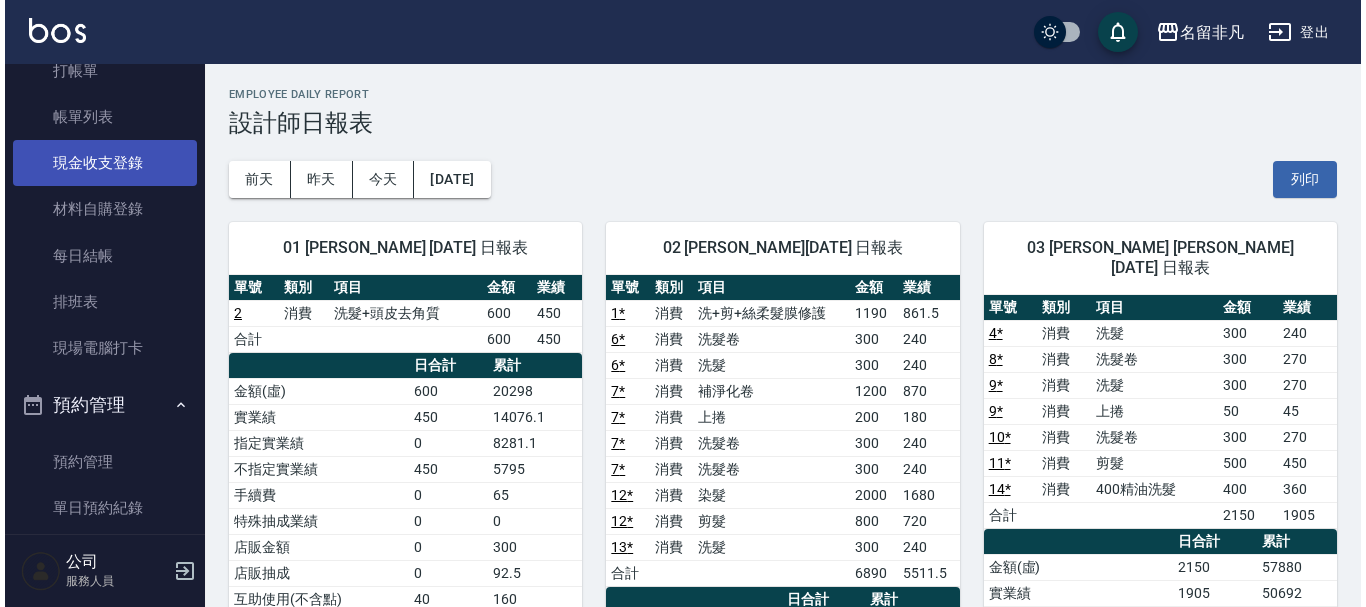 scroll, scrollTop: 0, scrollLeft: 0, axis: both 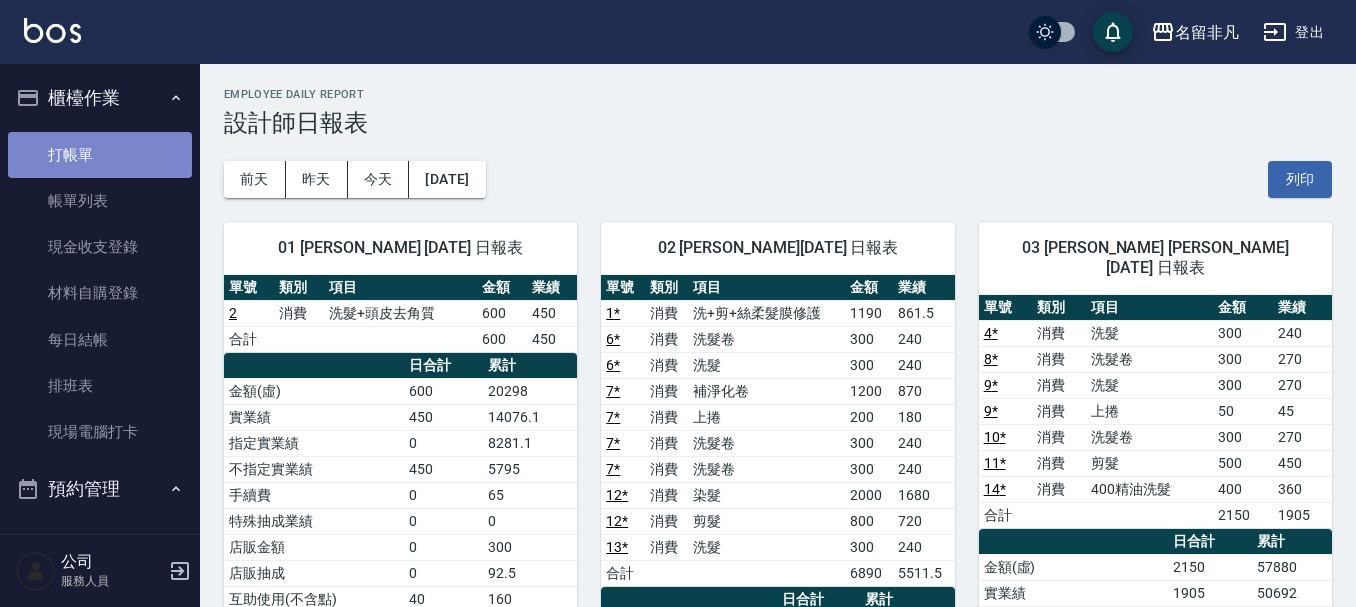 click on "打帳單" at bounding box center (100, 155) 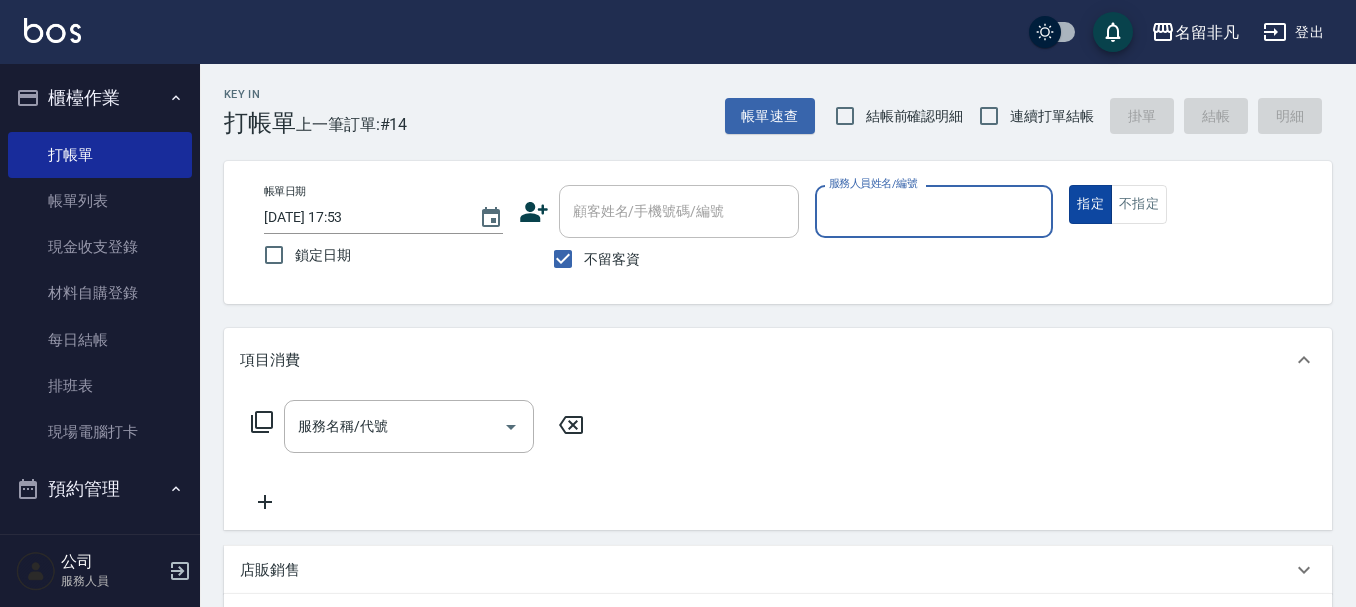 click on "指定" at bounding box center [1090, 204] 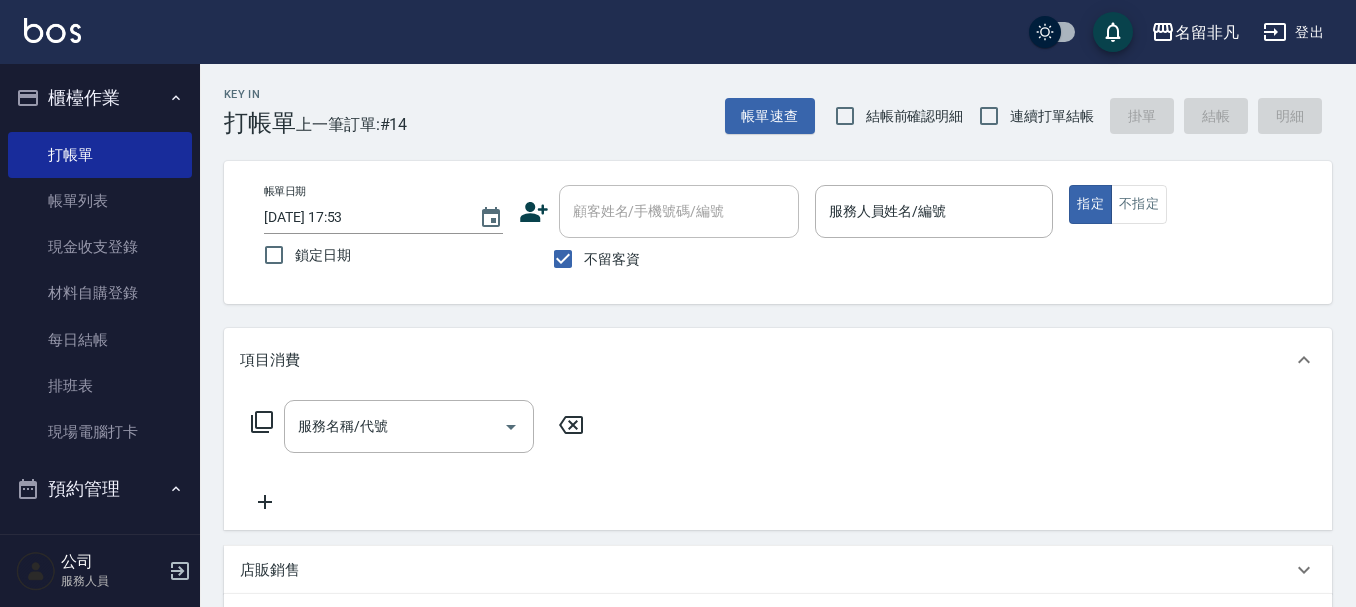 click on "帳單日期 [DATE] 17:53 鎖定日期 顧客姓名/手機號碼/編號 顧客姓名/手機號碼/編號 不留客資 服務人員姓名/編號 服務人員姓名/編號 指定 不指定" at bounding box center (778, 232) 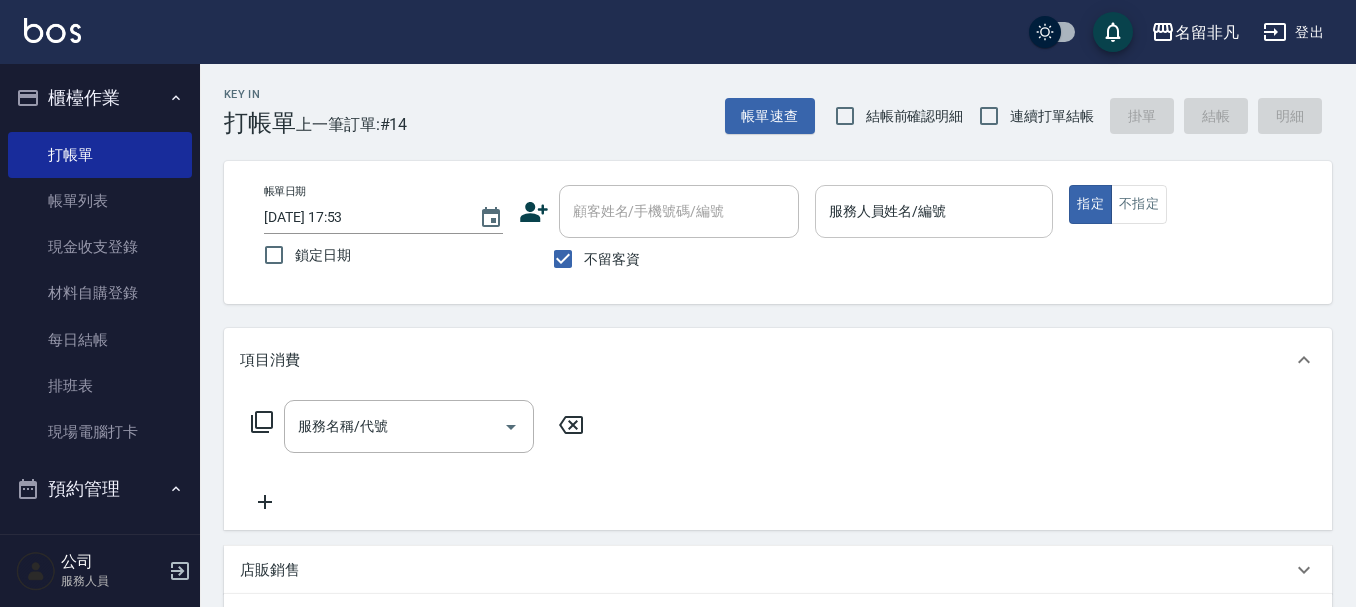 click on "服務人員姓名/編號" at bounding box center (934, 211) 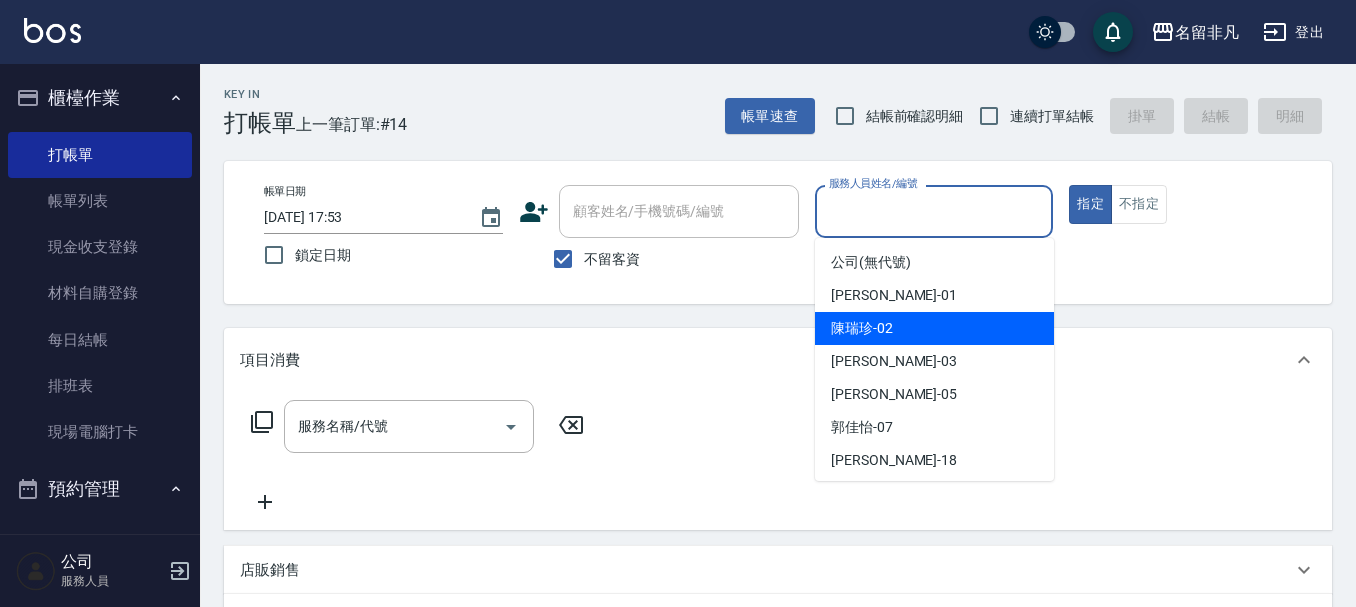 drag, startPoint x: 838, startPoint y: 324, endPoint x: 825, endPoint y: 326, distance: 13.152946 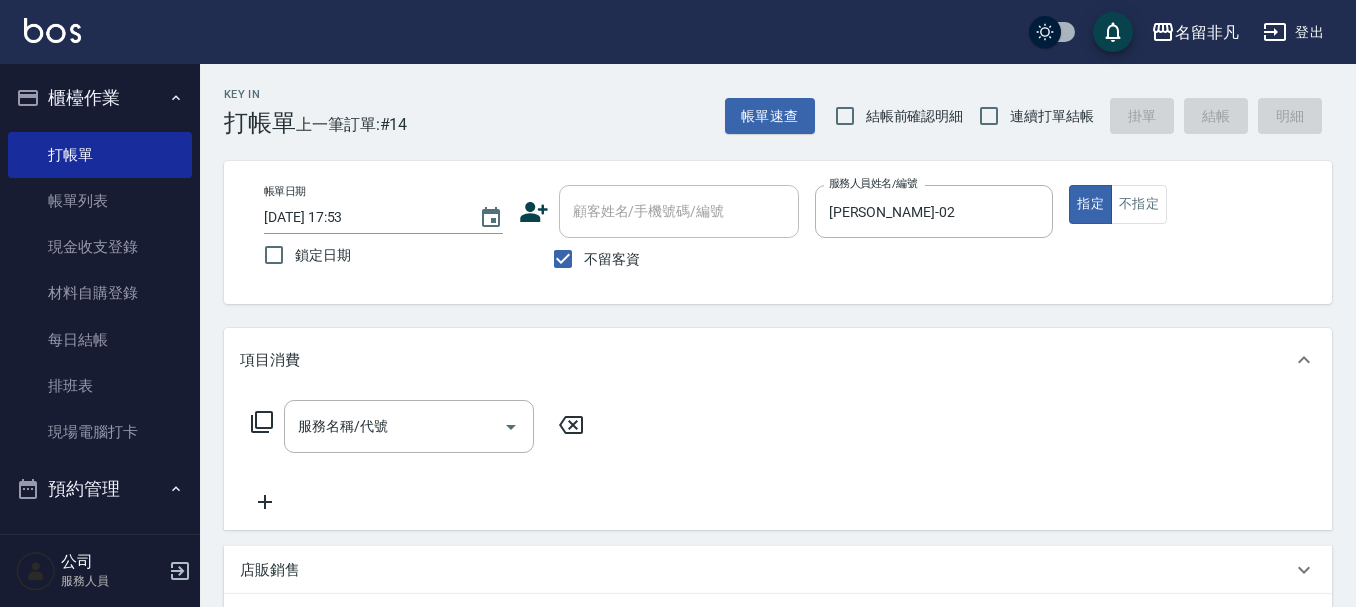 click 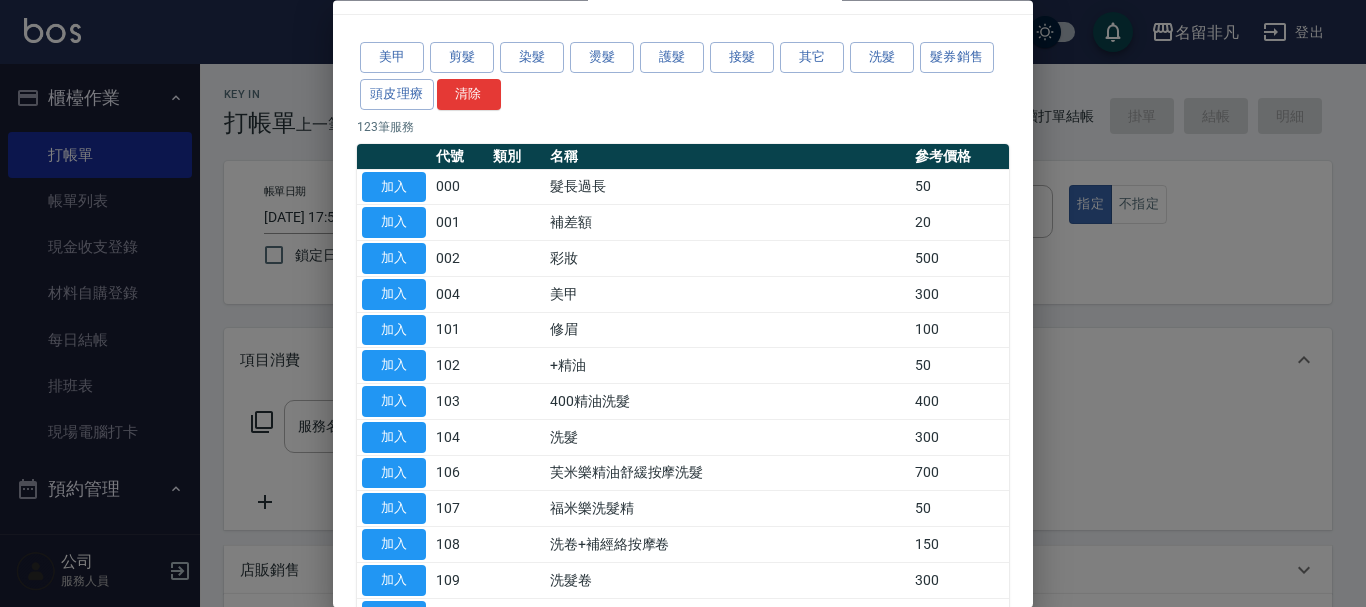 scroll, scrollTop: 100, scrollLeft: 0, axis: vertical 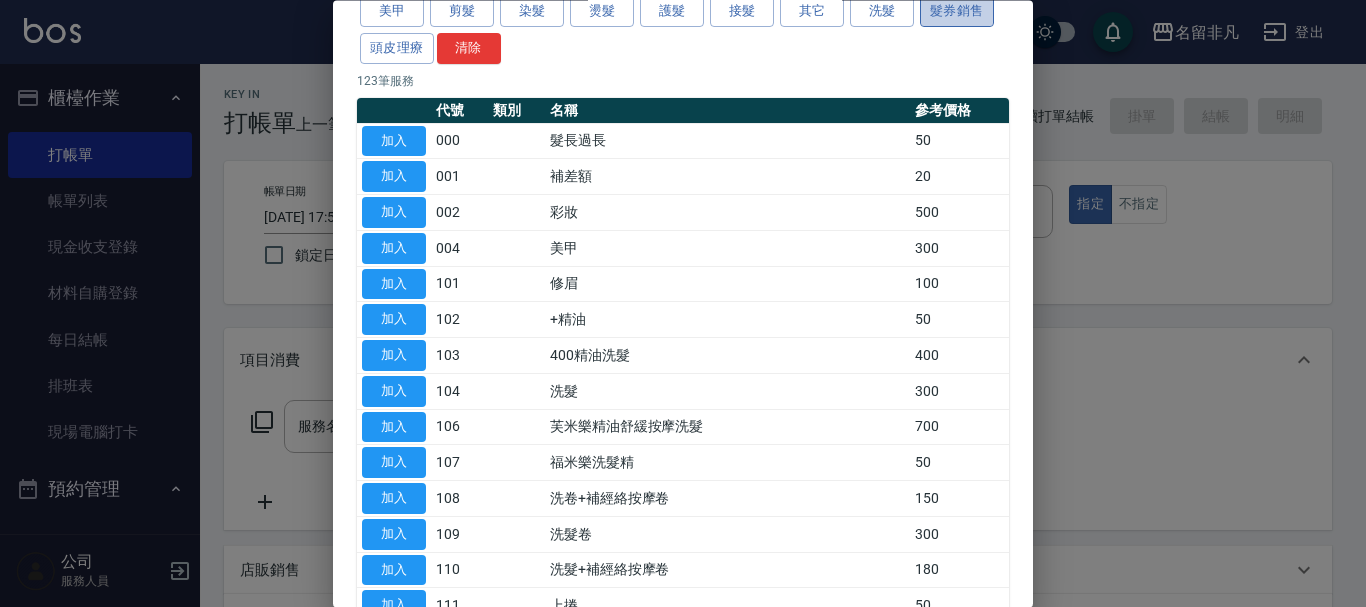 click on "髮券銷售" at bounding box center (957, 12) 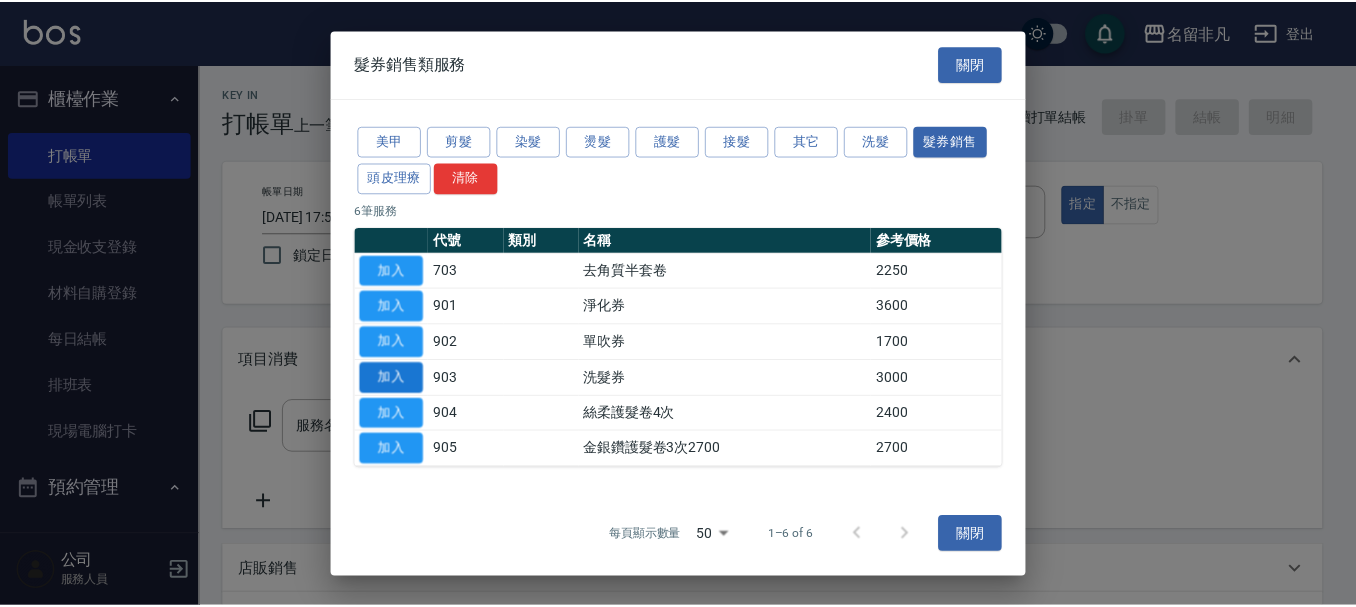 scroll, scrollTop: 0, scrollLeft: 0, axis: both 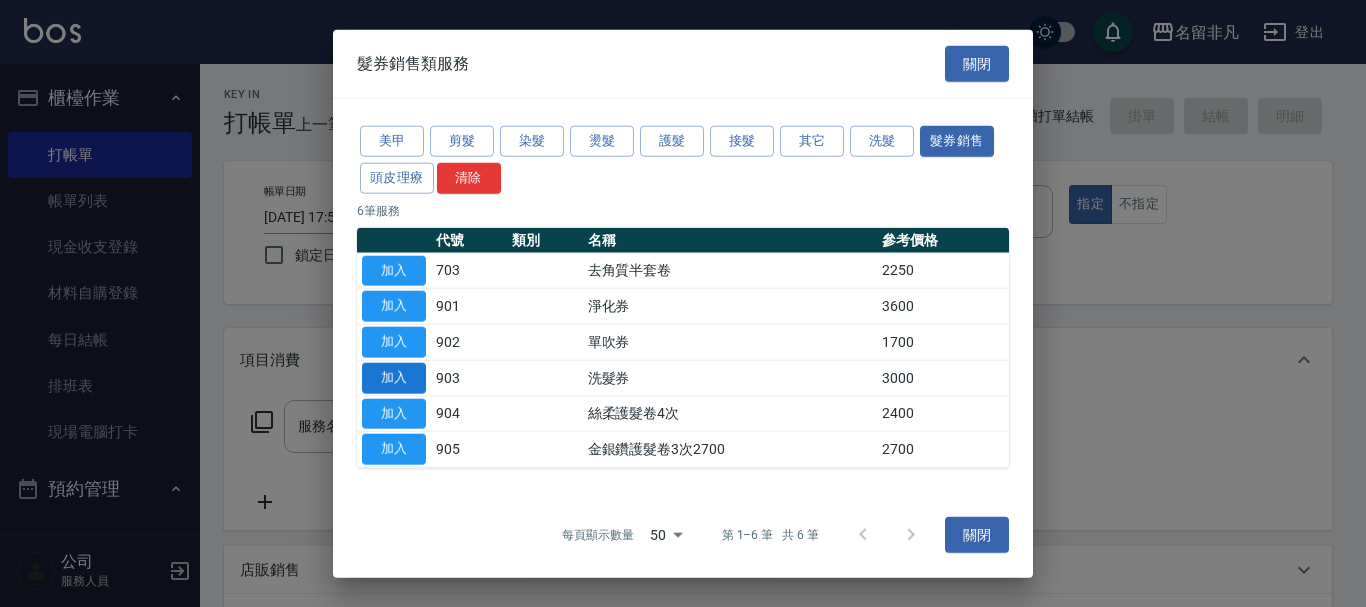 click on "加入" at bounding box center [394, 377] 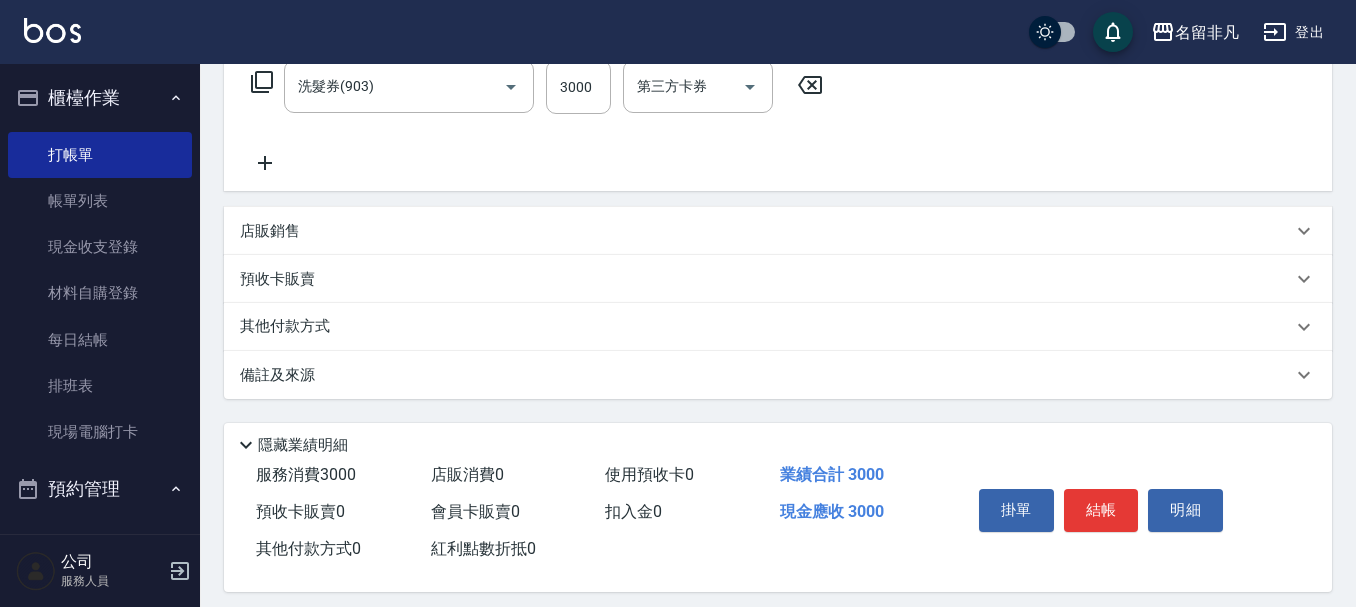 scroll, scrollTop: 358, scrollLeft: 0, axis: vertical 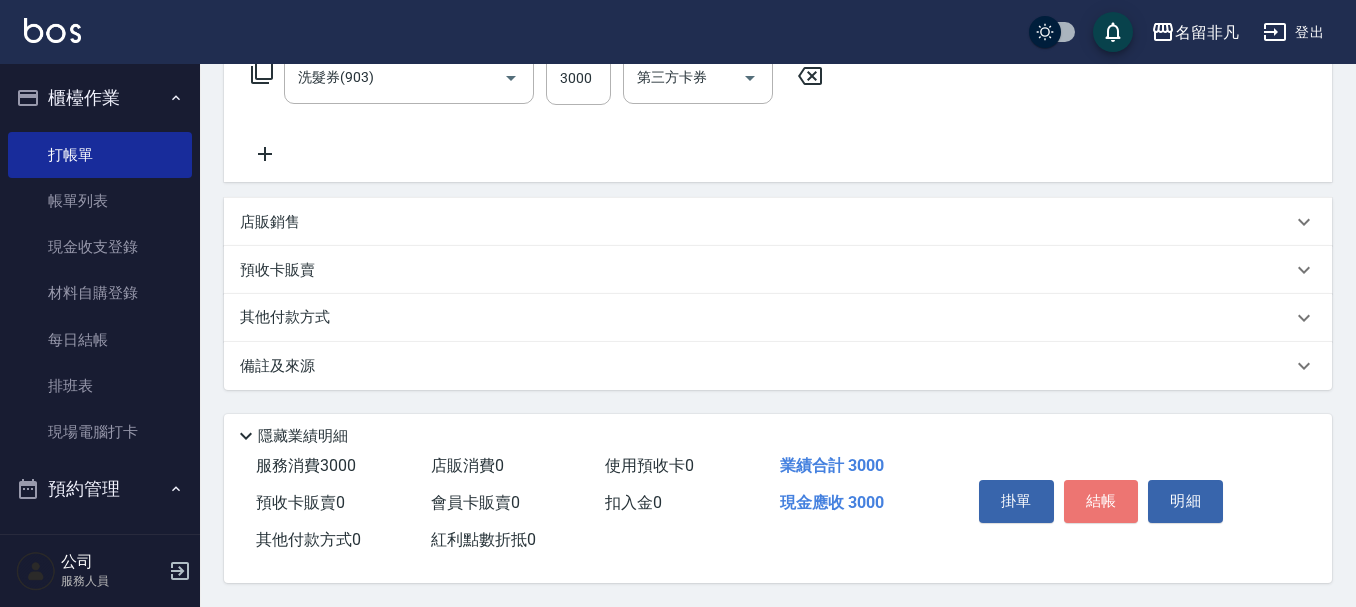 drag, startPoint x: 1097, startPoint y: 493, endPoint x: 1064, endPoint y: 502, distance: 34.20526 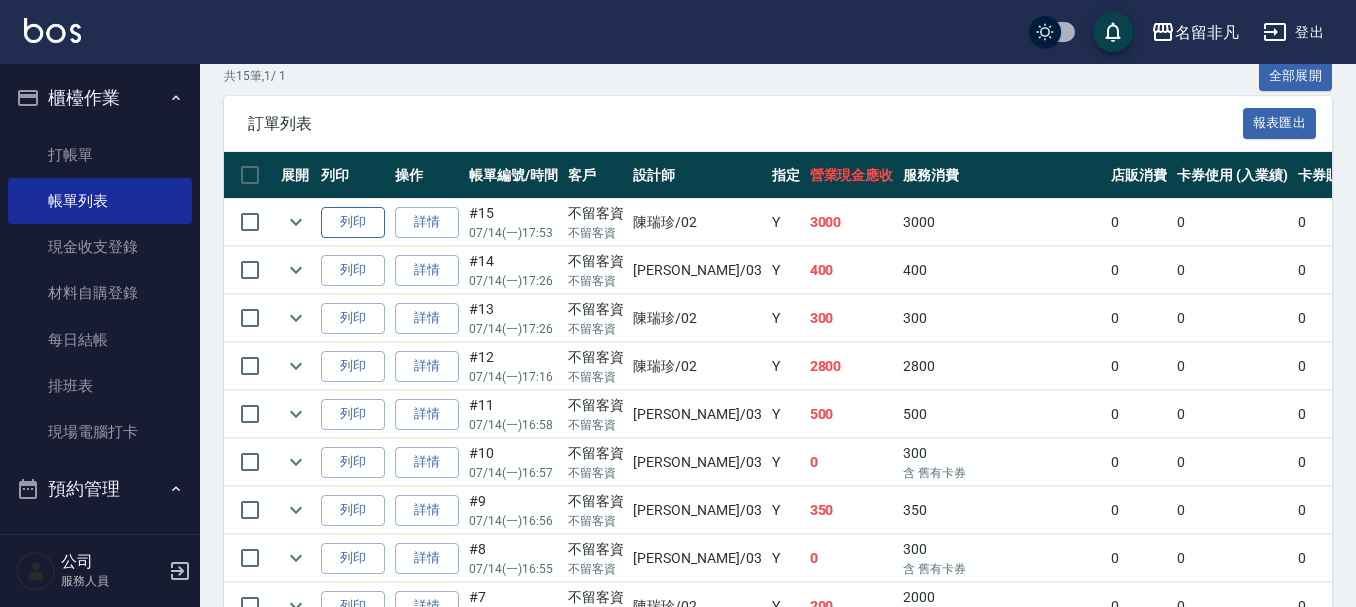 scroll, scrollTop: 500, scrollLeft: 0, axis: vertical 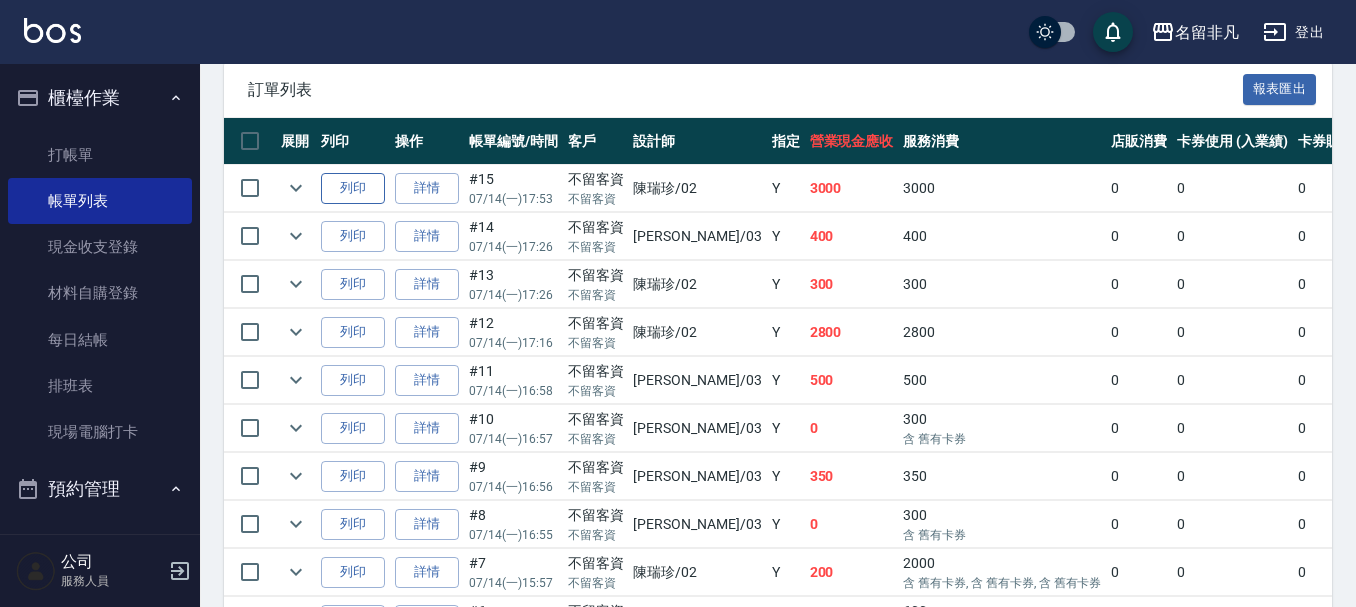 click on "列印" at bounding box center (353, 188) 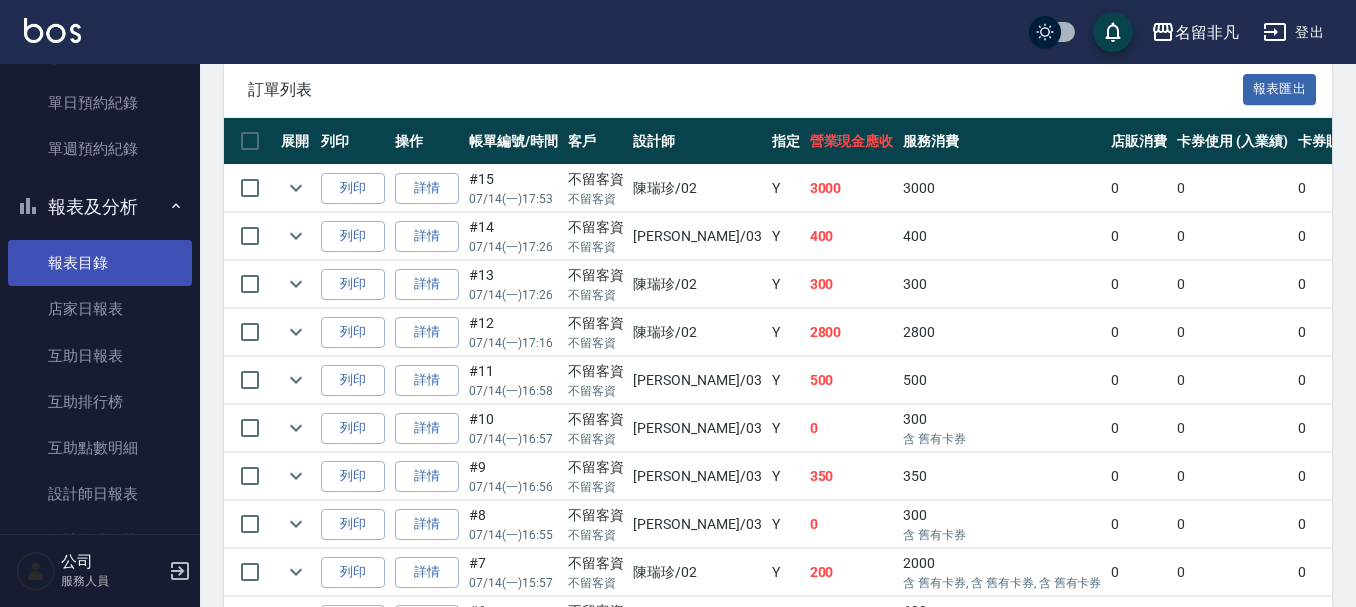 scroll, scrollTop: 500, scrollLeft: 0, axis: vertical 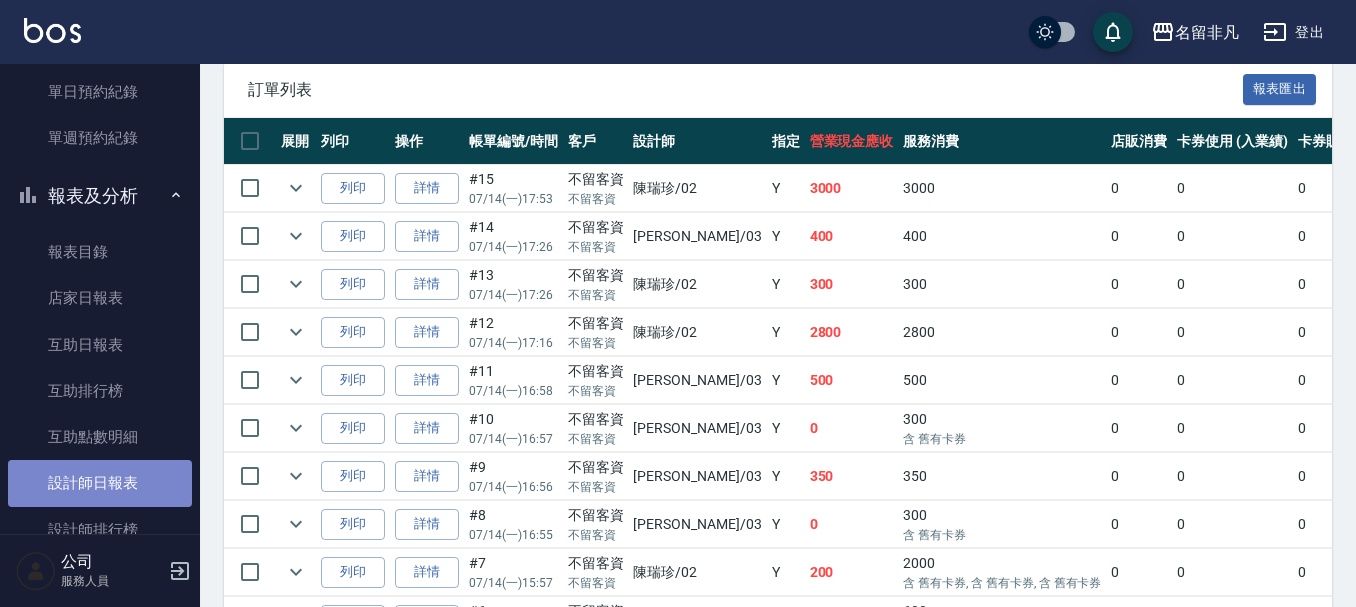click on "設計師日報表" at bounding box center (100, 483) 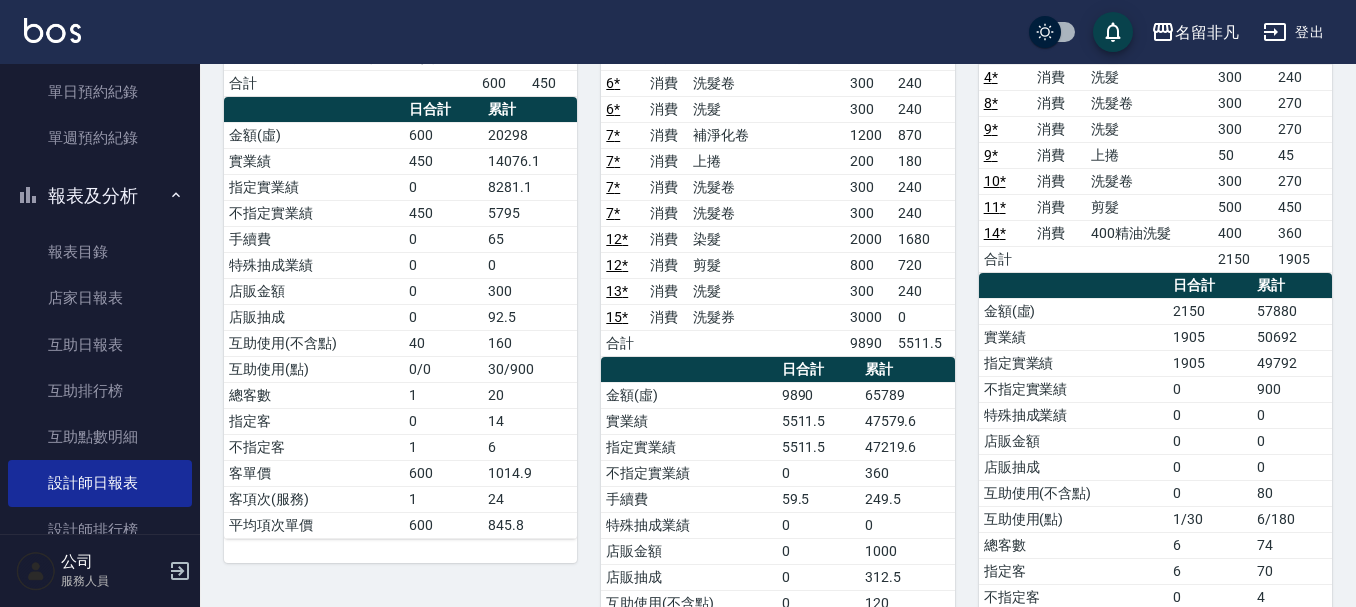 scroll, scrollTop: 300, scrollLeft: 0, axis: vertical 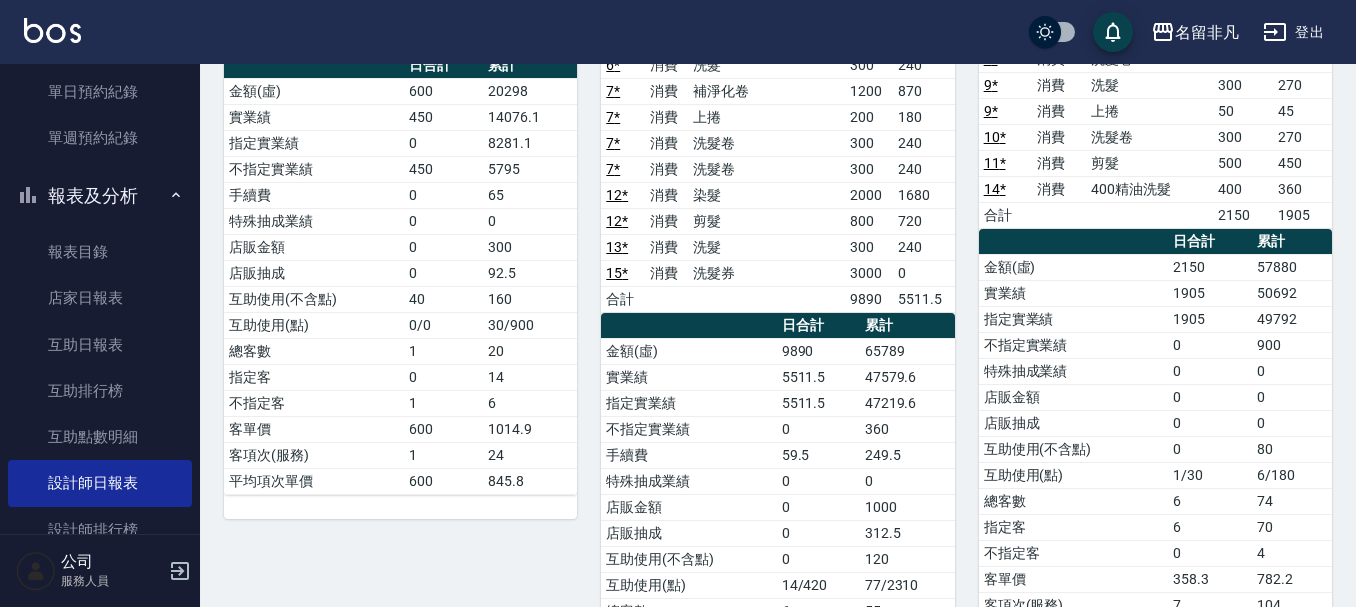 click on "報表及分析" at bounding box center (100, 196) 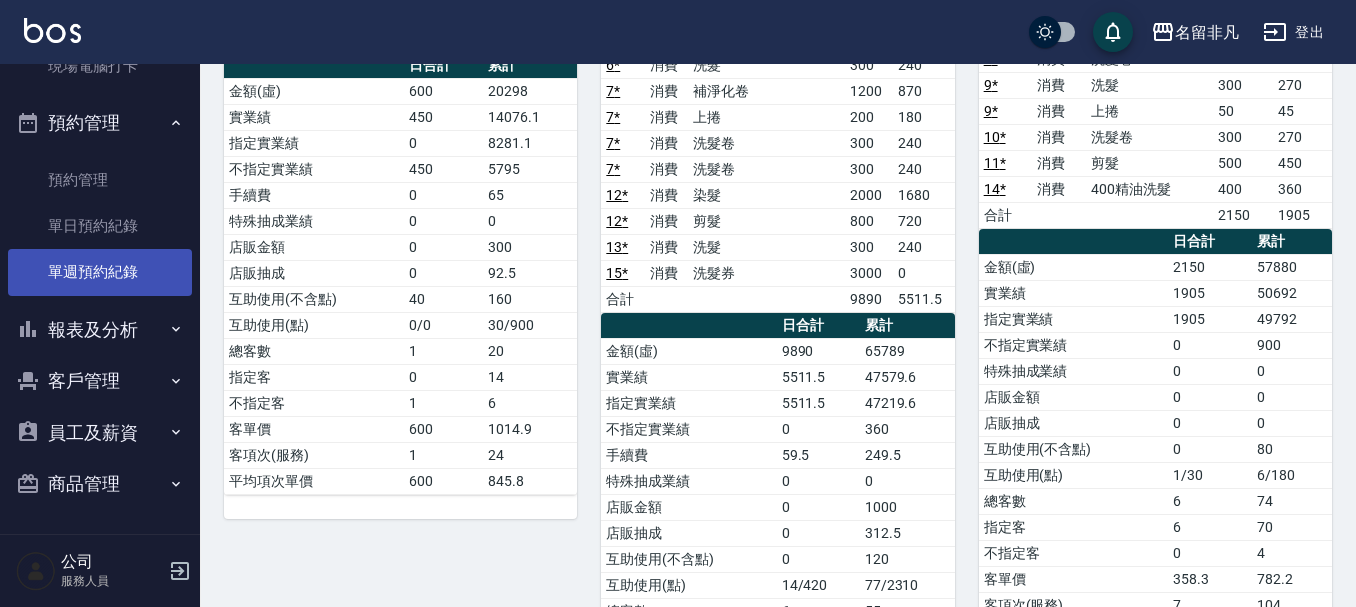 scroll, scrollTop: 266, scrollLeft: 0, axis: vertical 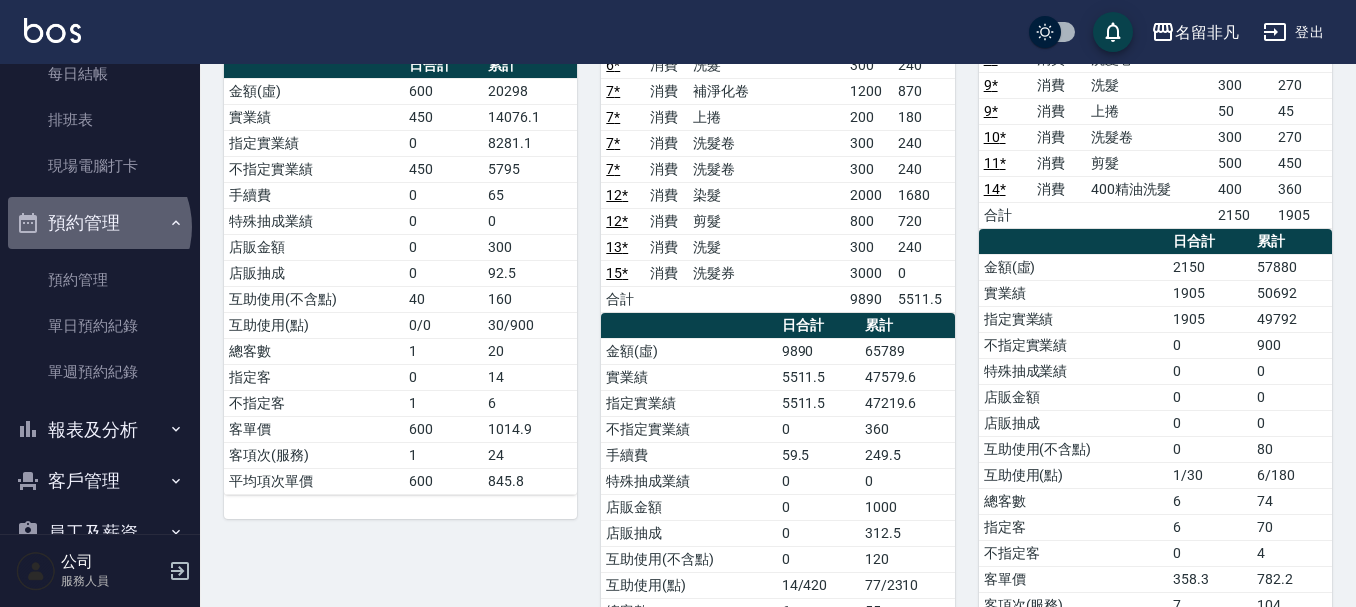 click on "預約管理" at bounding box center (100, 223) 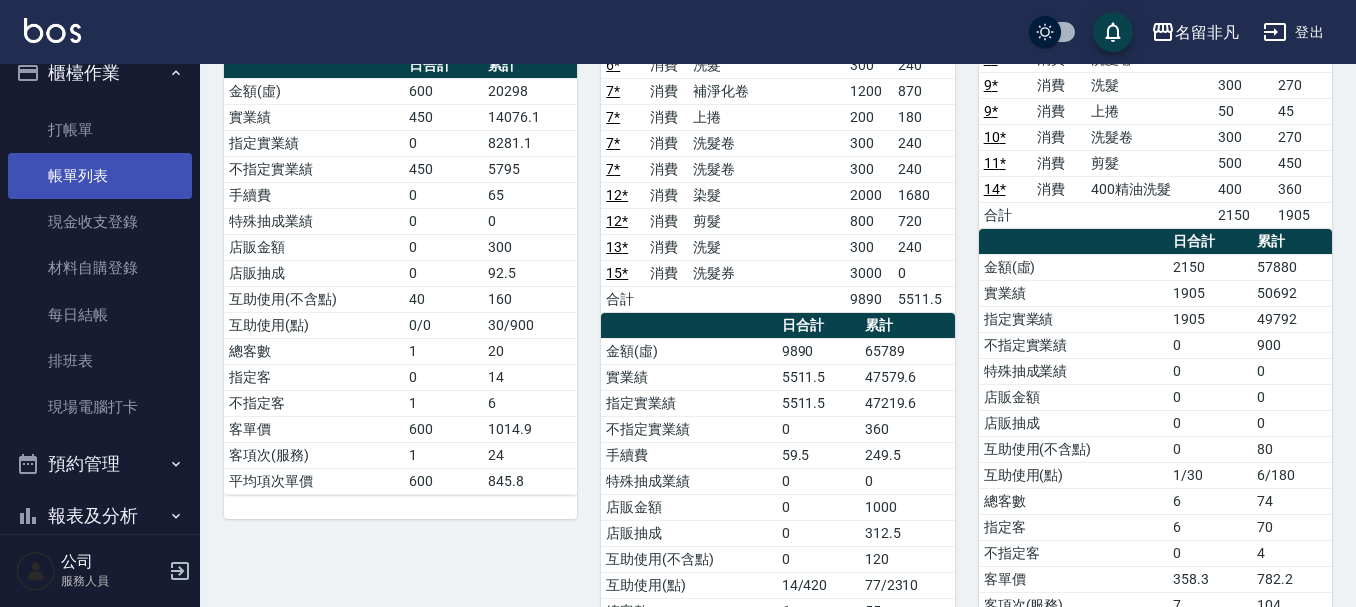 scroll, scrollTop: 0, scrollLeft: 0, axis: both 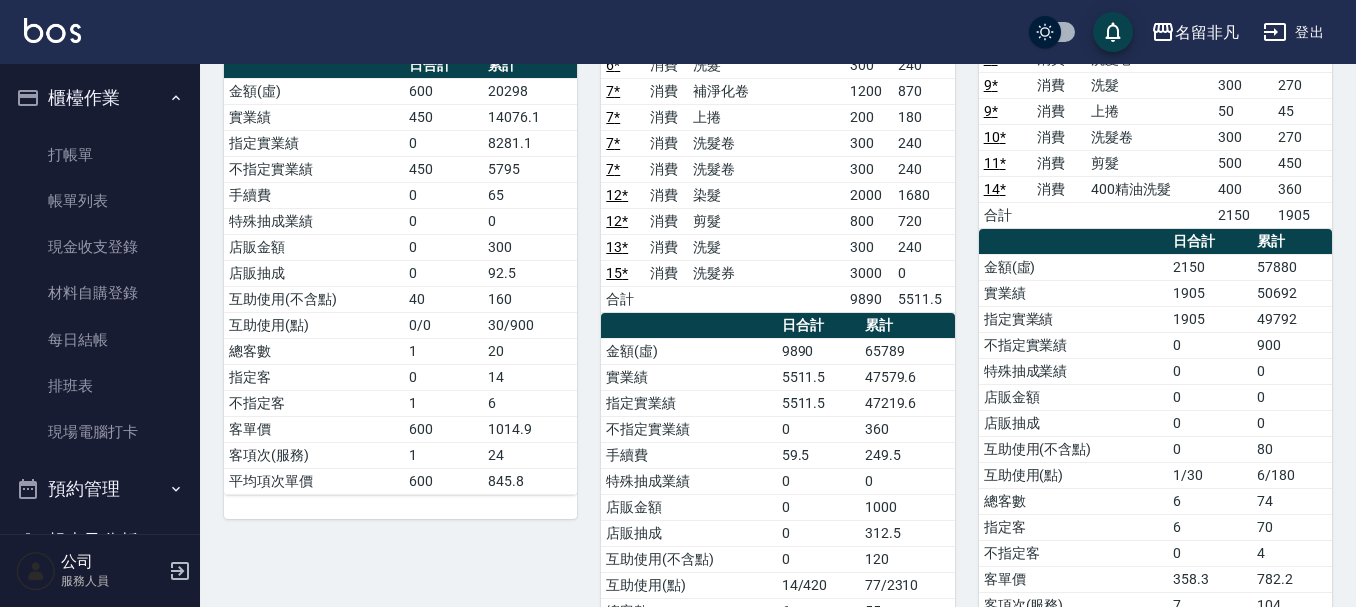 click on "櫃檯作業" at bounding box center [100, 98] 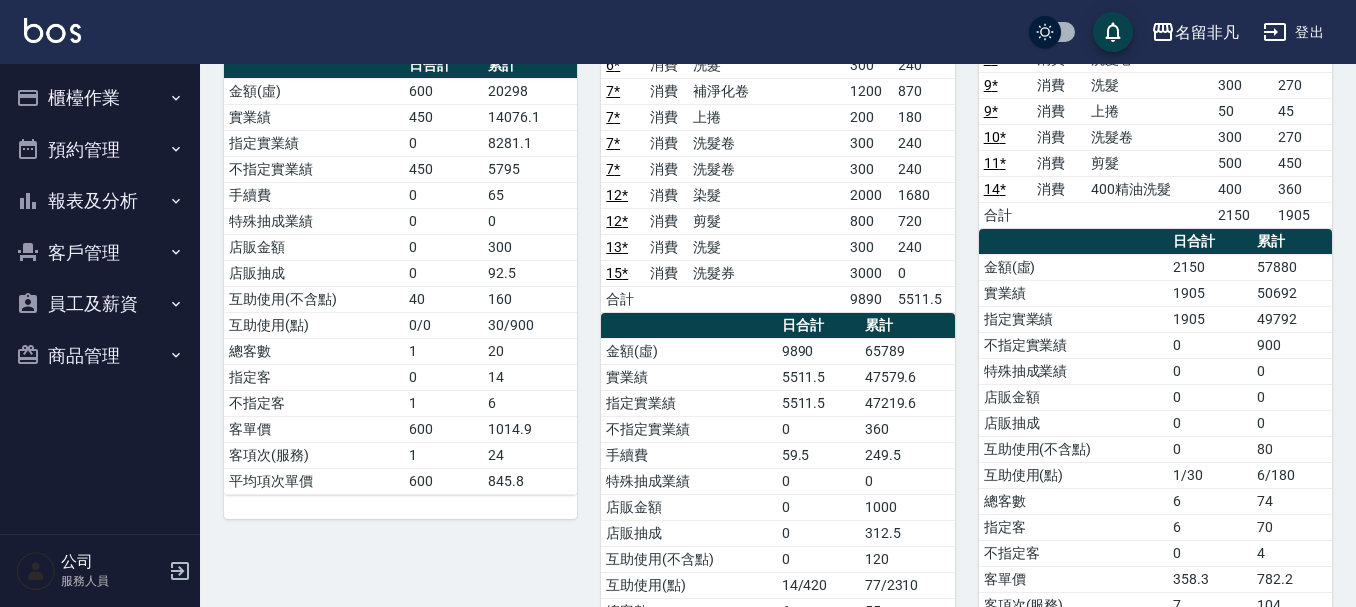 click on "櫃檯作業" at bounding box center [100, 98] 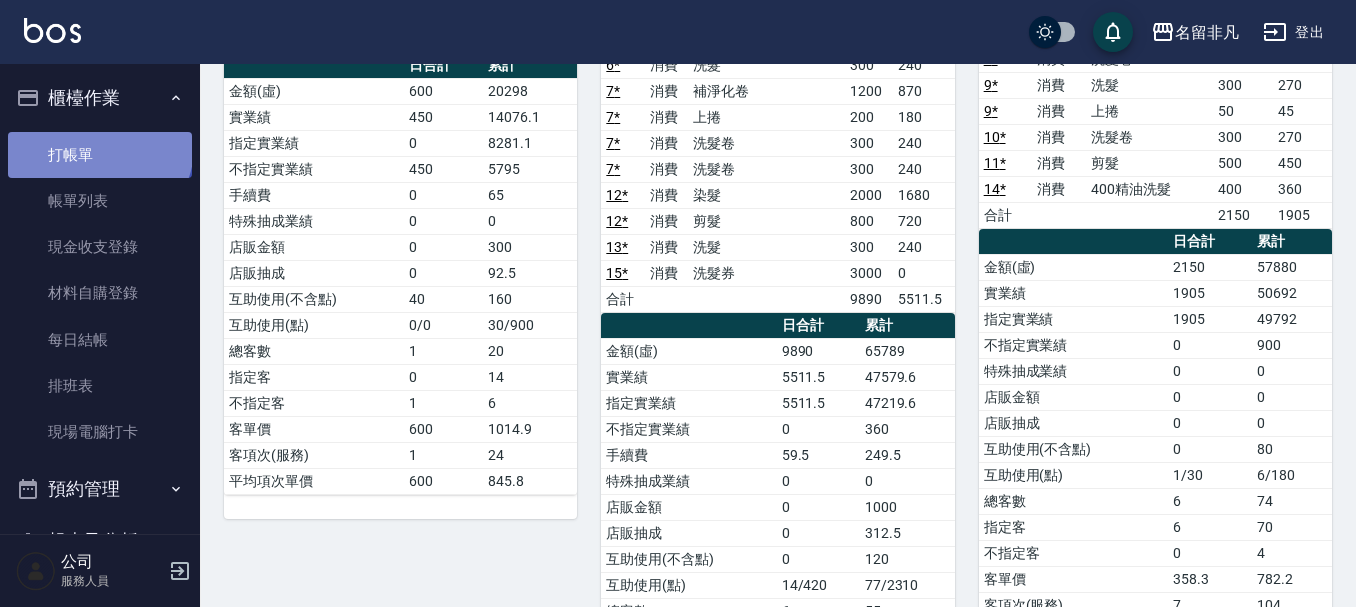 click on "打帳單" at bounding box center (100, 155) 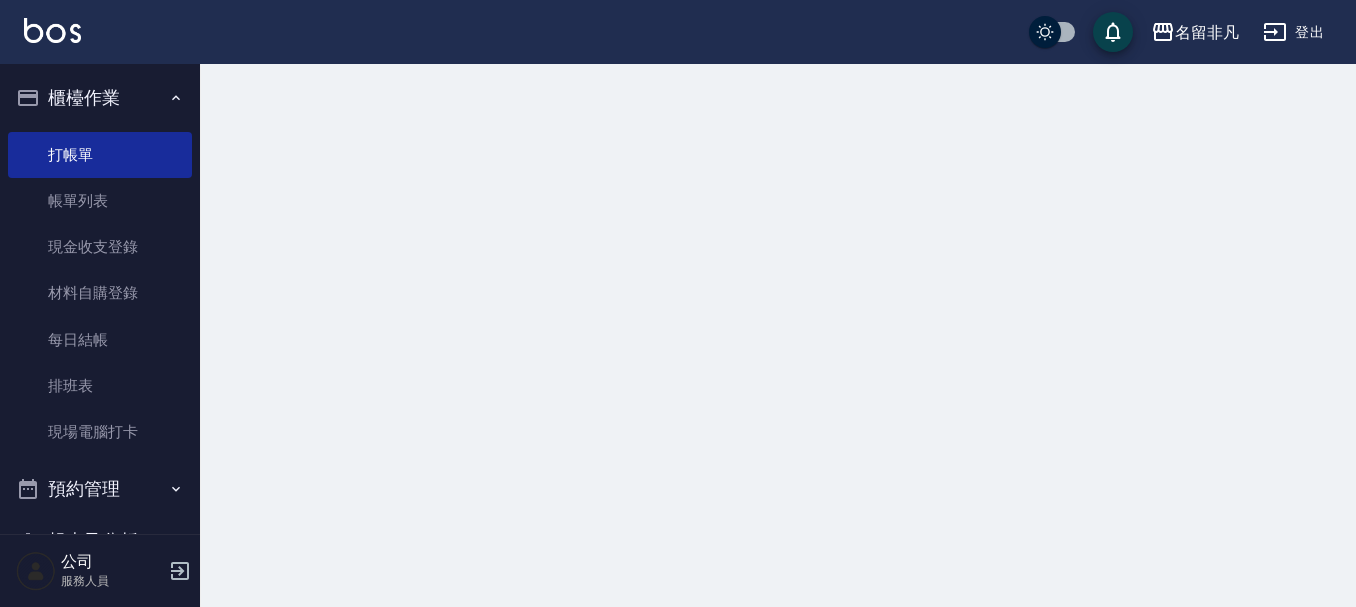 scroll, scrollTop: 0, scrollLeft: 0, axis: both 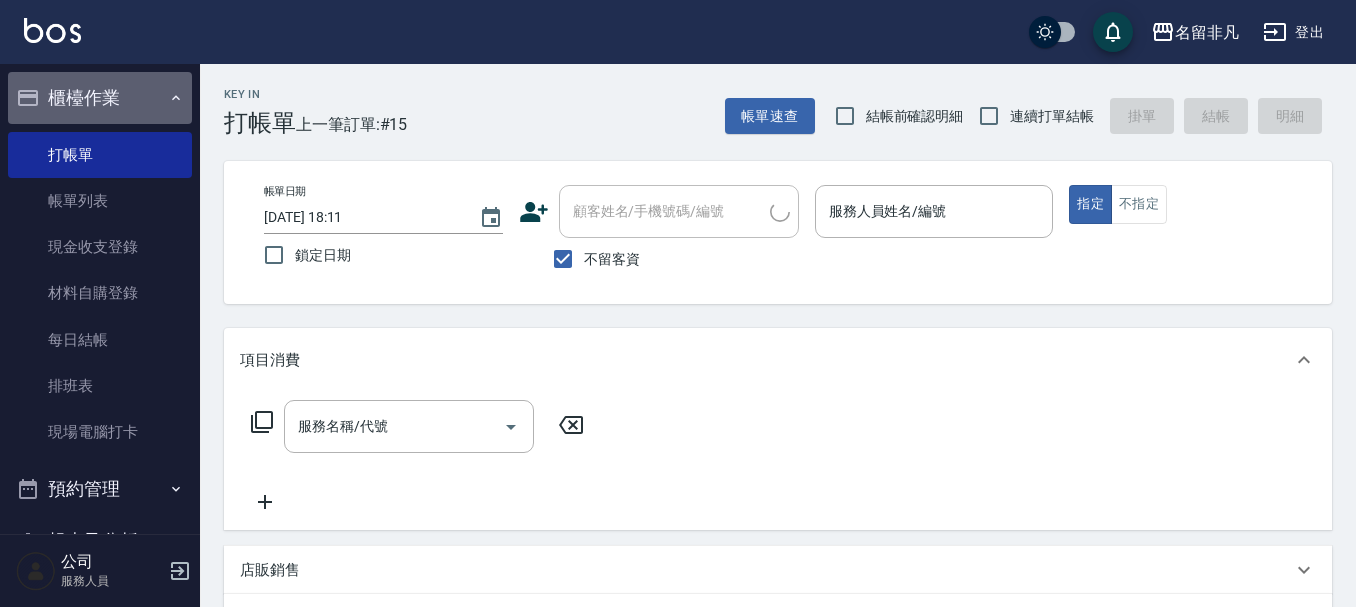 click on "櫃檯作業" at bounding box center [100, 98] 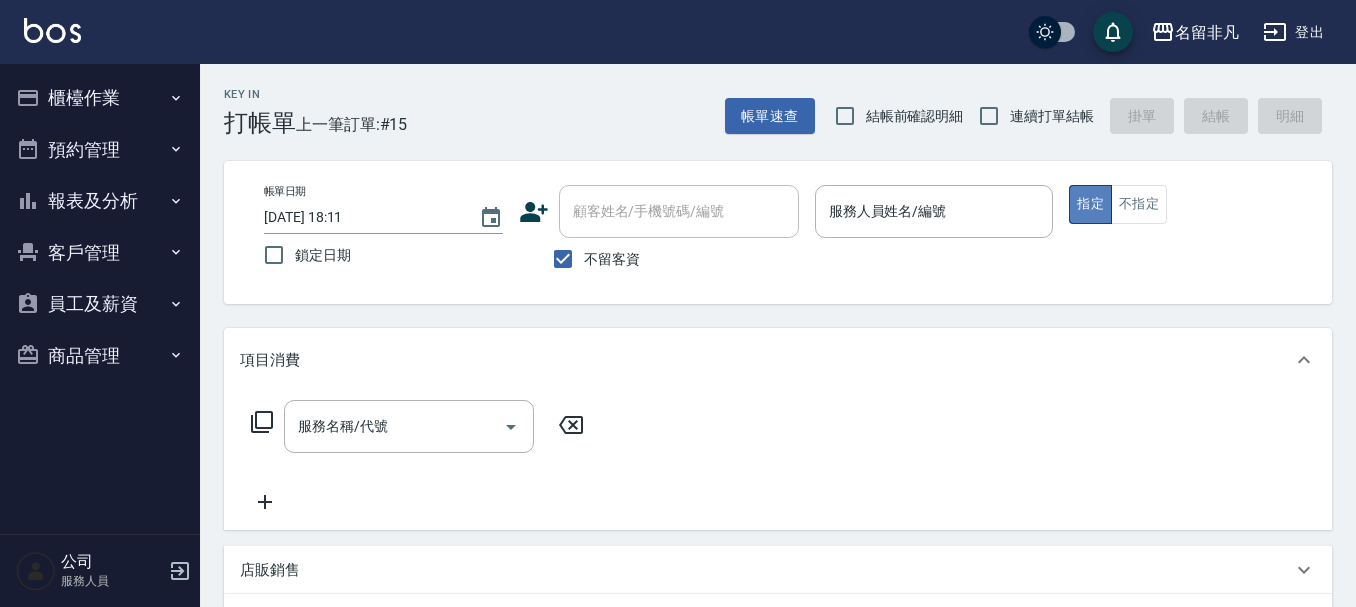 click on "指定" at bounding box center [1090, 204] 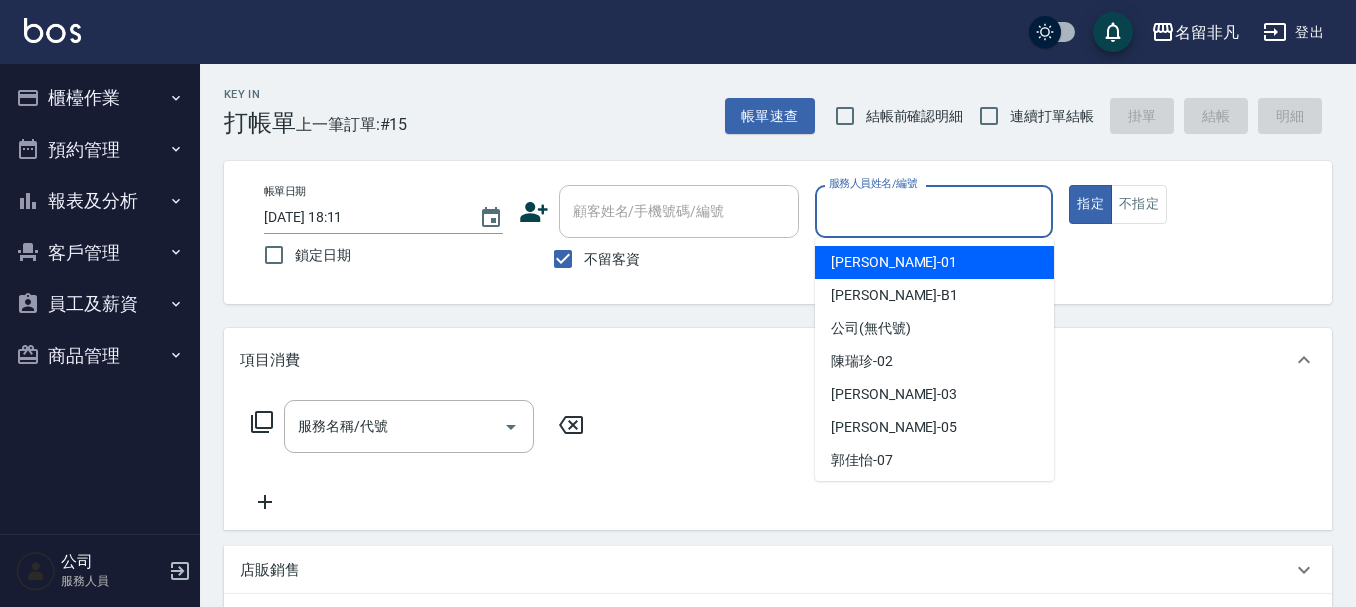 click on "服務人員姓名/編號" at bounding box center (934, 211) 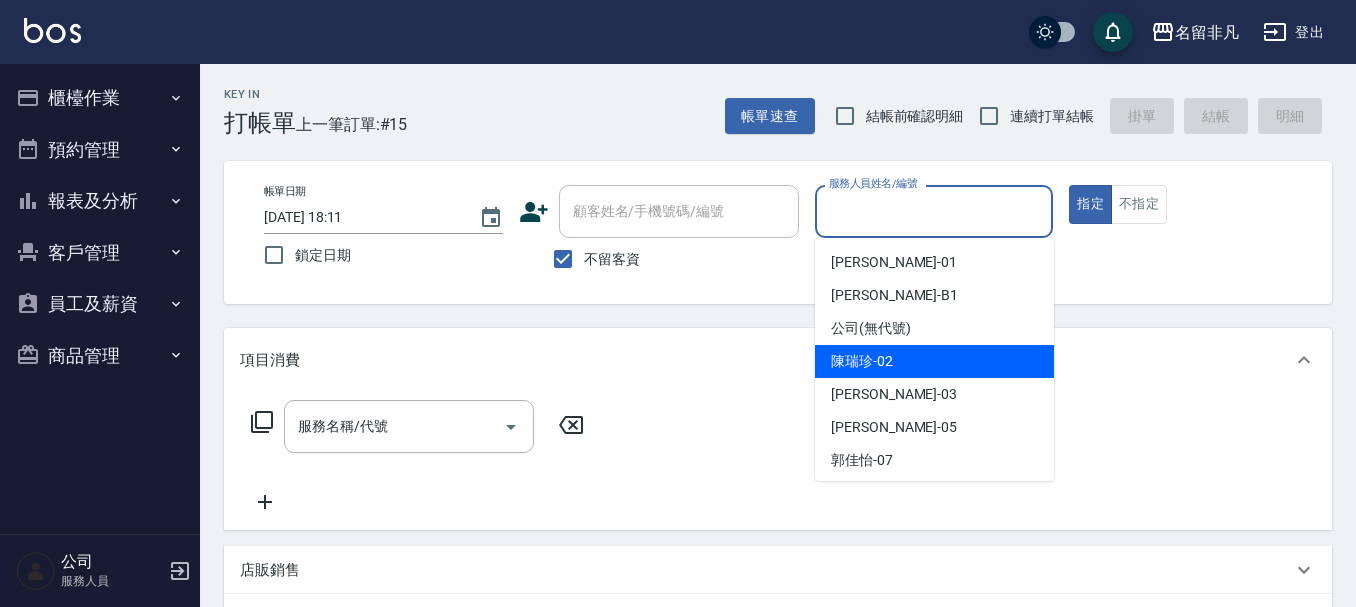 drag, startPoint x: 911, startPoint y: 362, endPoint x: 209, endPoint y: 289, distance: 705.7854 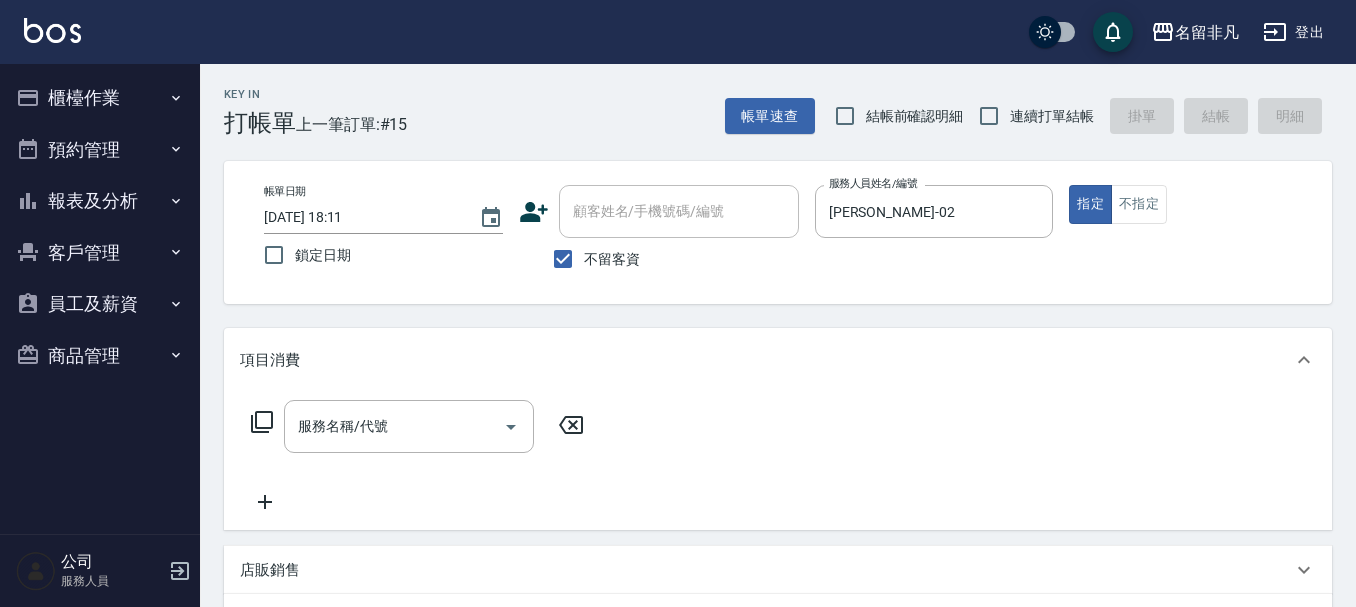 click 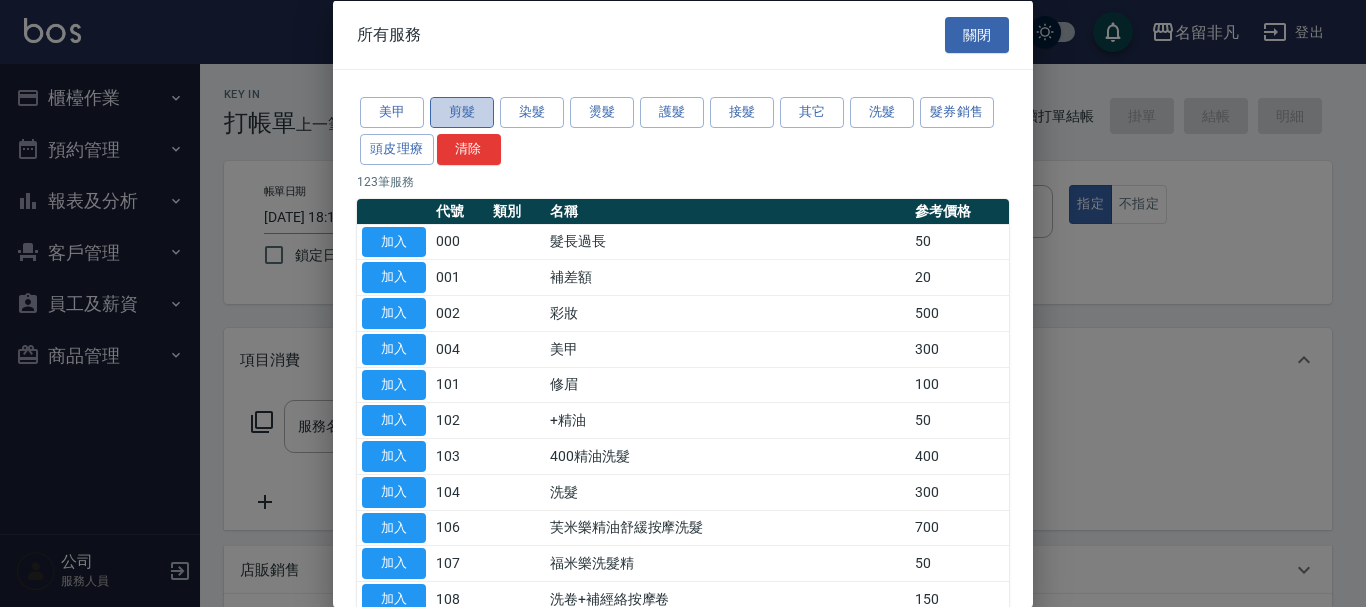 click on "剪髮" at bounding box center [462, 112] 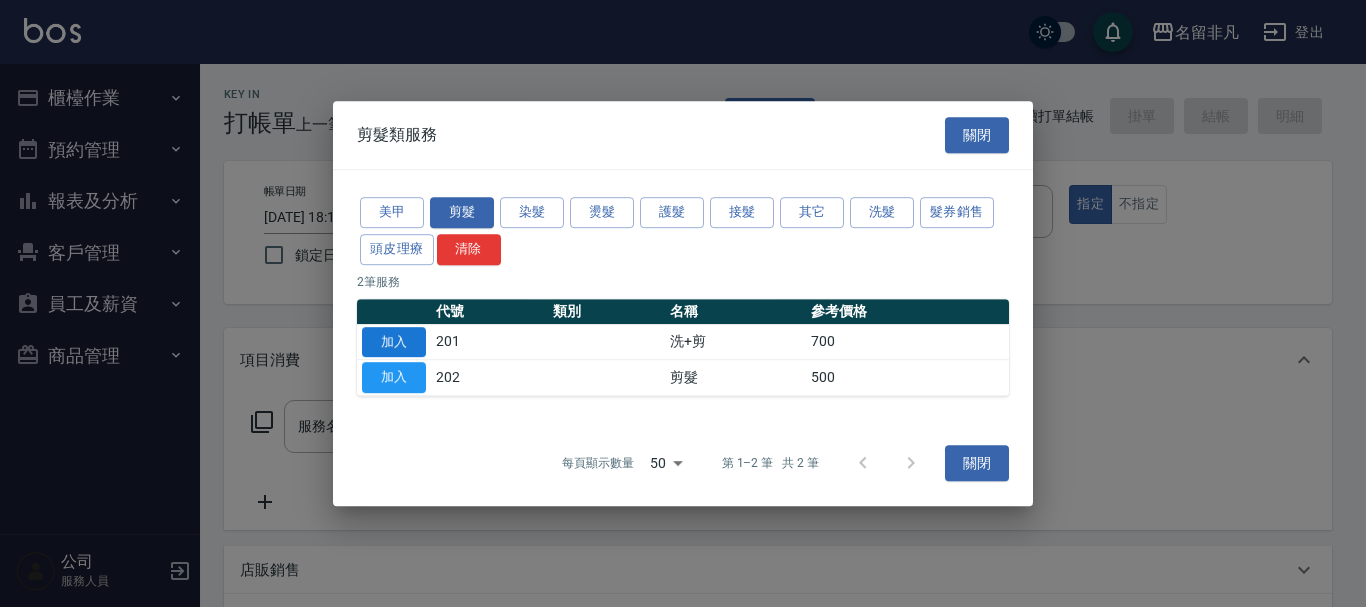 click on "加入" at bounding box center [394, 342] 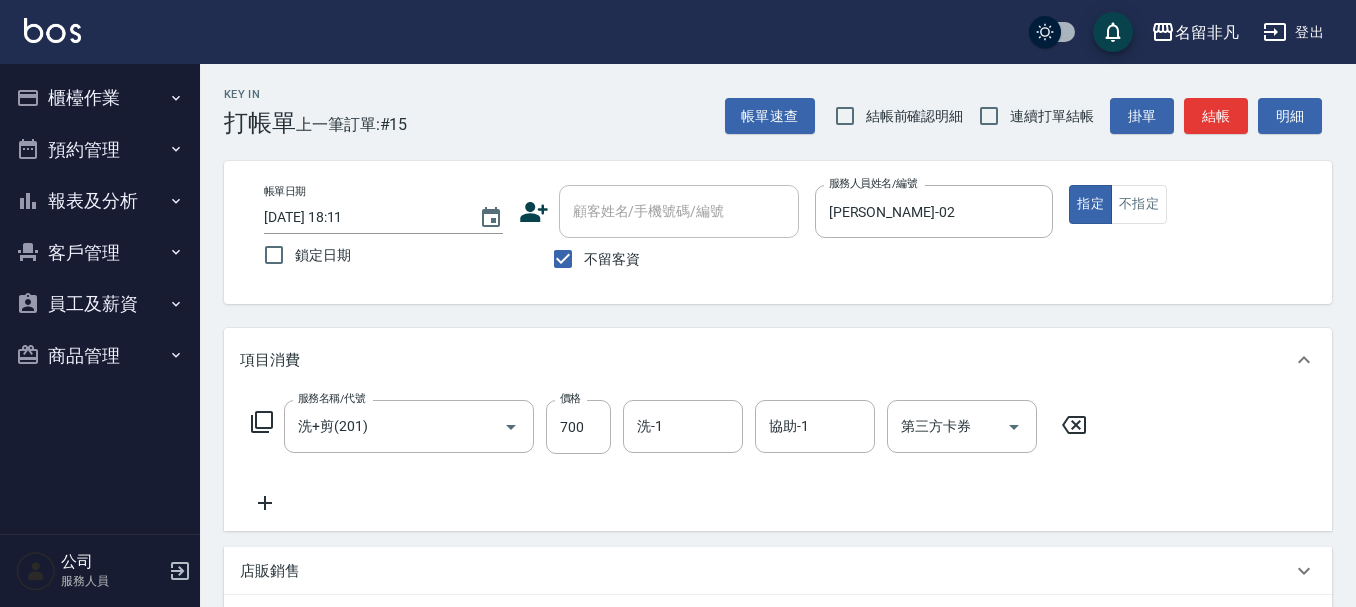 scroll, scrollTop: 200, scrollLeft: 0, axis: vertical 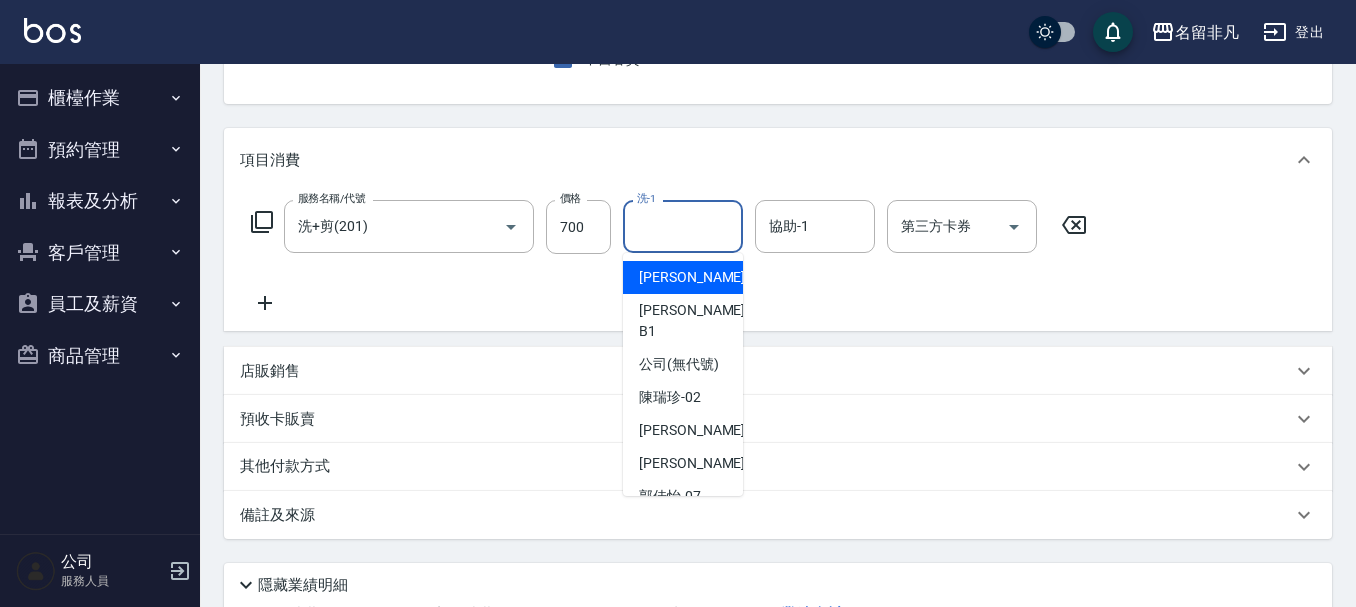 click on "洗-1 洗-1" at bounding box center [683, 226] 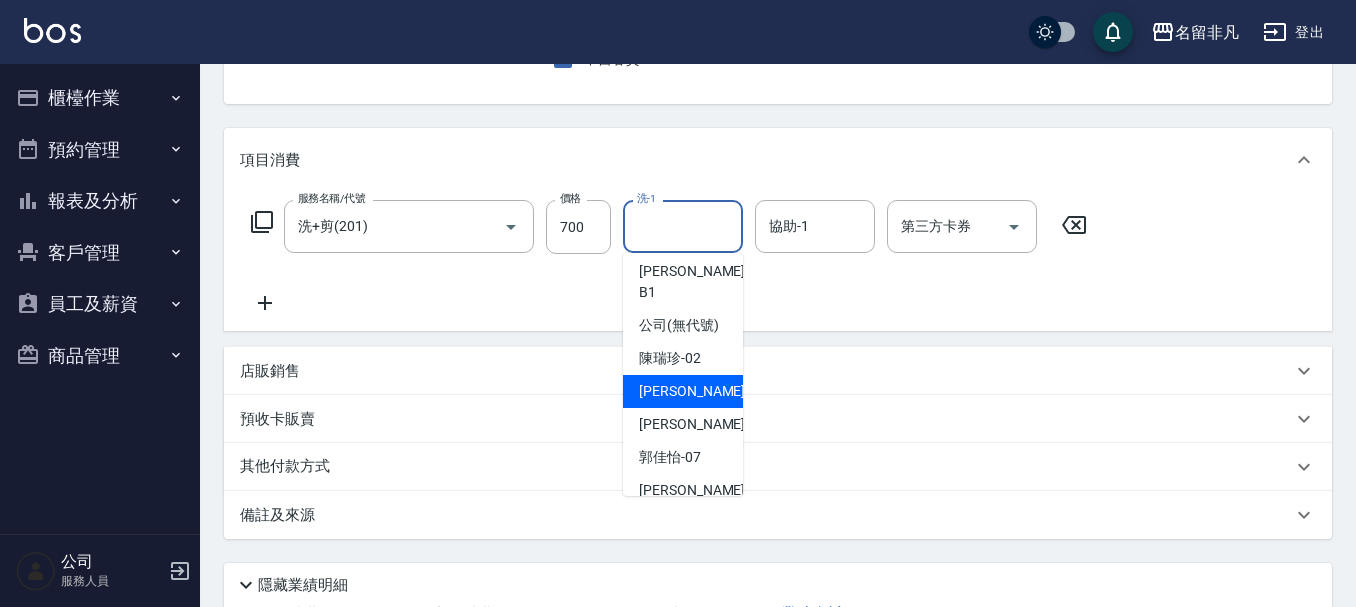 scroll, scrollTop: 58, scrollLeft: 0, axis: vertical 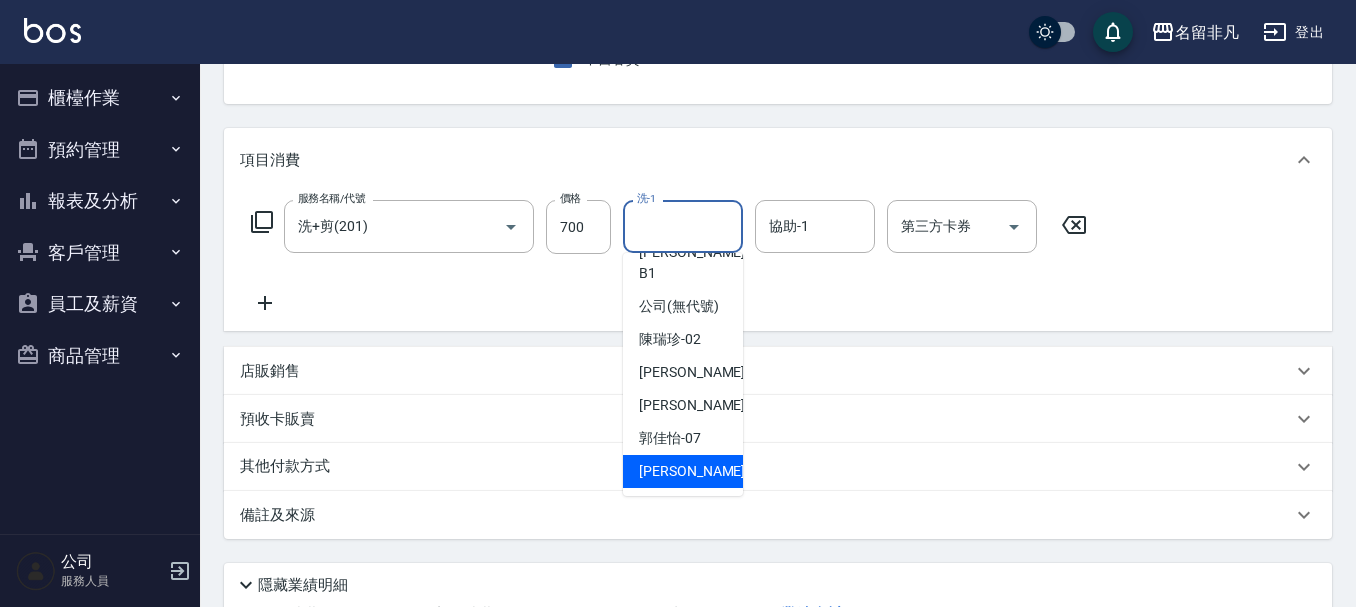 click on "[PERSON_NAME]-18" at bounding box center (702, 471) 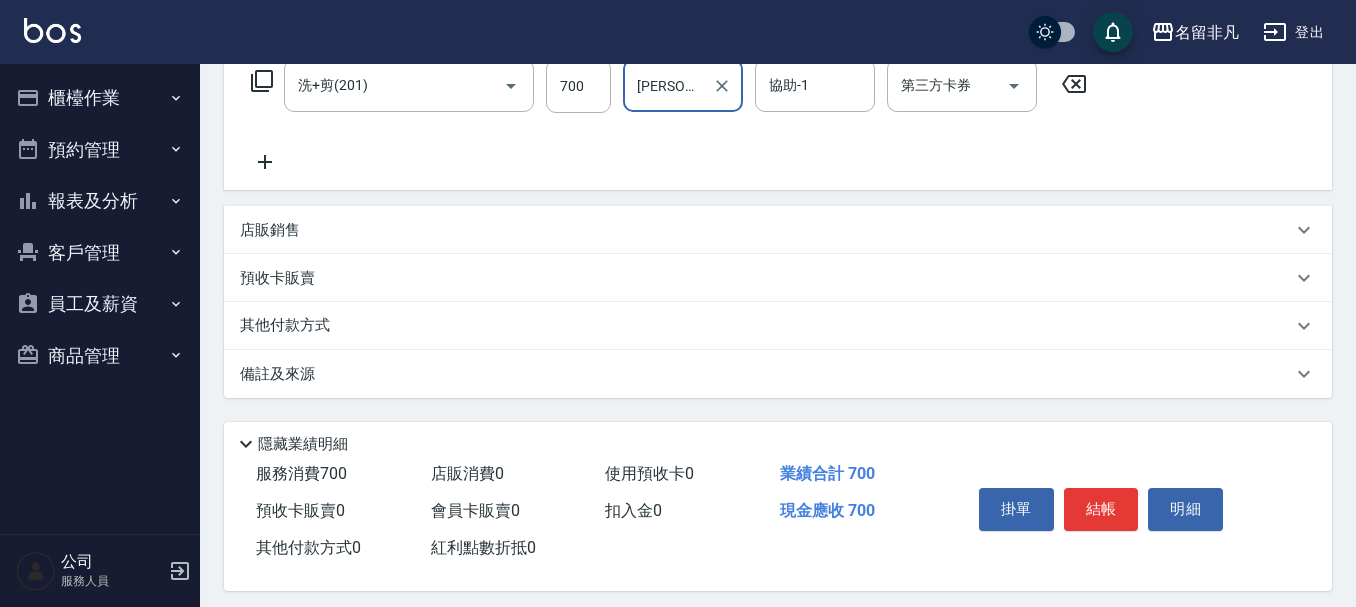scroll, scrollTop: 358, scrollLeft: 0, axis: vertical 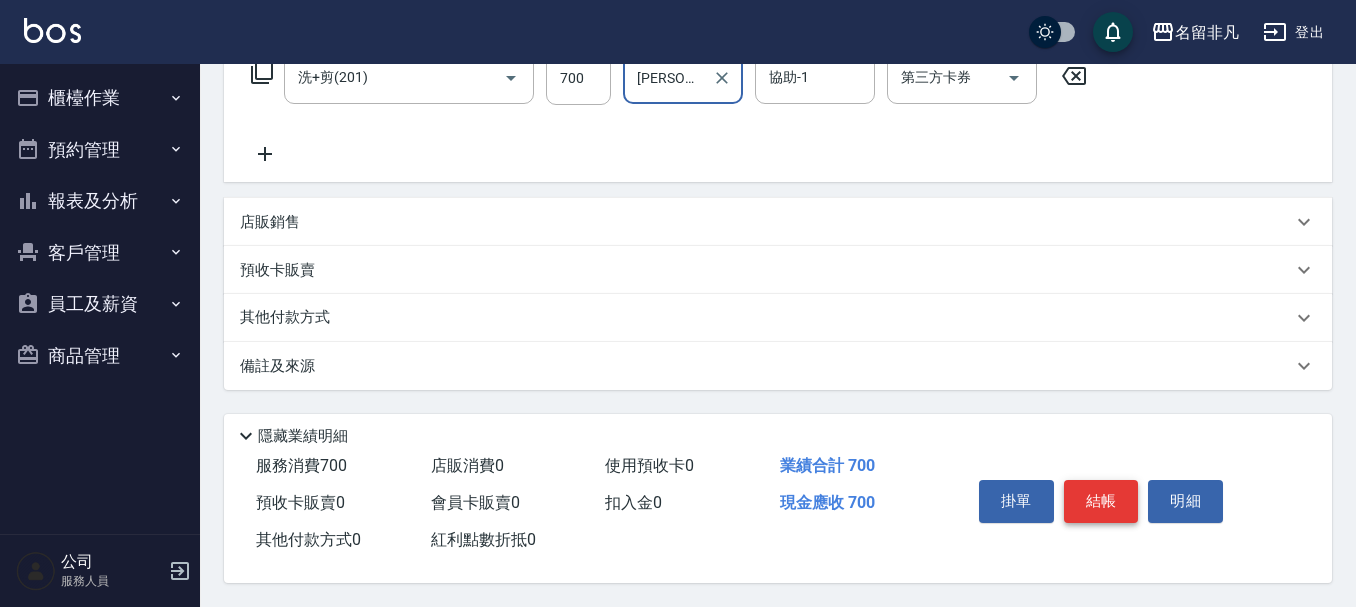 click on "結帳" at bounding box center (1101, 501) 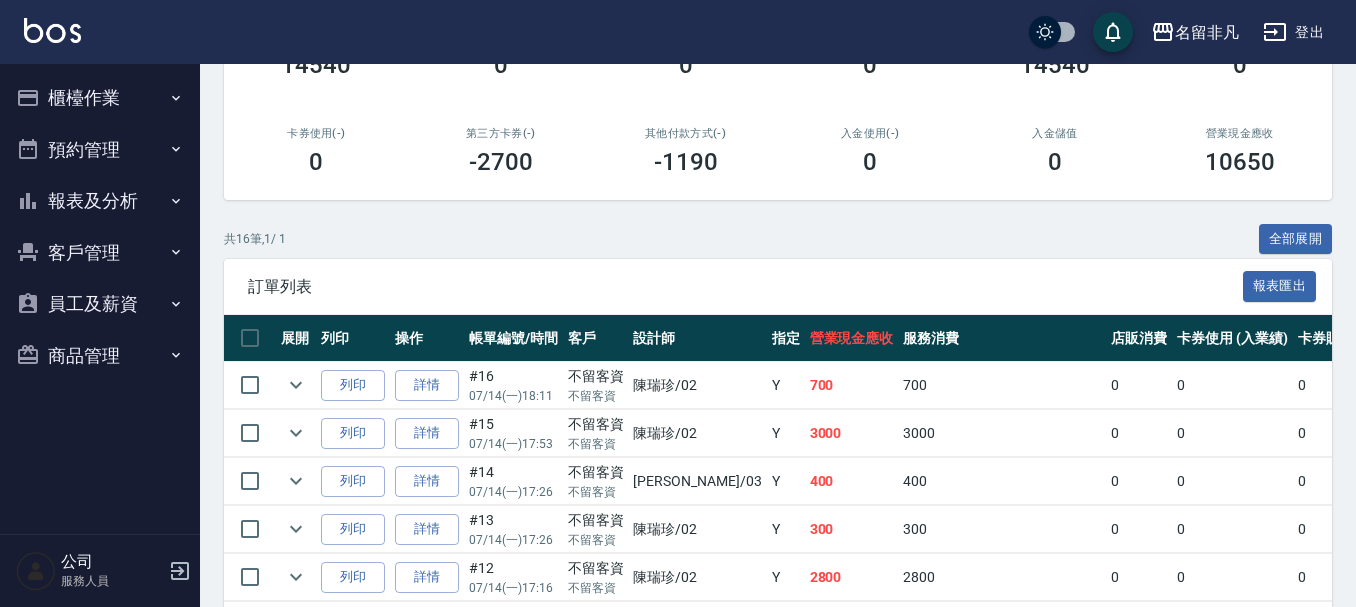 scroll, scrollTop: 400, scrollLeft: 0, axis: vertical 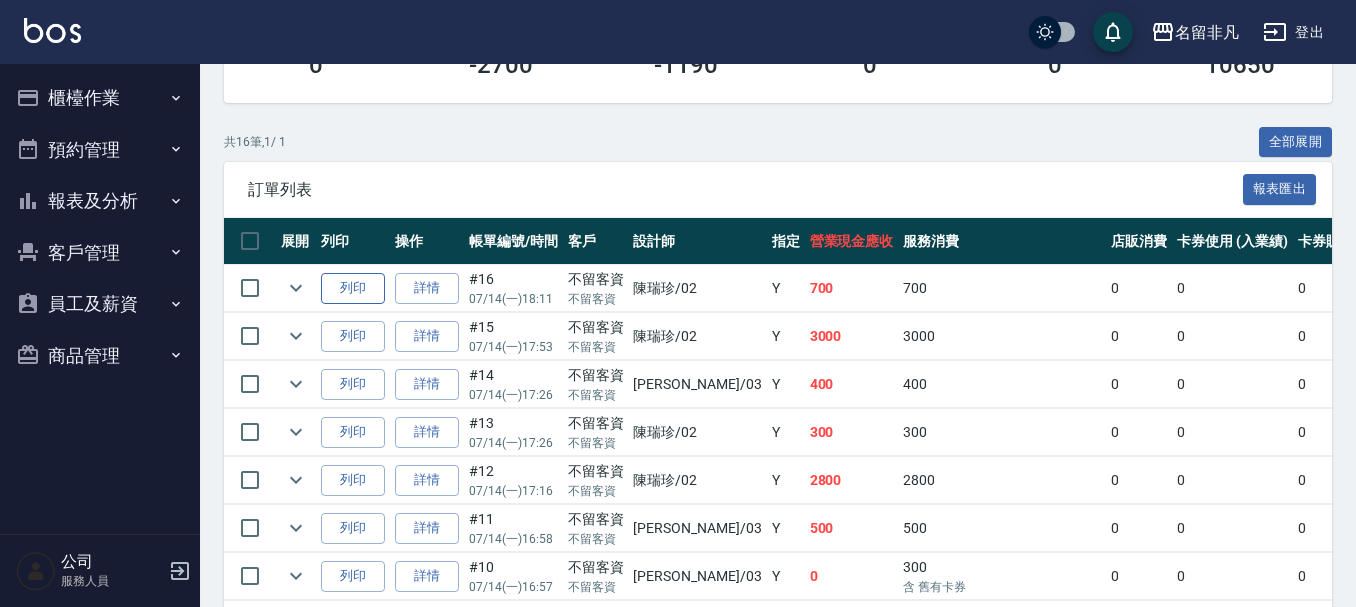 click on "列印" at bounding box center [353, 288] 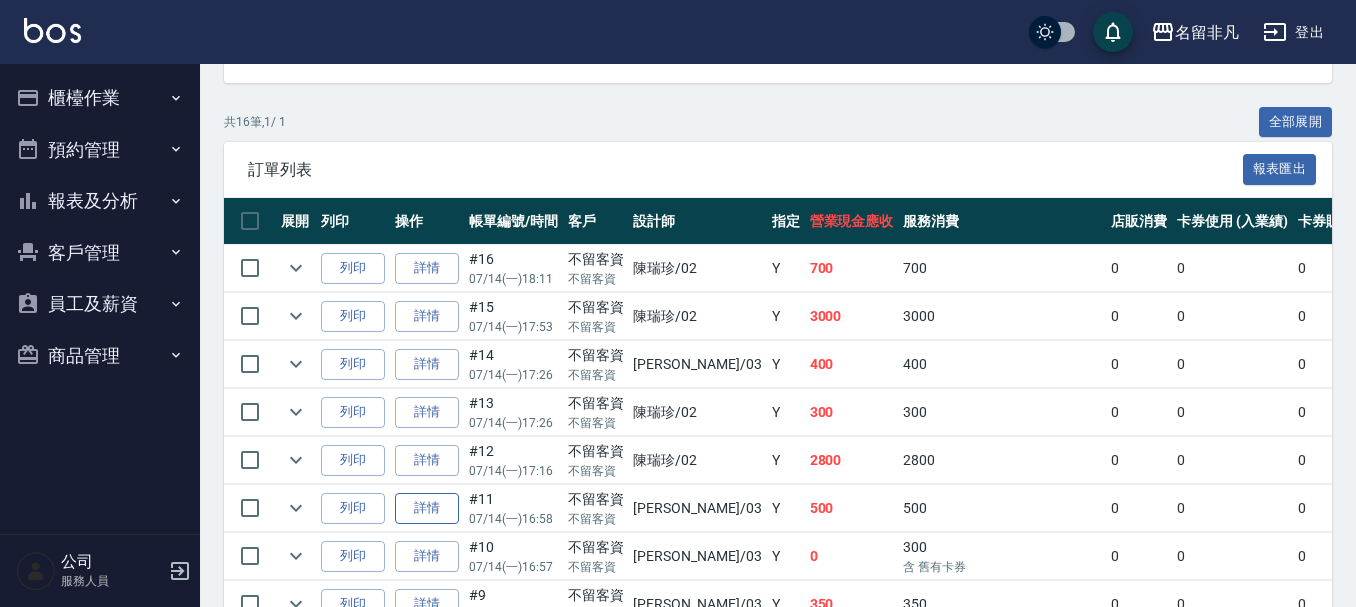 scroll, scrollTop: 419, scrollLeft: 0, axis: vertical 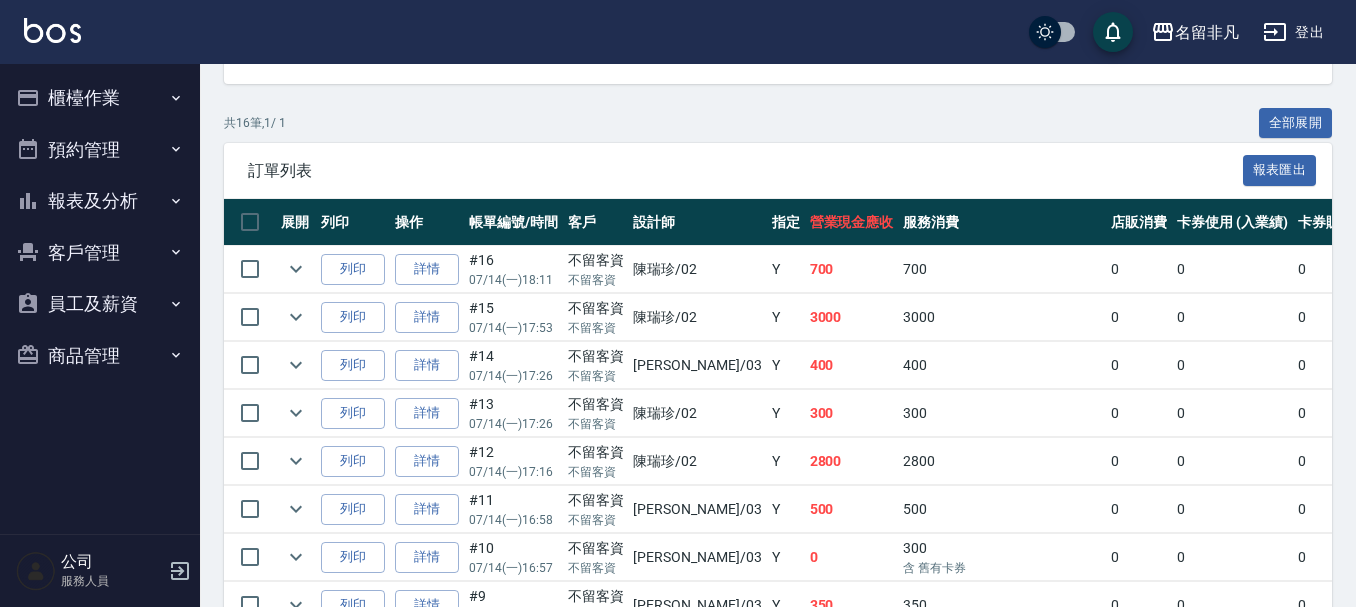 click on "報表及分析" at bounding box center (100, 201) 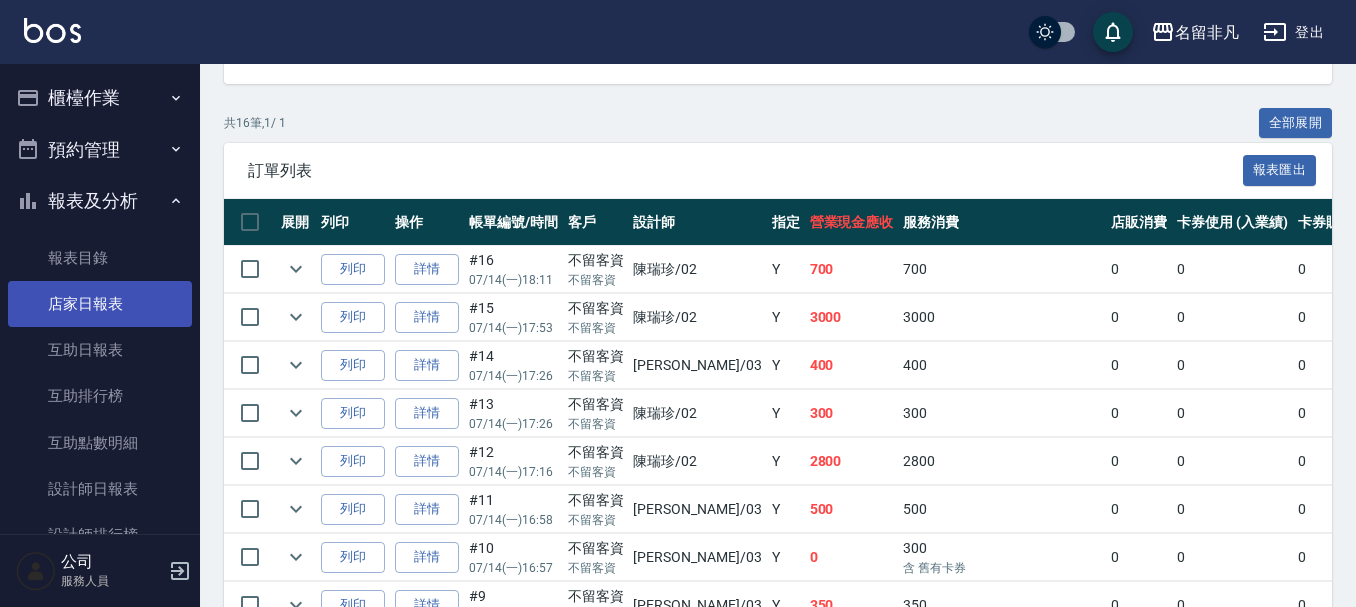 click on "店家日報表" at bounding box center (100, 304) 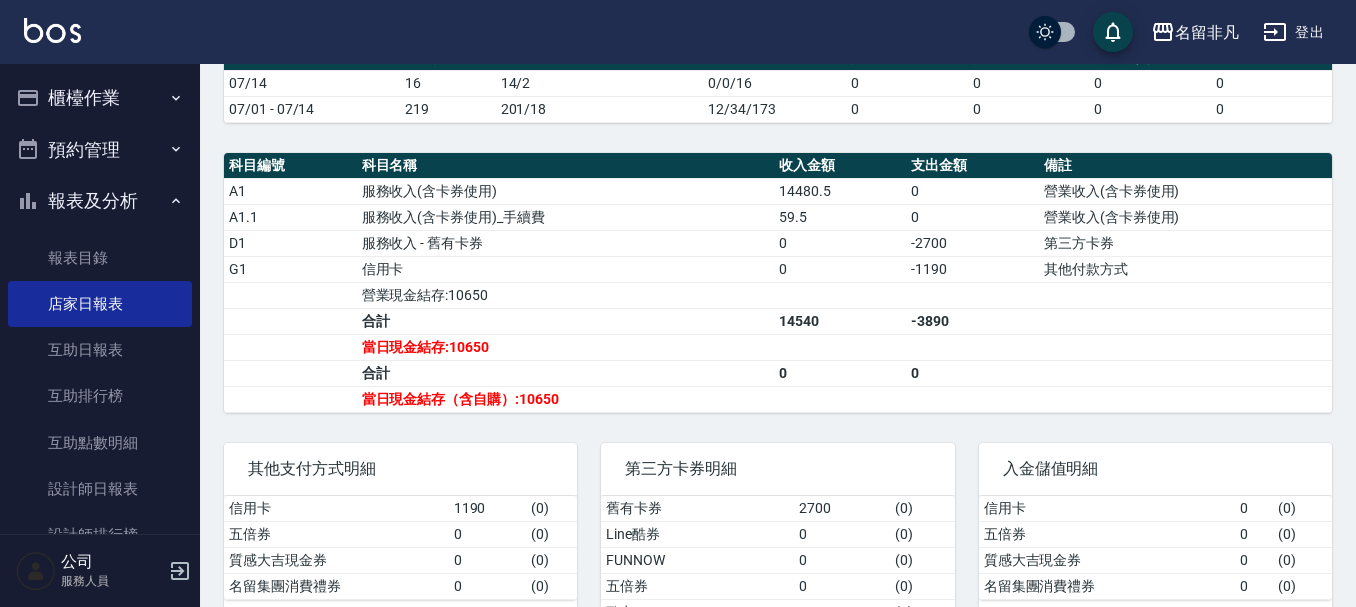 scroll, scrollTop: 600, scrollLeft: 0, axis: vertical 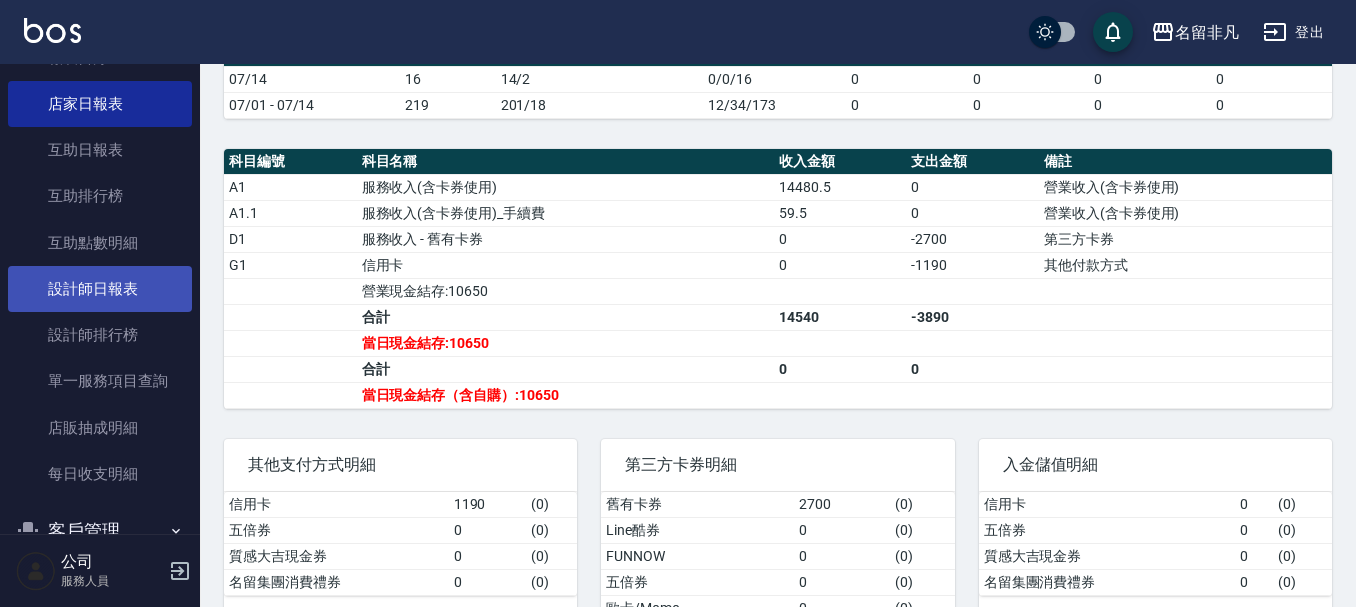 click on "設計師日報表" at bounding box center (100, 289) 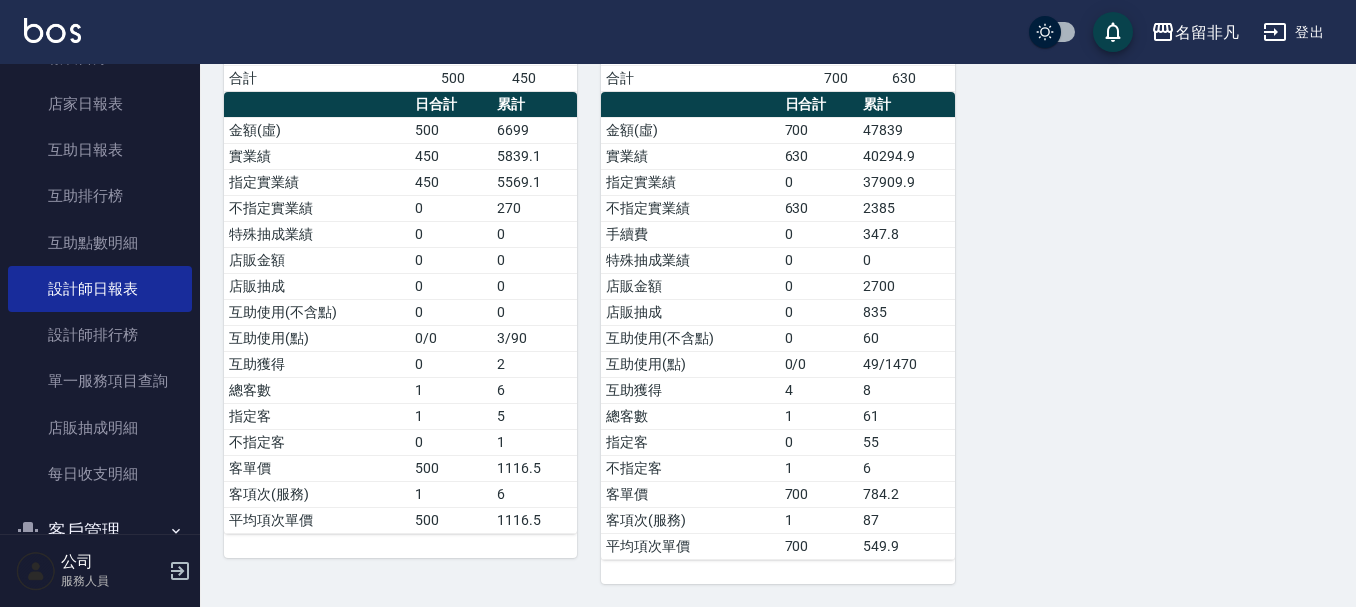 scroll, scrollTop: 1169, scrollLeft: 0, axis: vertical 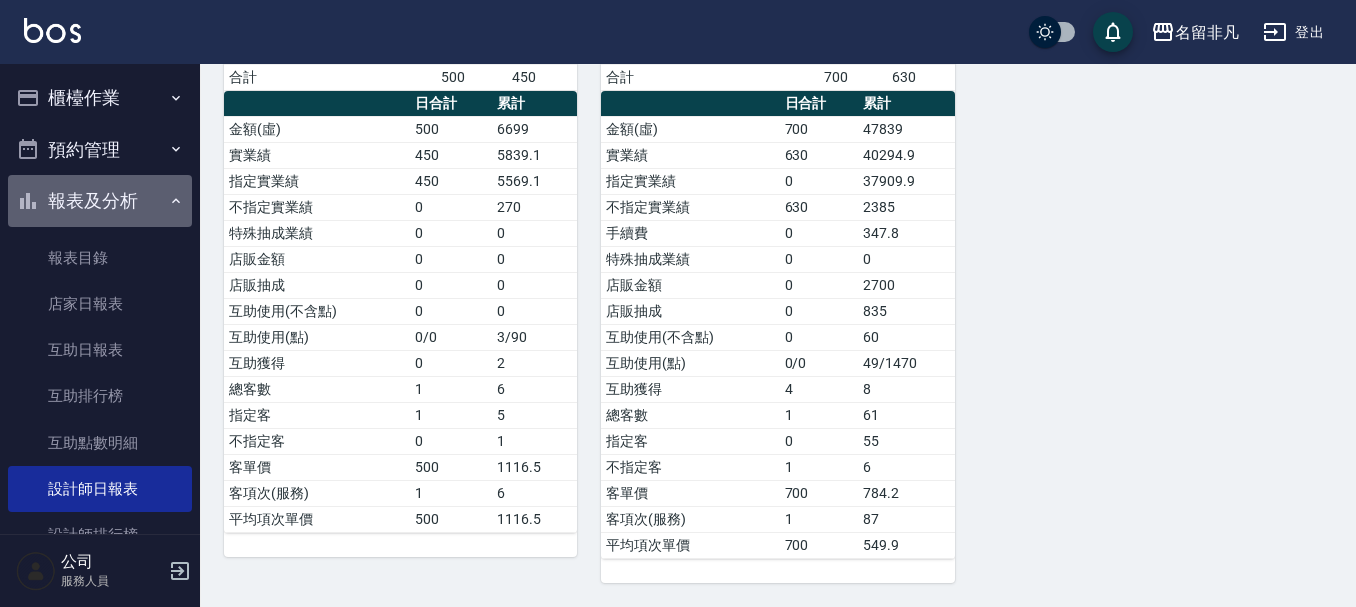 click on "報表及分析" at bounding box center (100, 201) 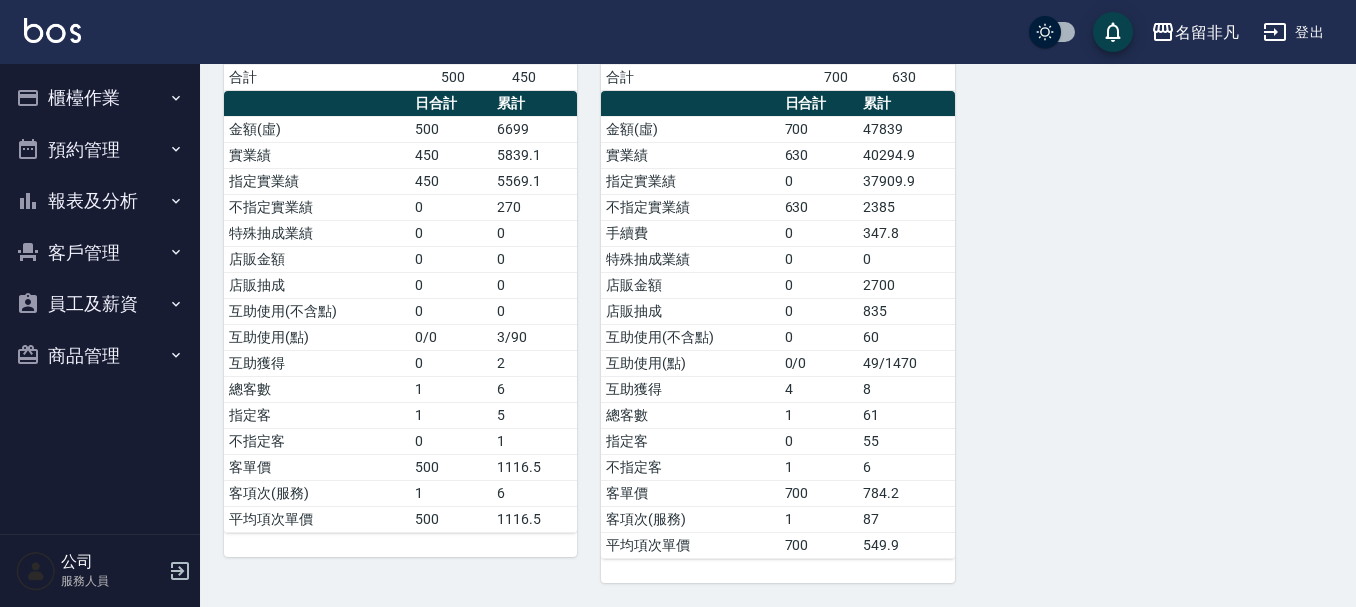 click on "報表及分析" at bounding box center [100, 201] 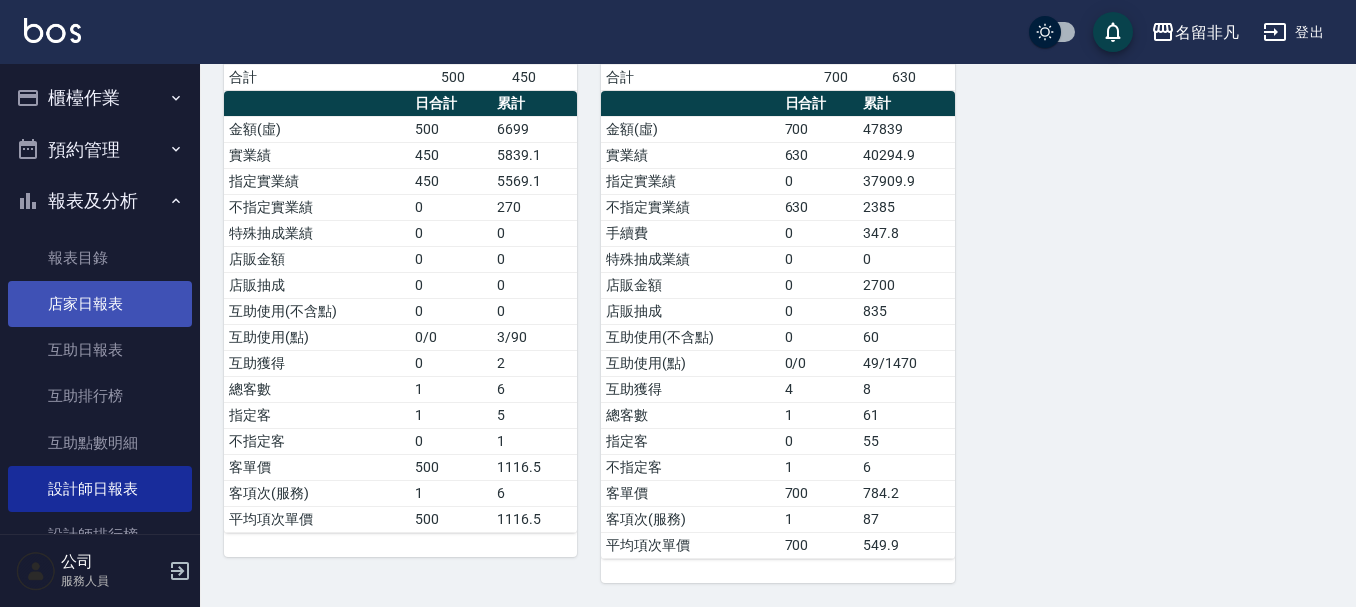 click on "店家日報表" at bounding box center [100, 304] 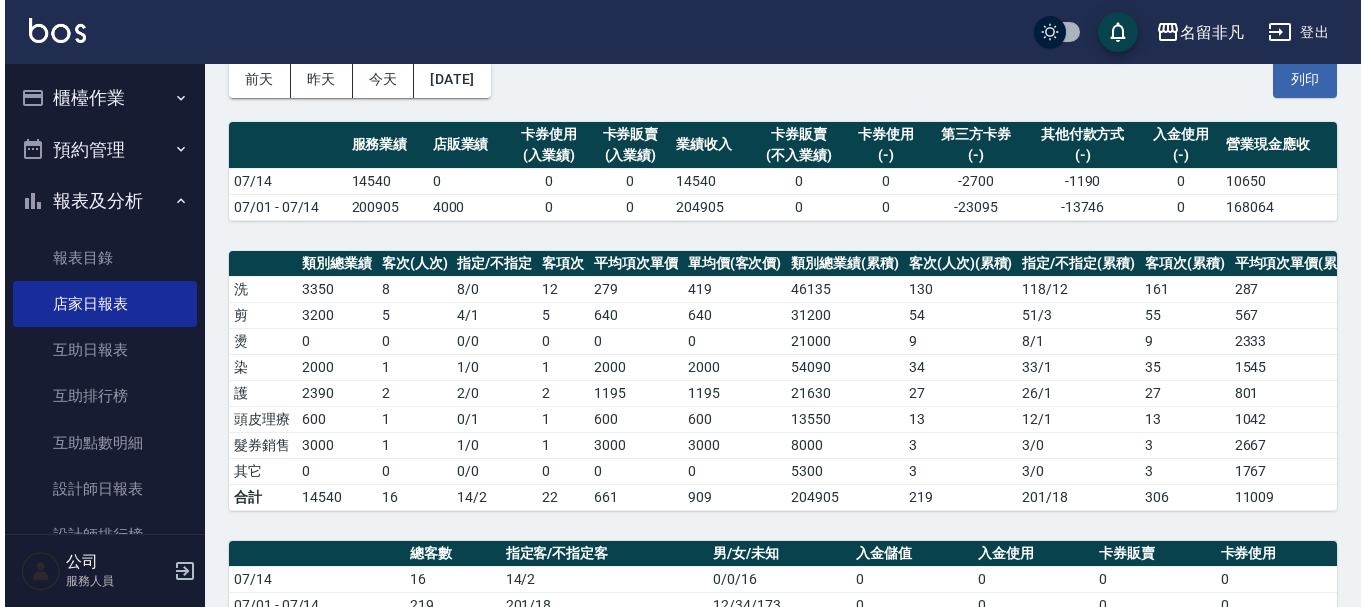scroll, scrollTop: 0, scrollLeft: 0, axis: both 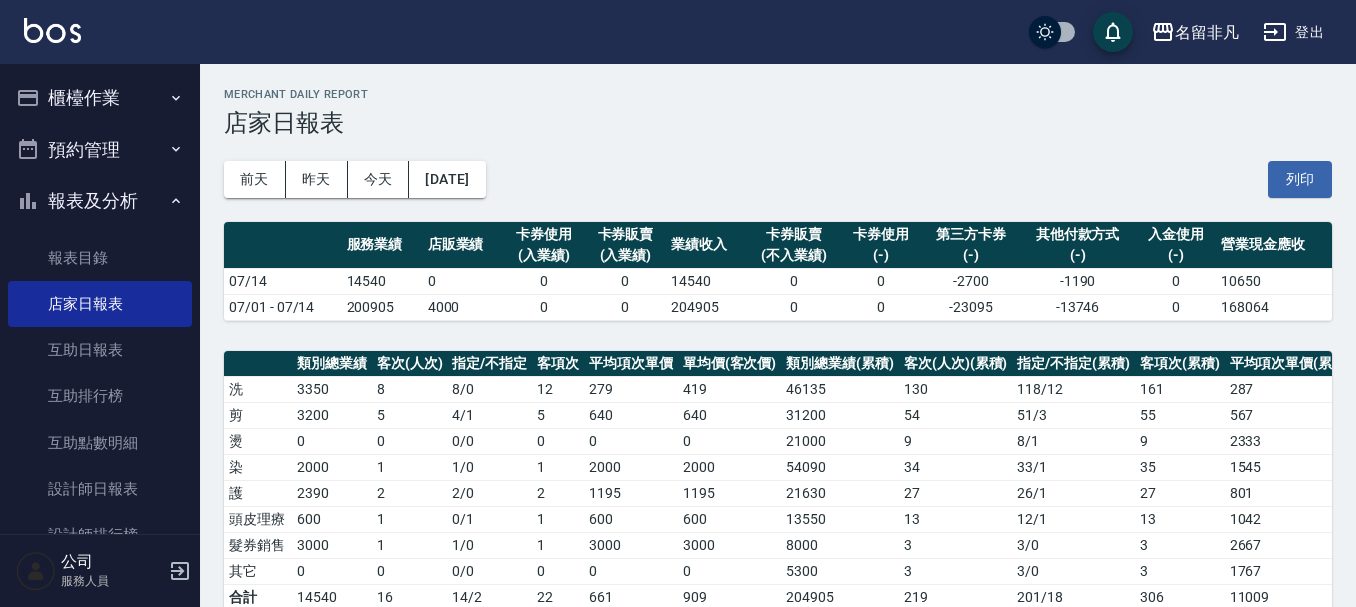 click on "櫃檯作業" at bounding box center [100, 98] 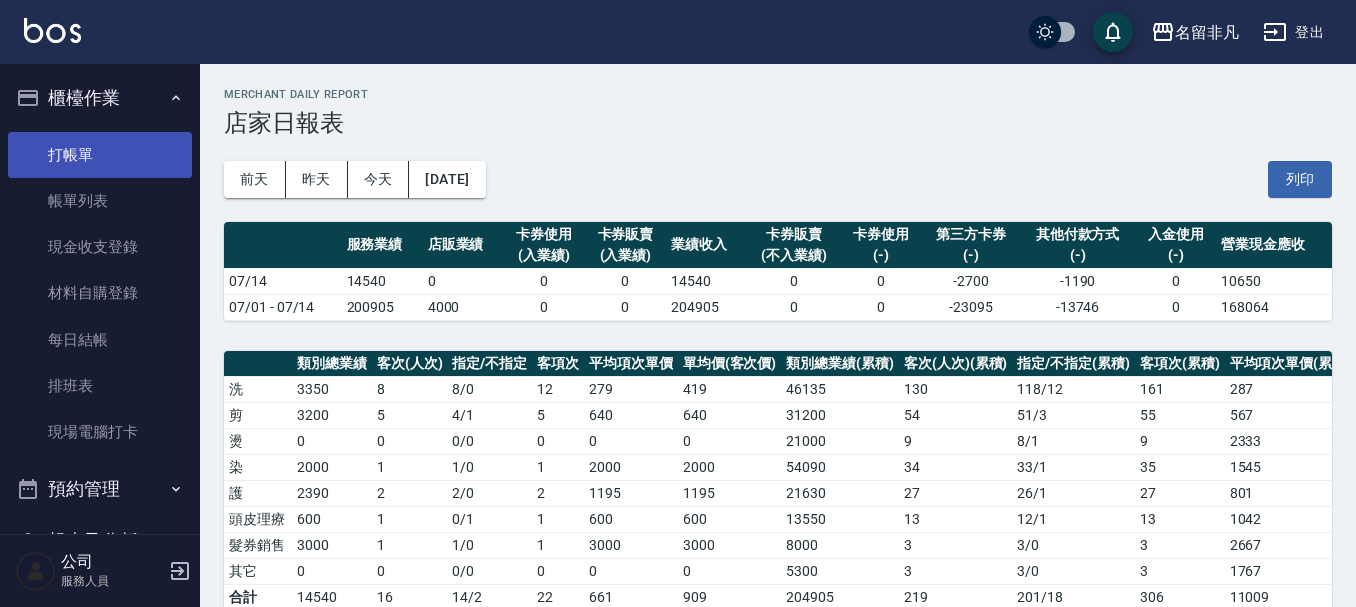 click on "打帳單" at bounding box center [100, 155] 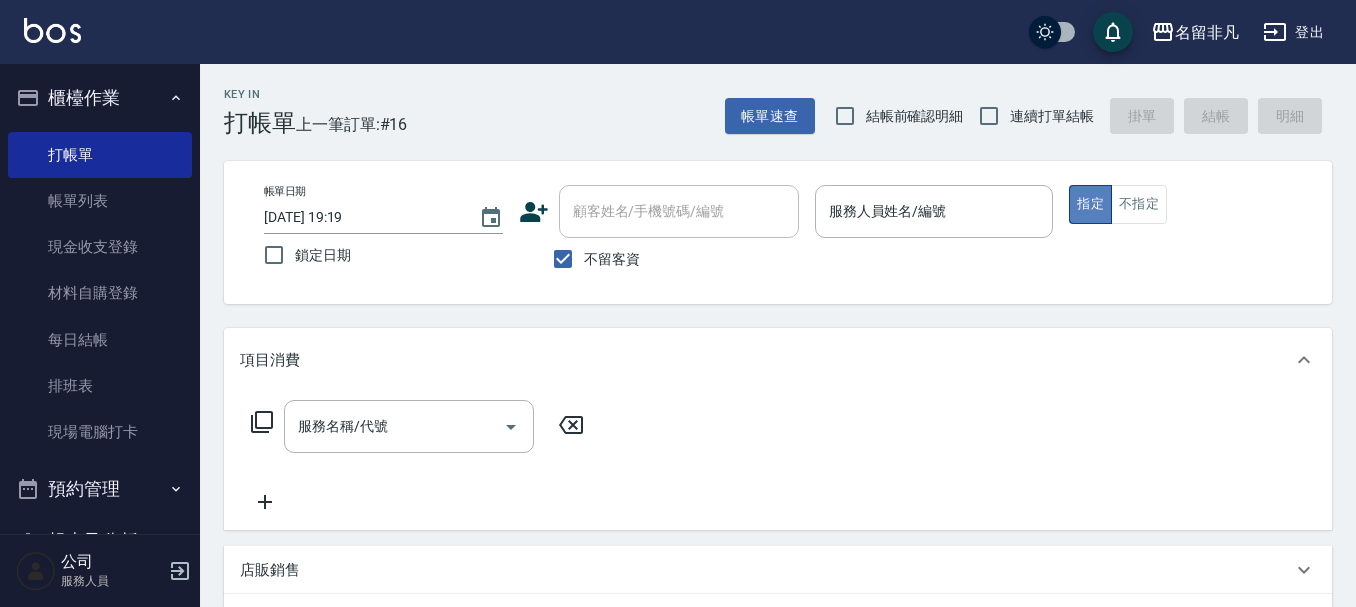 click on "指定" at bounding box center (1090, 204) 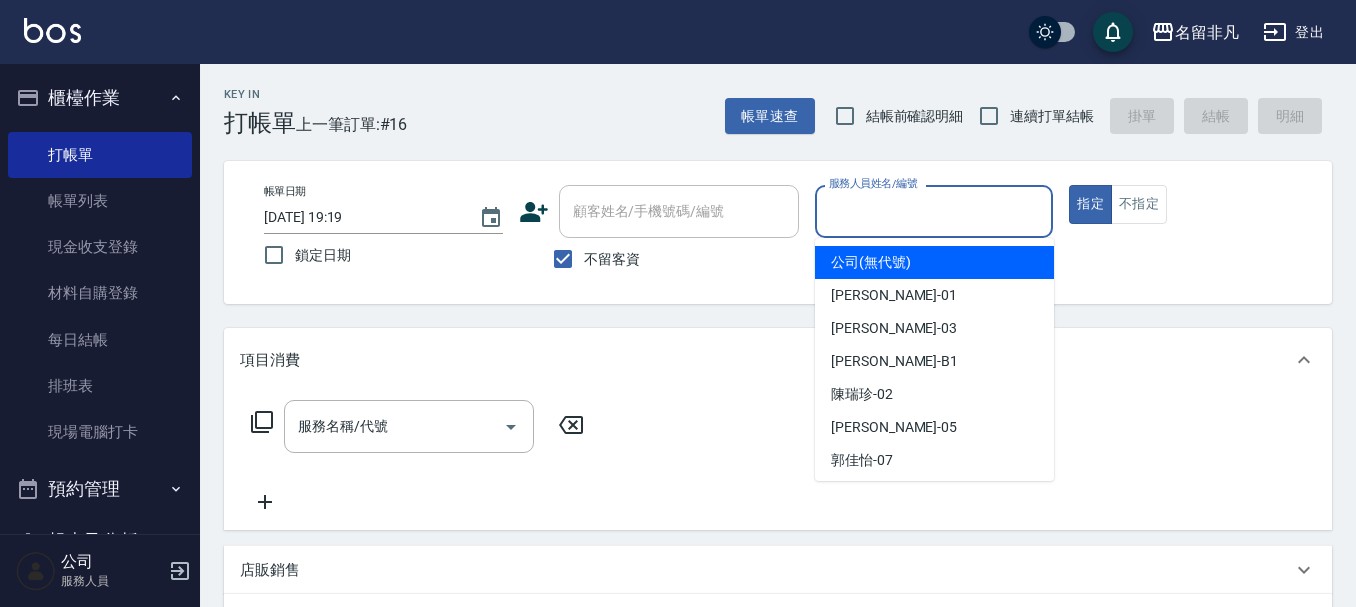 click on "服務人員姓名/編號" at bounding box center (934, 211) 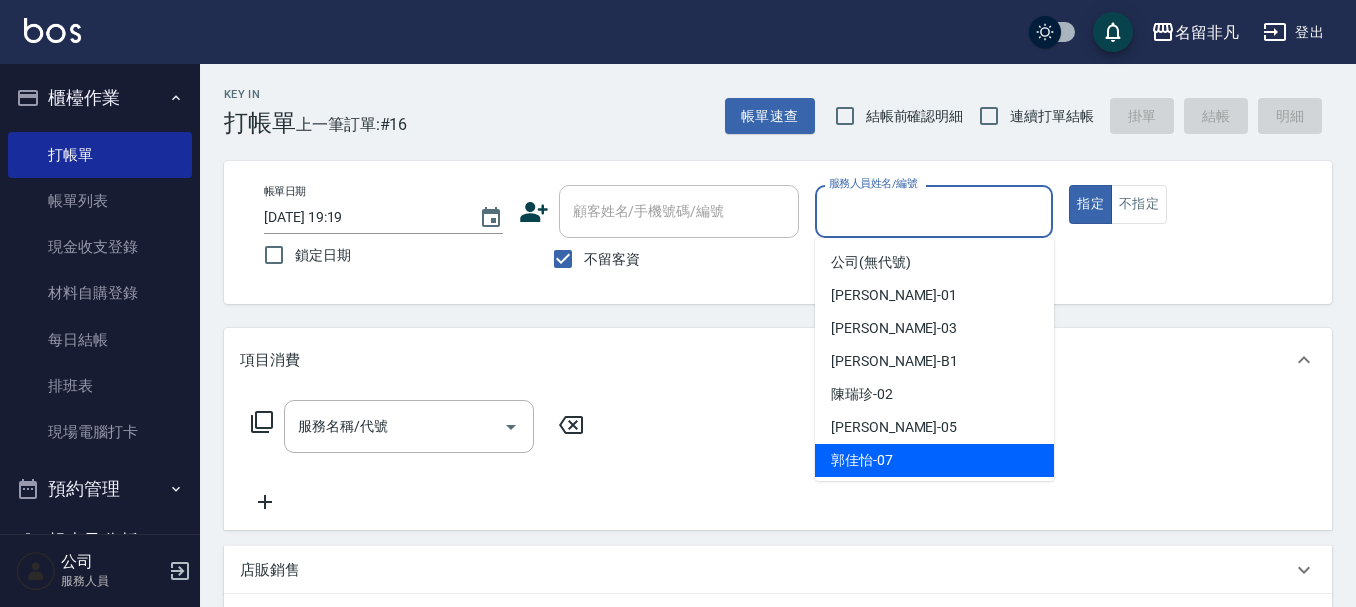 drag, startPoint x: 873, startPoint y: 458, endPoint x: 825, endPoint y: 454, distance: 48.166378 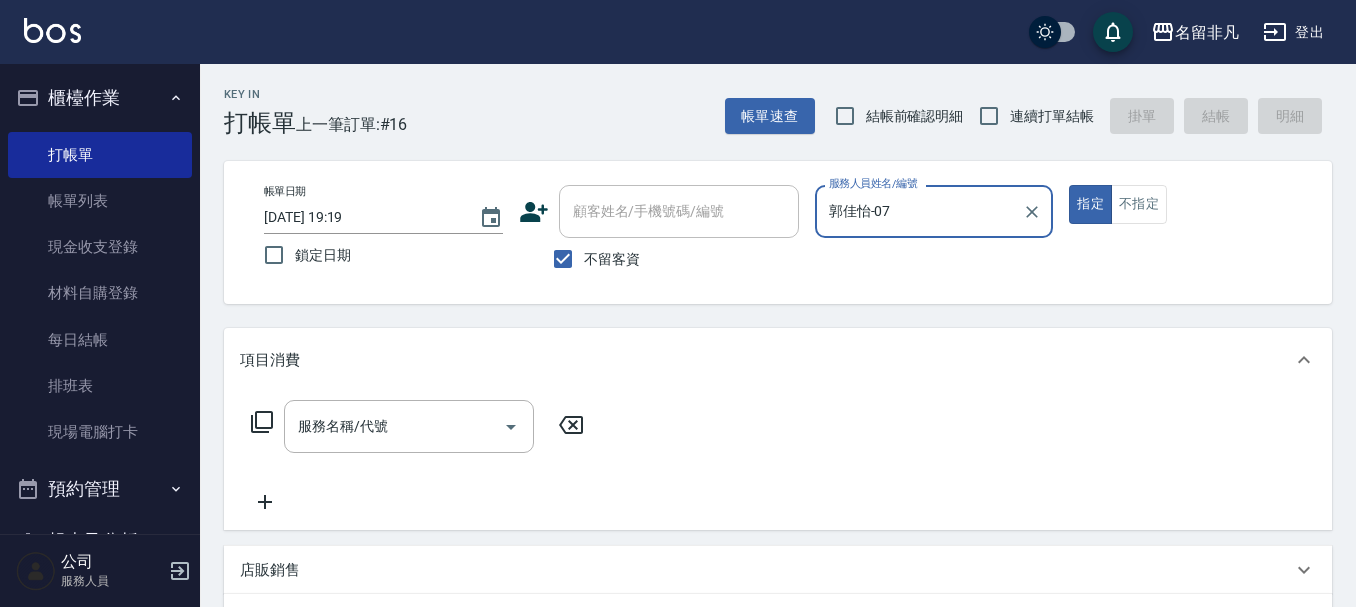 click 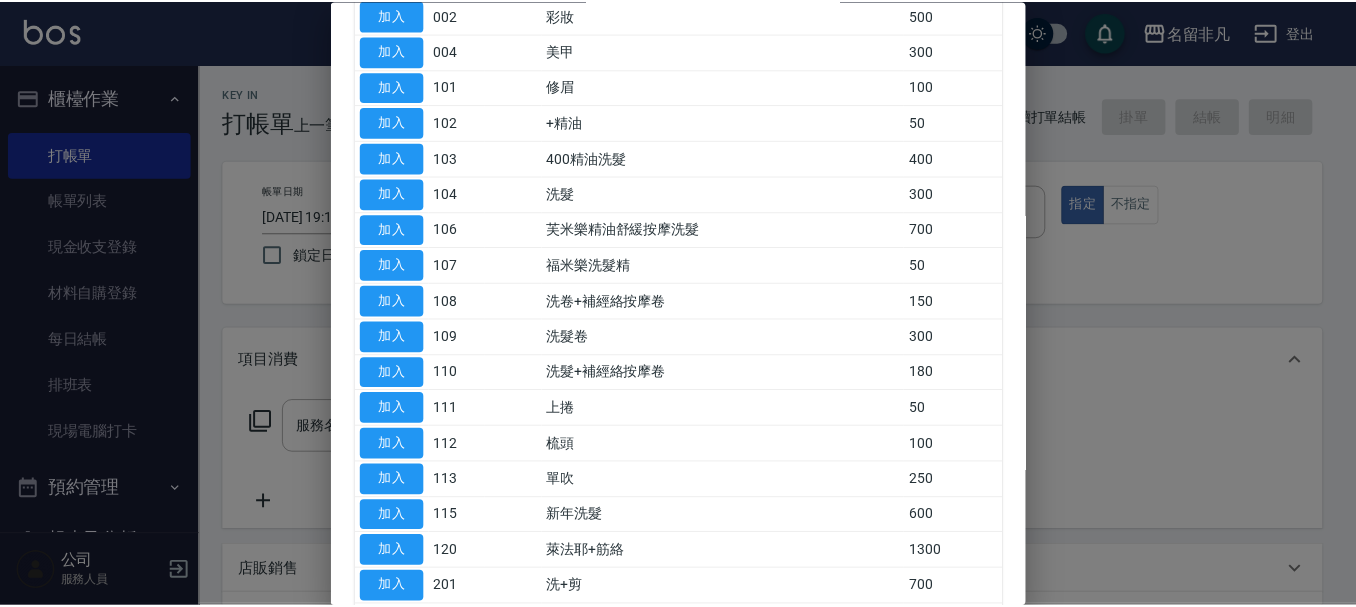 scroll, scrollTop: 300, scrollLeft: 0, axis: vertical 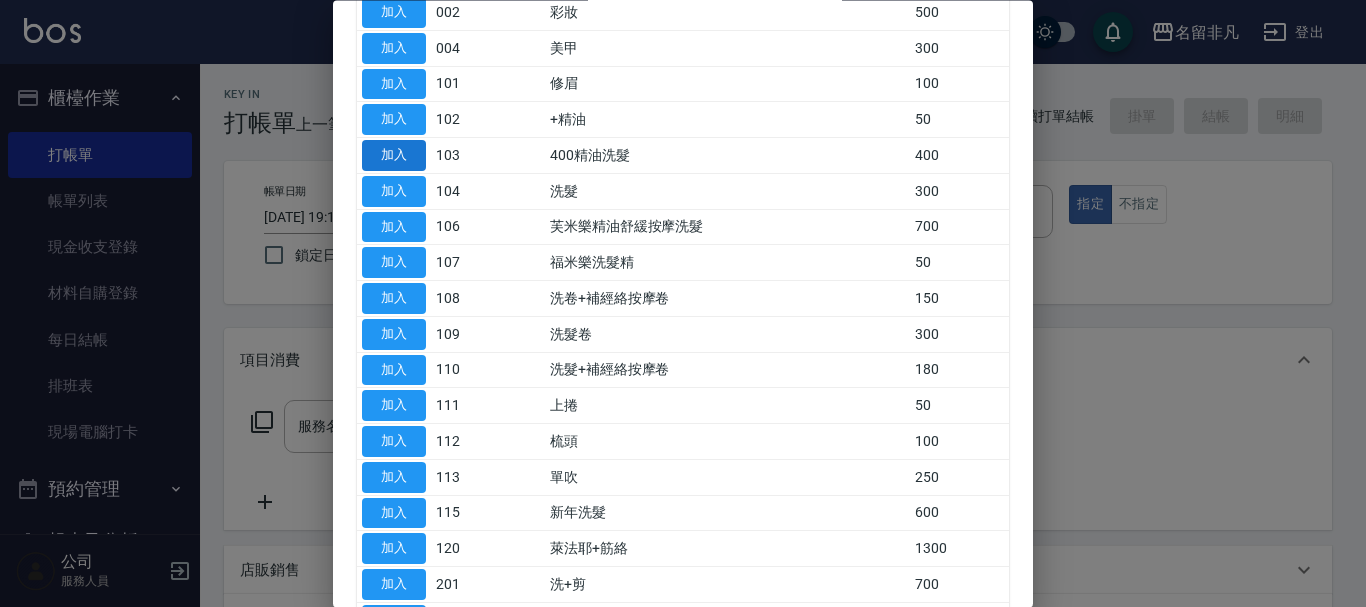 click on "加入" at bounding box center [394, 156] 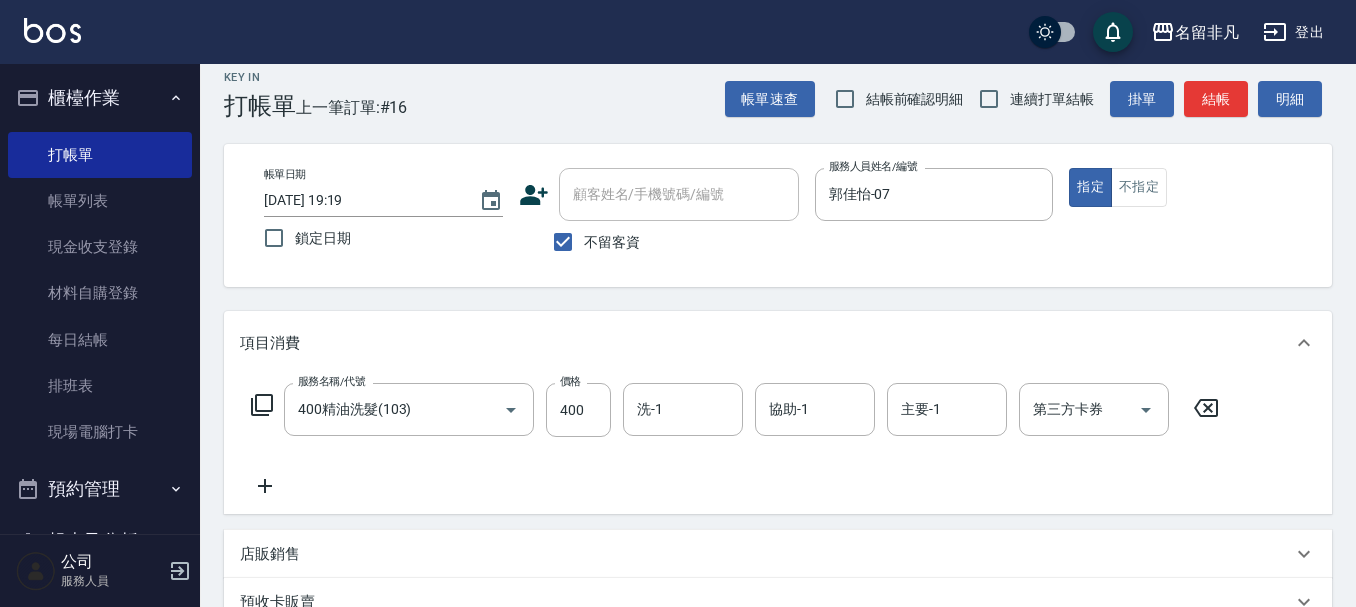 scroll, scrollTop: 0, scrollLeft: 0, axis: both 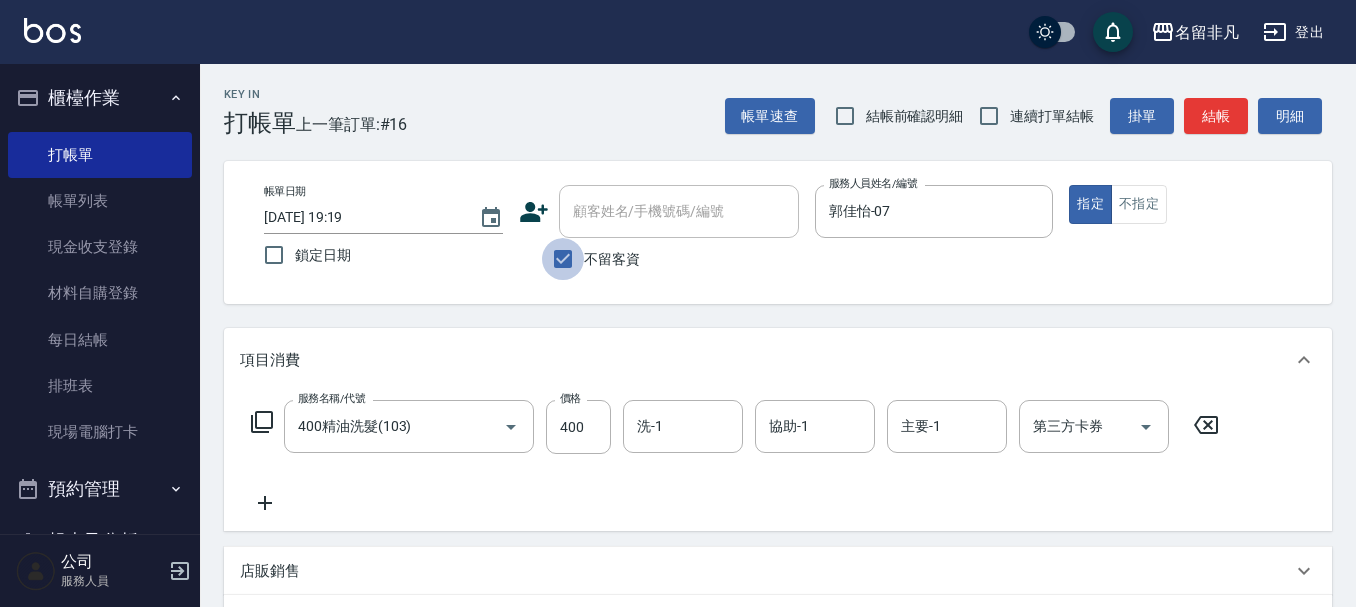 click on "不留客資" at bounding box center [563, 259] 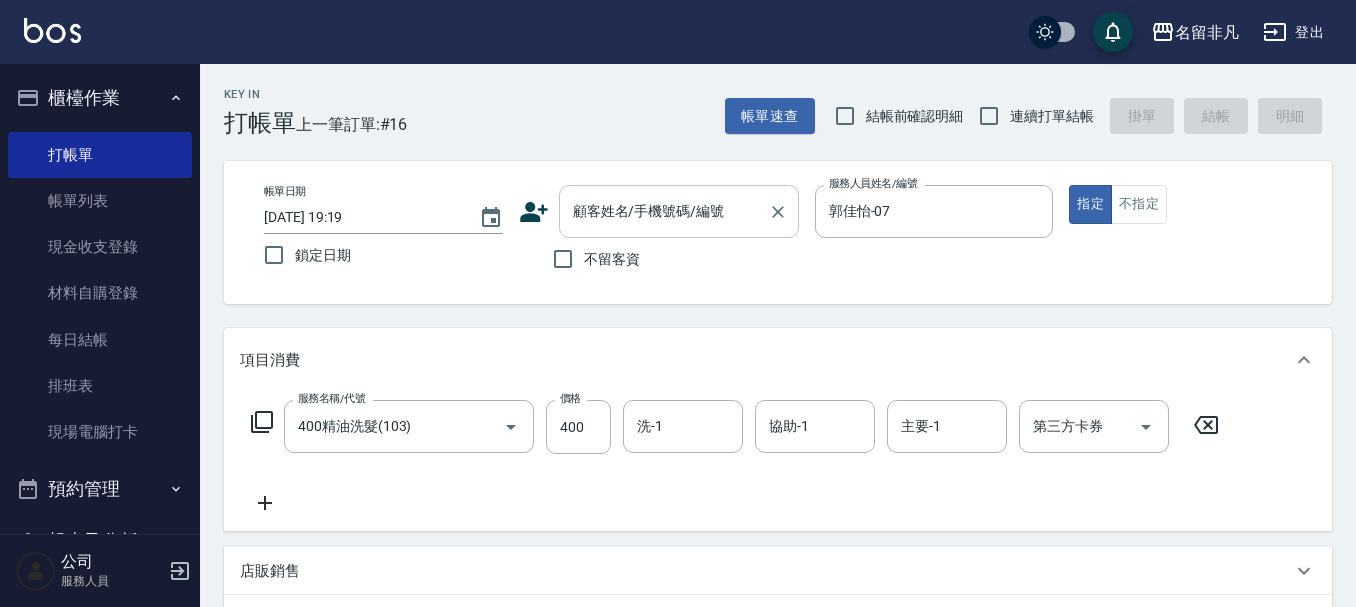 click on "顧客姓名/手機號碼/編號" at bounding box center (679, 211) 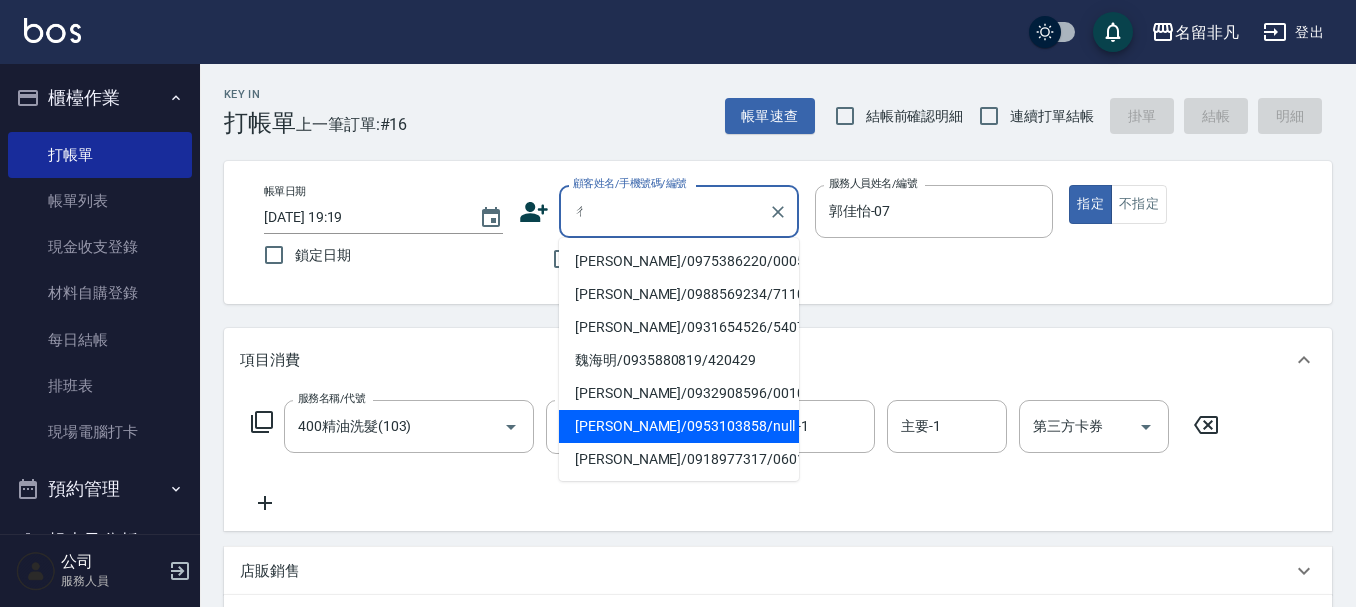 scroll, scrollTop: 0, scrollLeft: 0, axis: both 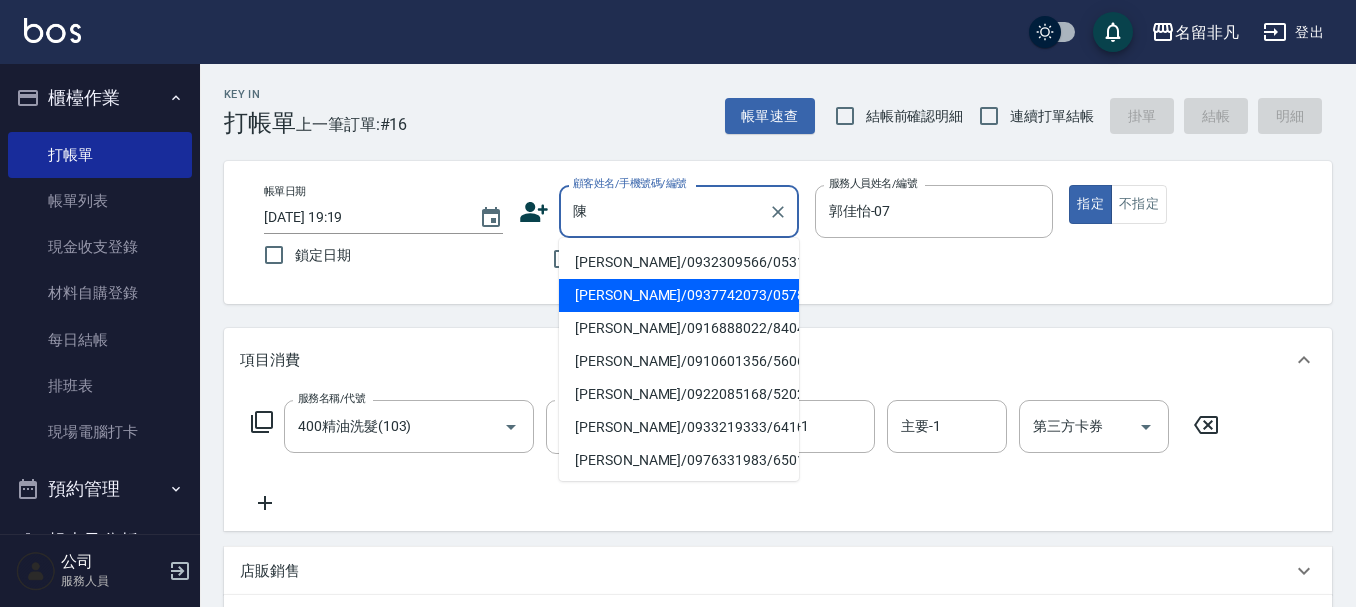 click on "[PERSON_NAME]/0937742073/05784" at bounding box center [679, 295] 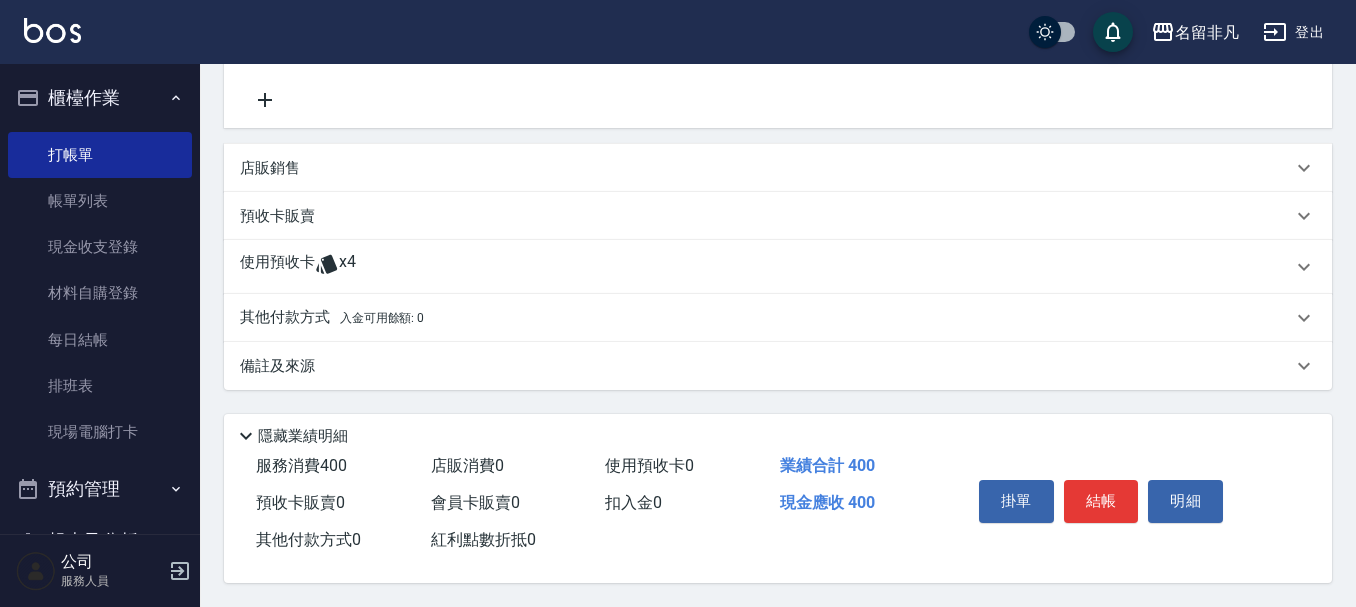 scroll, scrollTop: 412, scrollLeft: 0, axis: vertical 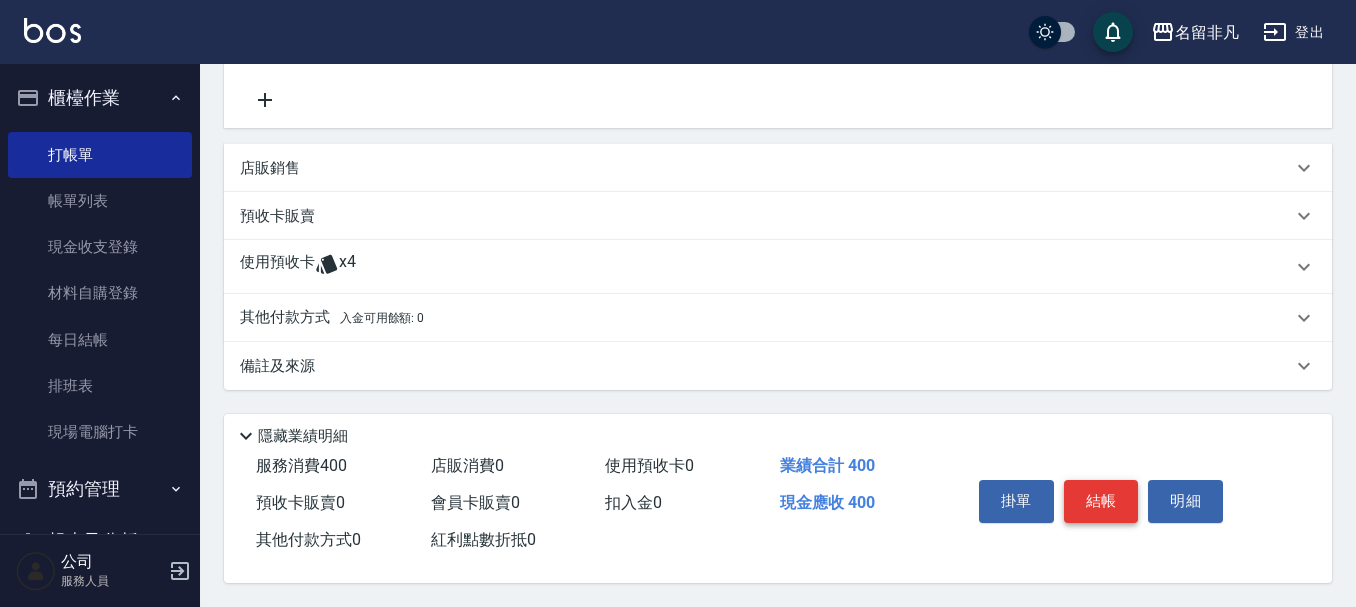 click on "結帳" at bounding box center [1101, 501] 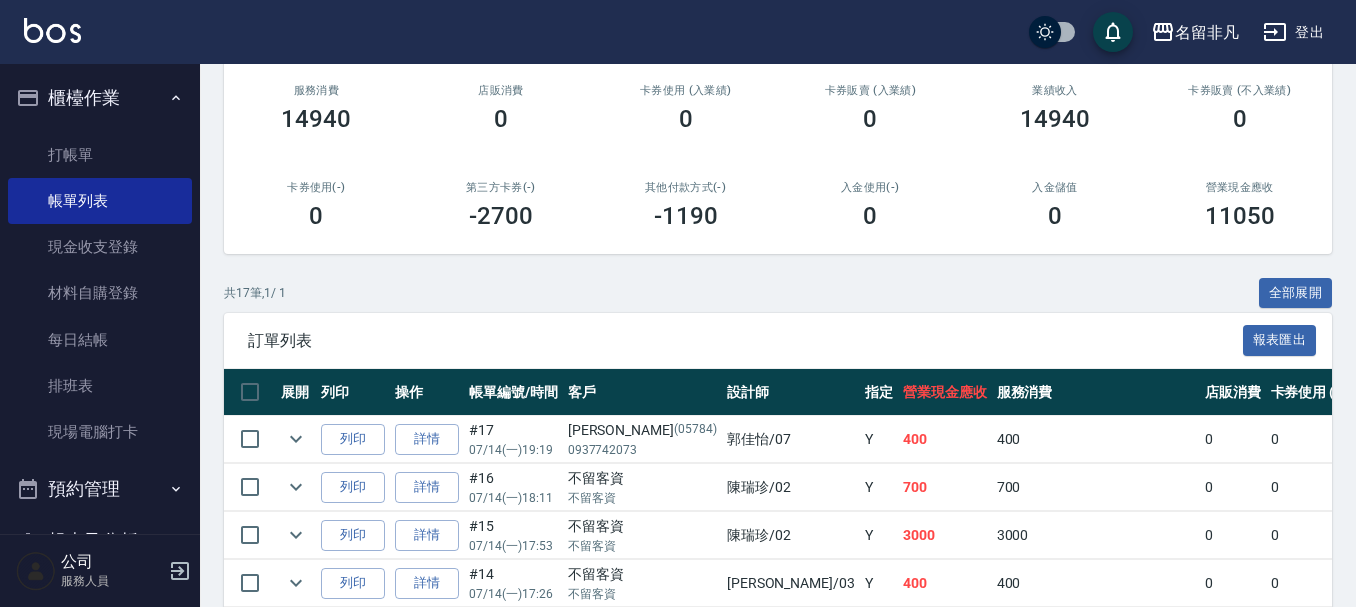 scroll, scrollTop: 300, scrollLeft: 0, axis: vertical 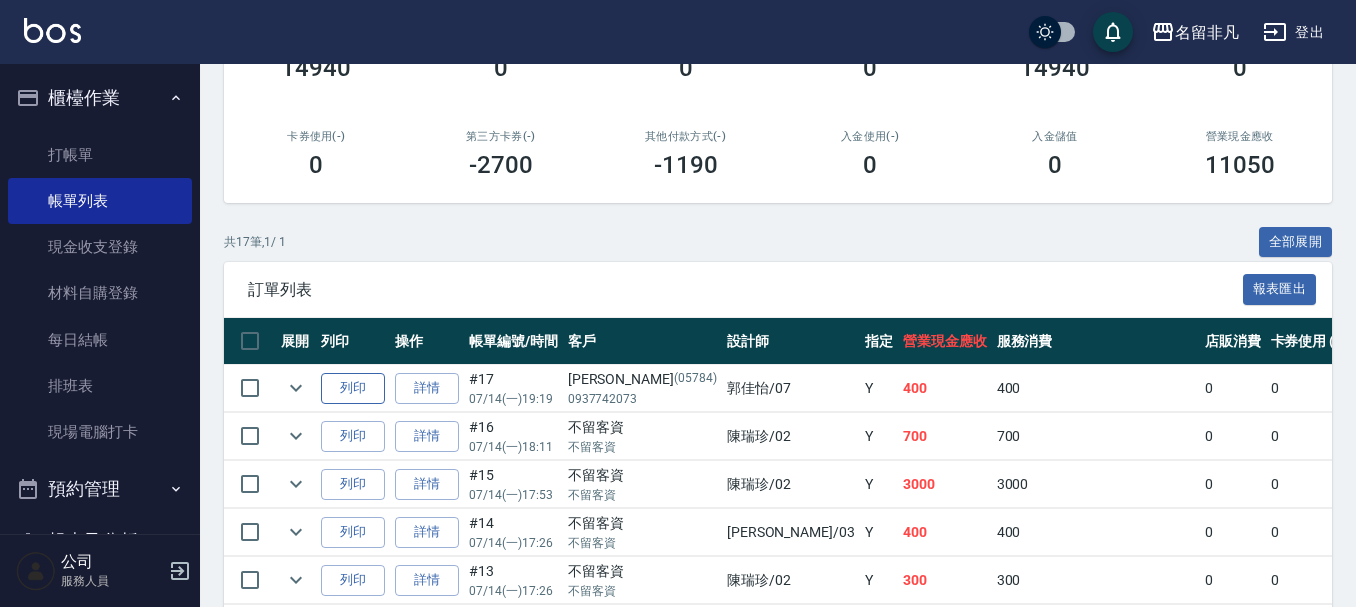 click on "列印" at bounding box center (353, 388) 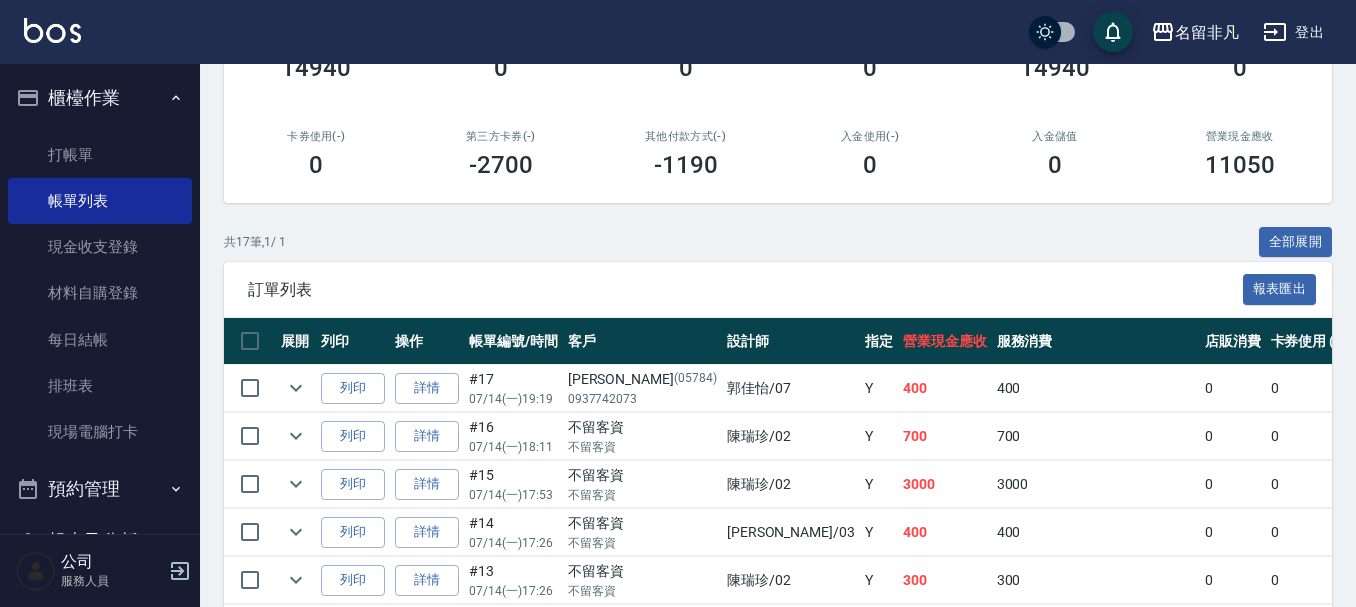 click on "櫃檯作業" at bounding box center (100, 98) 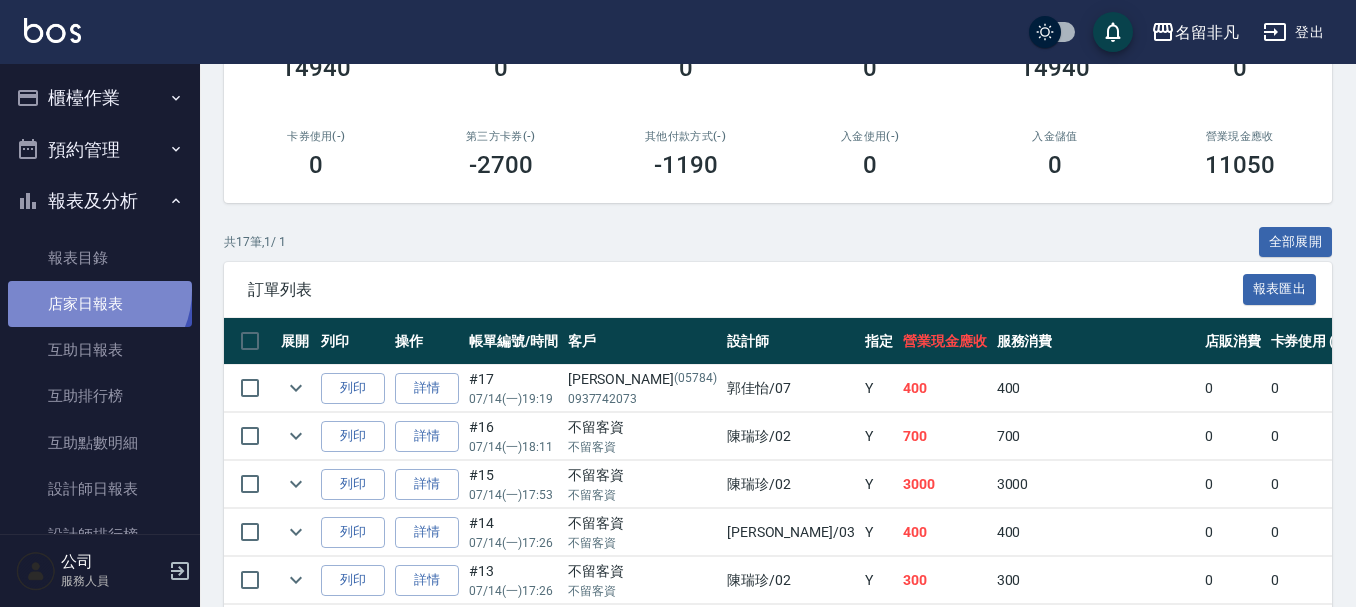 click on "店家日報表" at bounding box center (100, 304) 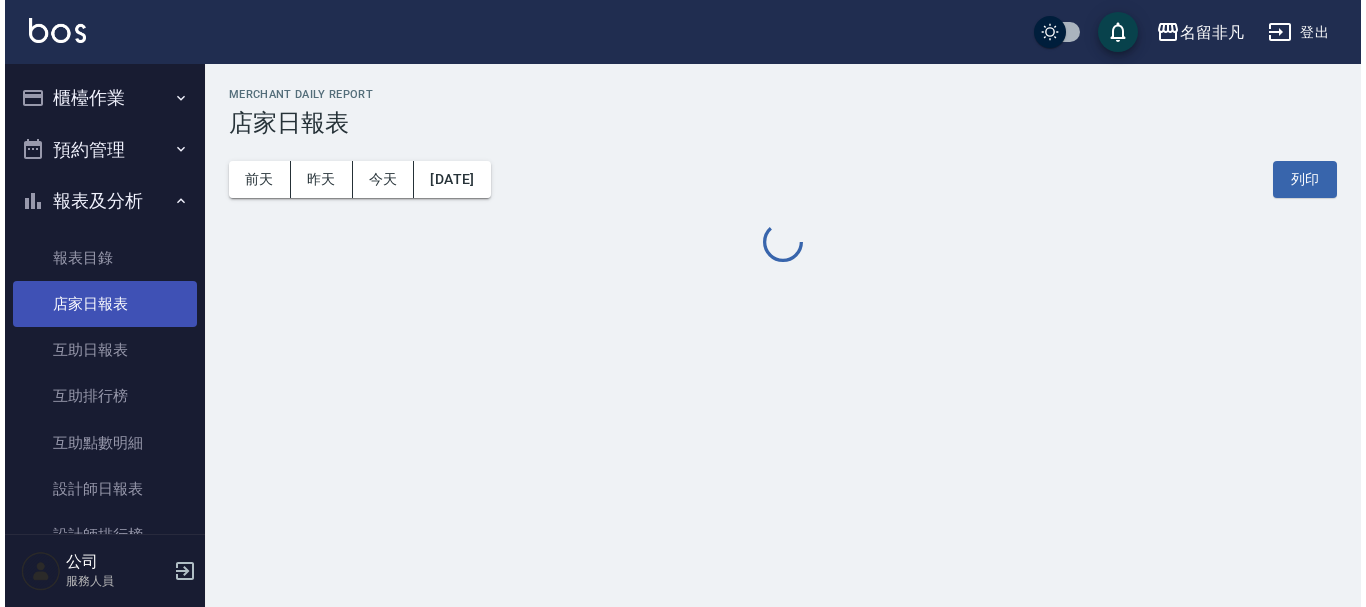 scroll, scrollTop: 0, scrollLeft: 0, axis: both 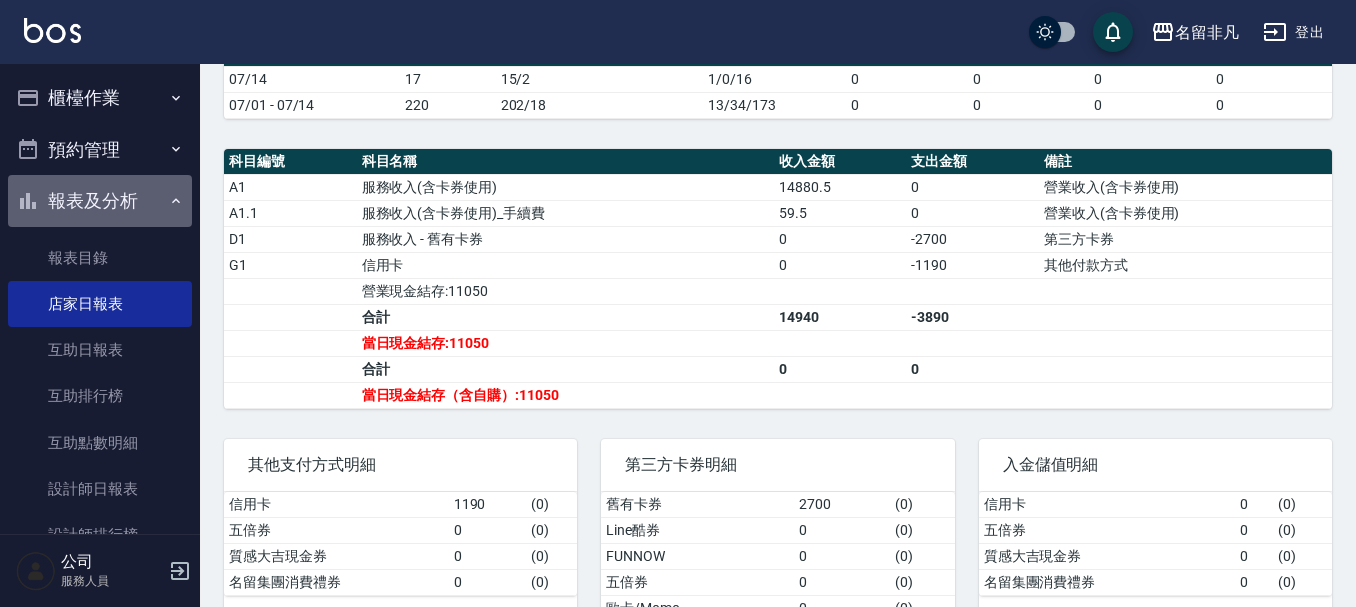 click on "報表及分析" at bounding box center [100, 201] 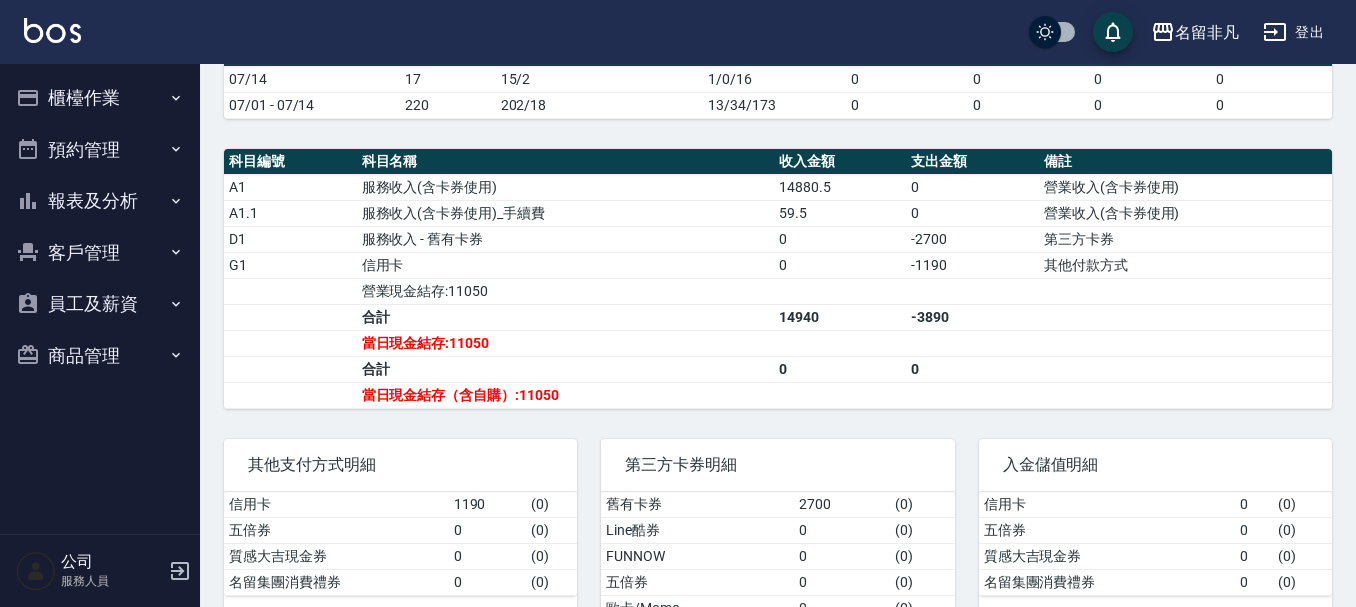 click on "櫃檯作業" at bounding box center (100, 98) 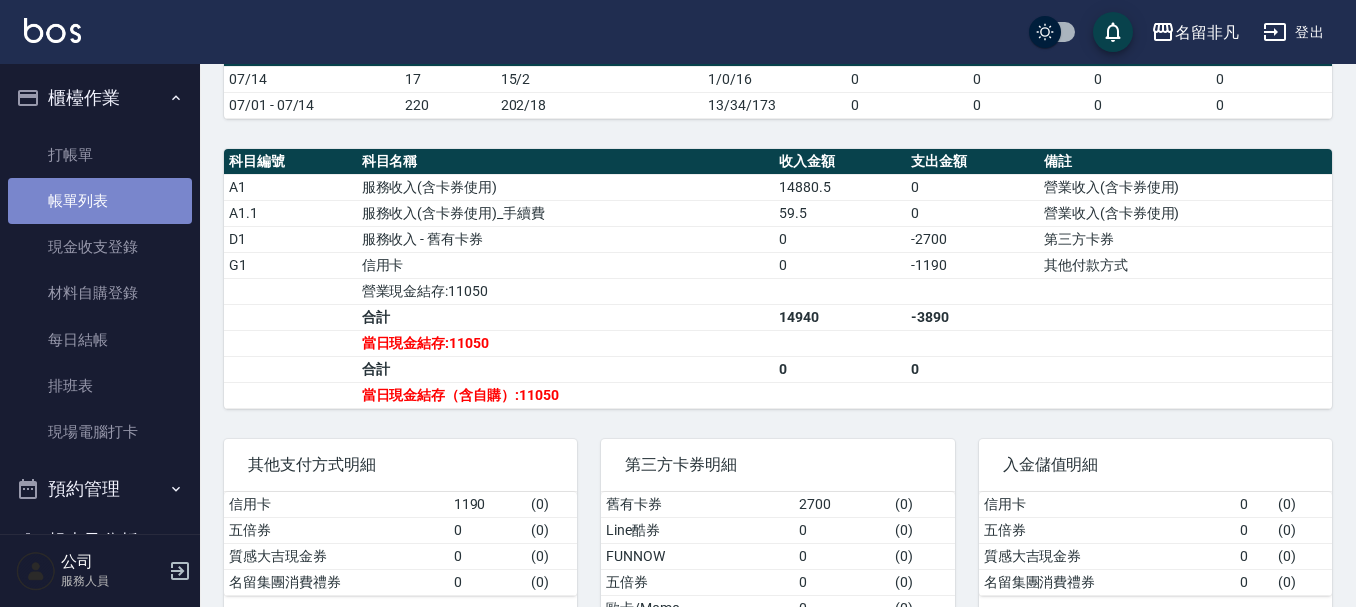 click on "帳單列表" at bounding box center (100, 201) 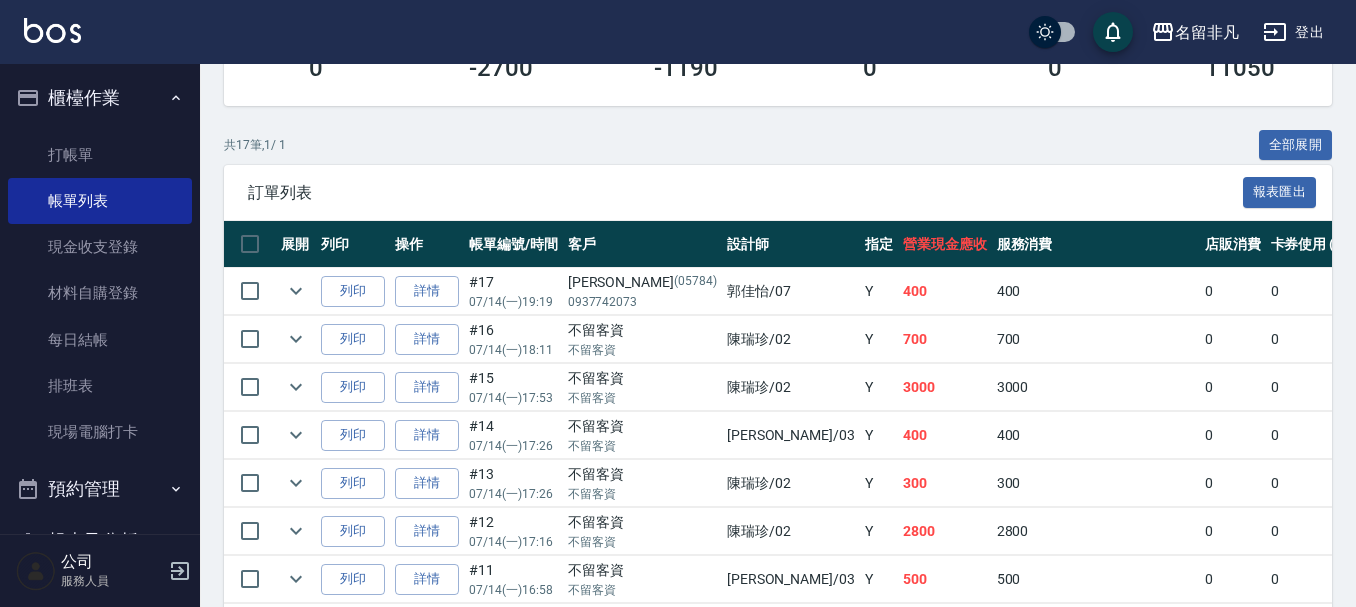 scroll, scrollTop: 400, scrollLeft: 0, axis: vertical 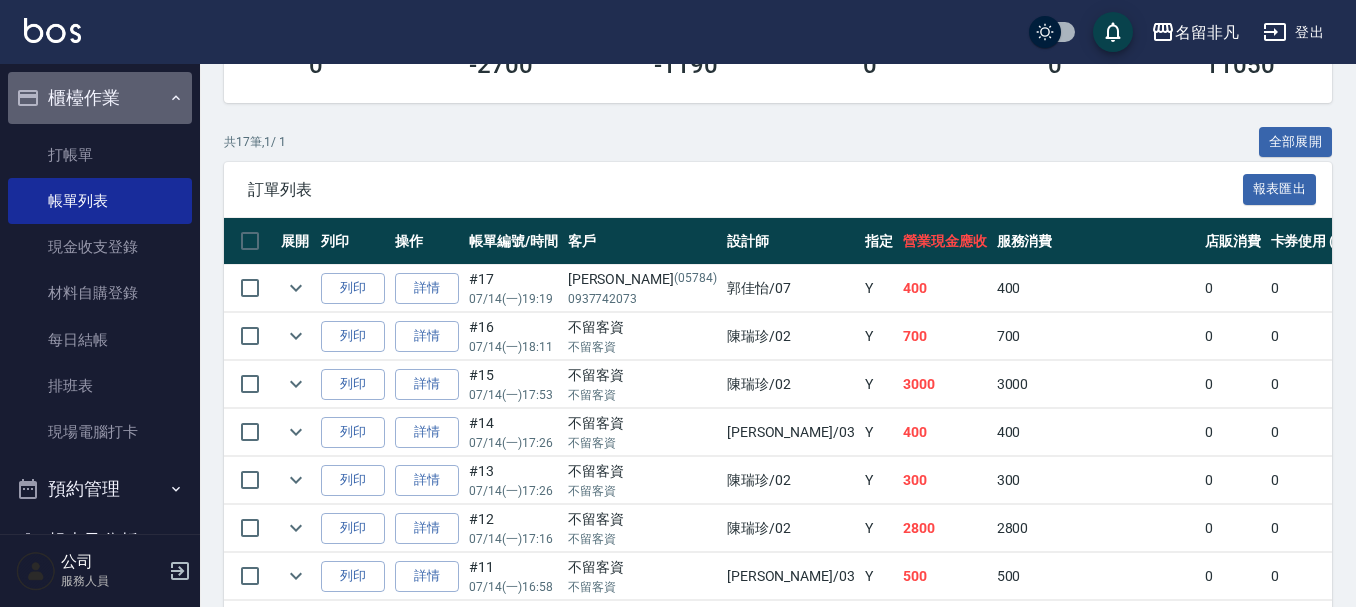 click on "櫃檯作業" at bounding box center (100, 98) 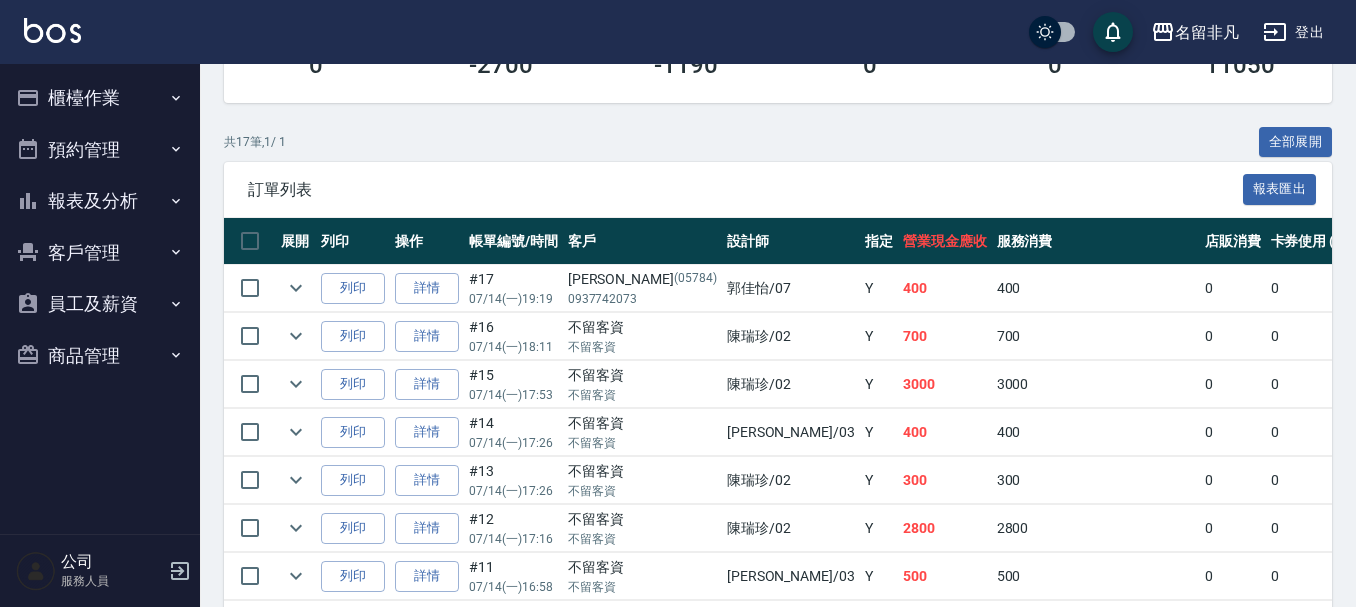 click on "報表及分析" at bounding box center (100, 201) 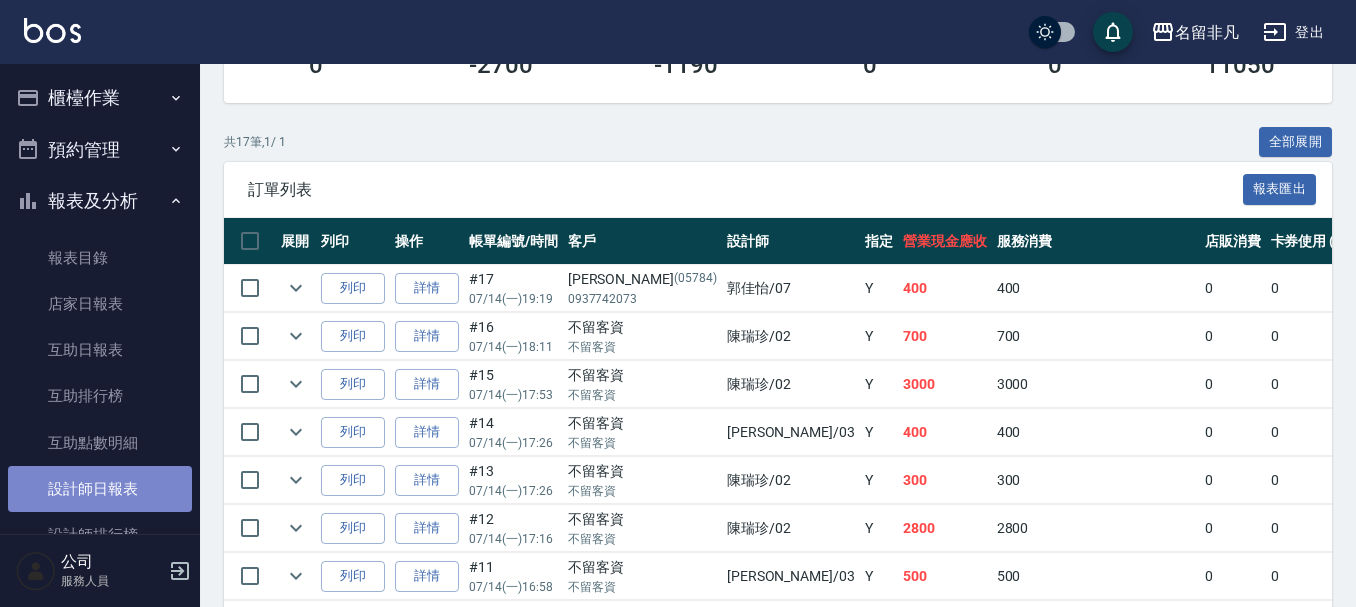 click on "設計師日報表" at bounding box center [100, 489] 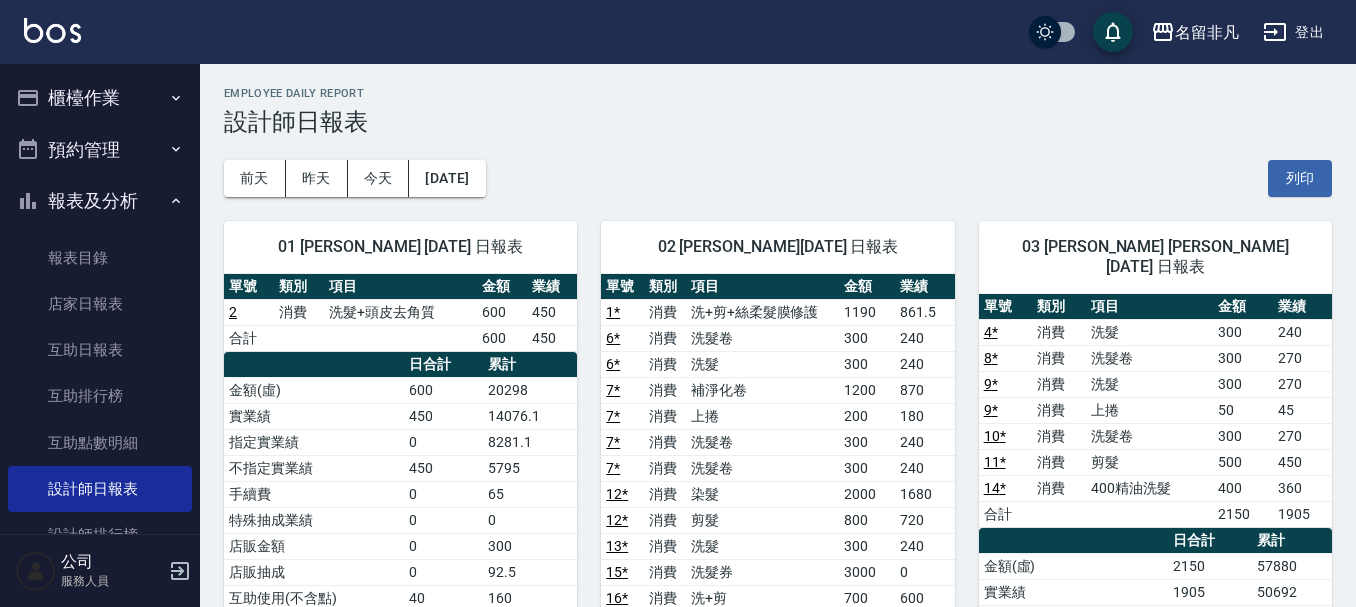 scroll, scrollTop: 0, scrollLeft: 0, axis: both 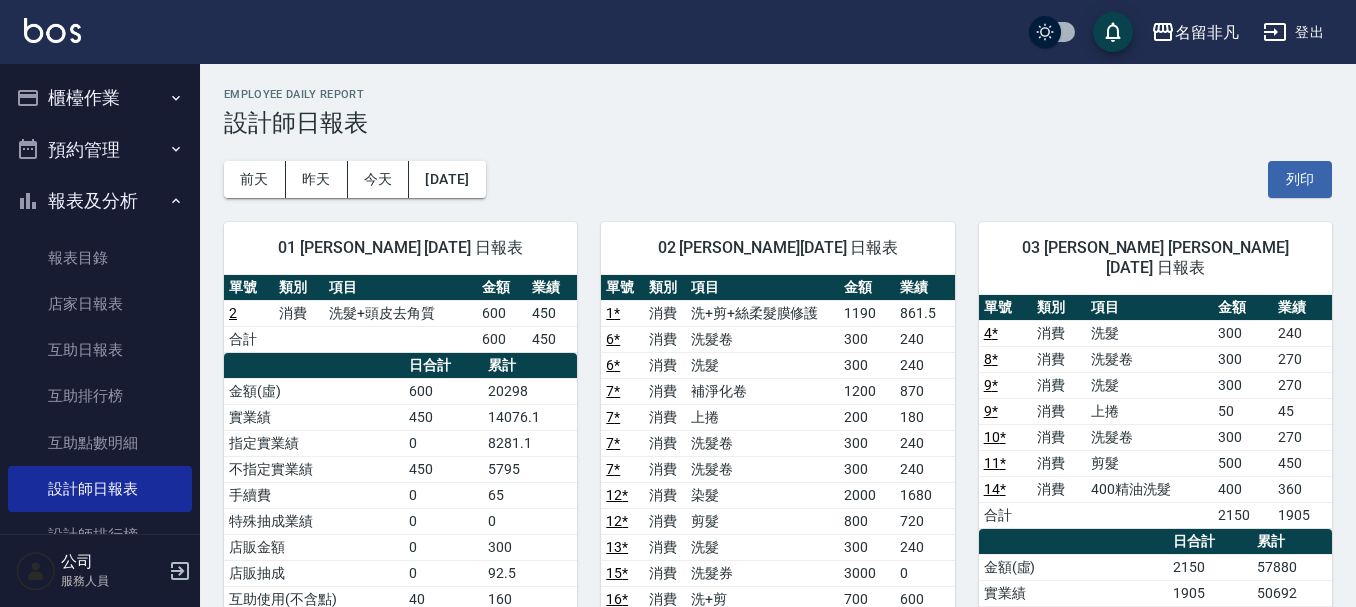 click on "報表及分析" at bounding box center (100, 201) 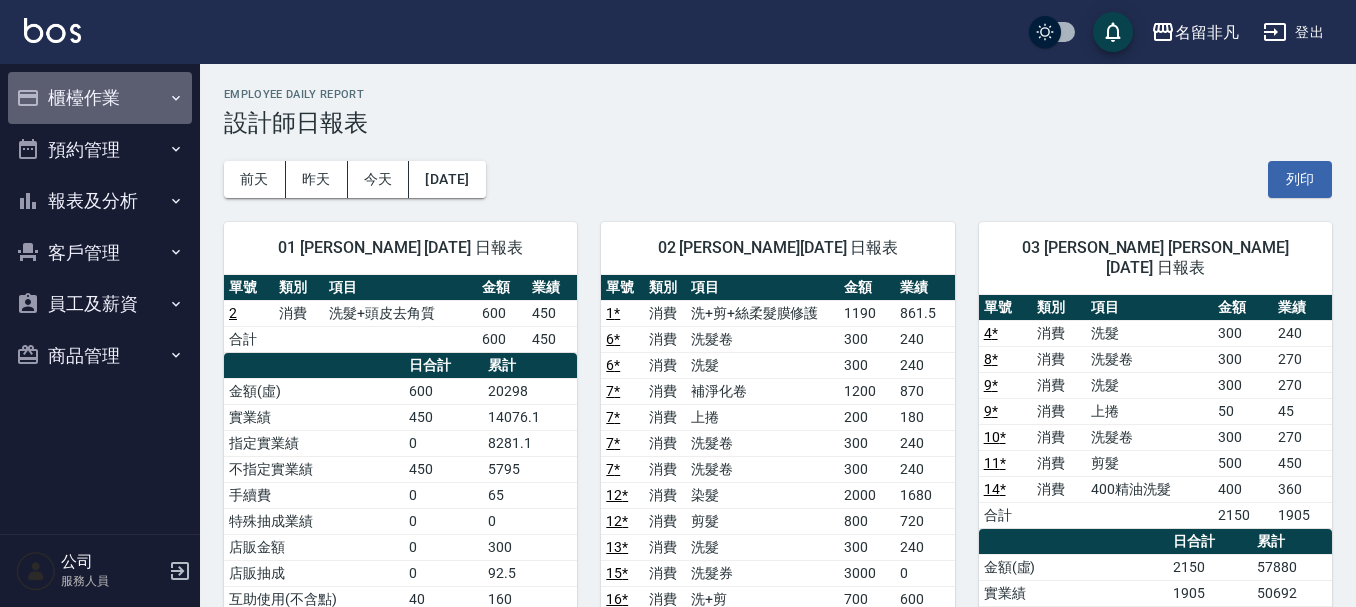 click on "櫃檯作業" at bounding box center (100, 98) 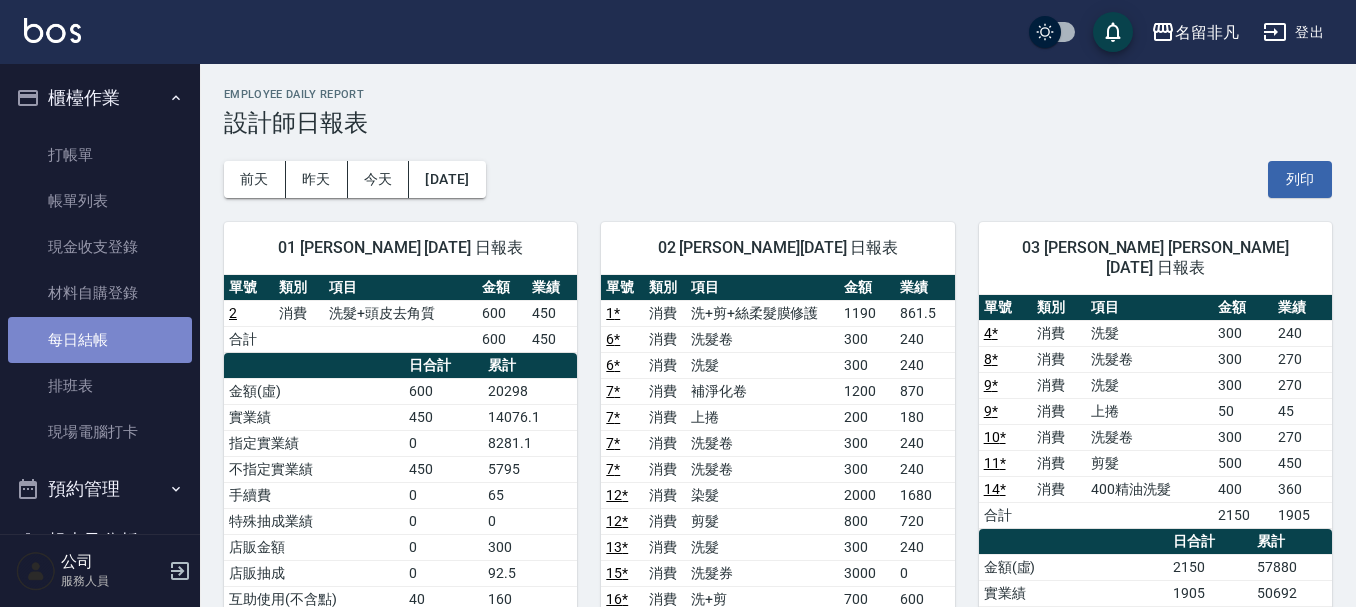 click on "每日結帳" at bounding box center (100, 340) 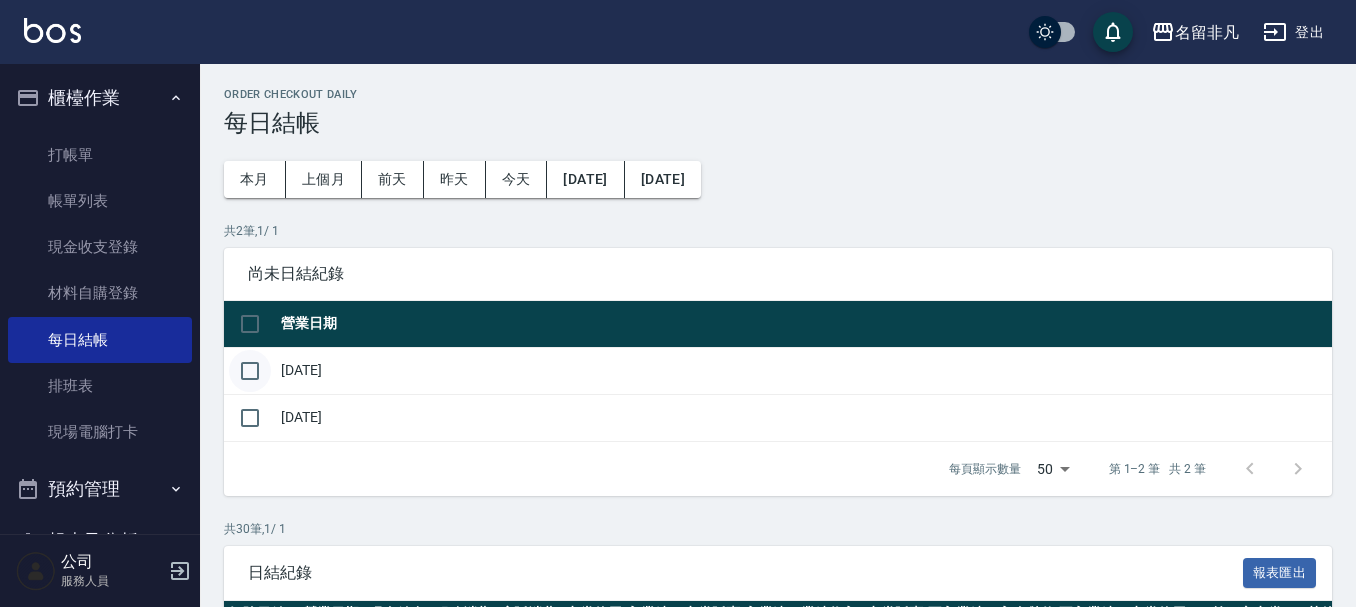 click at bounding box center [250, 371] 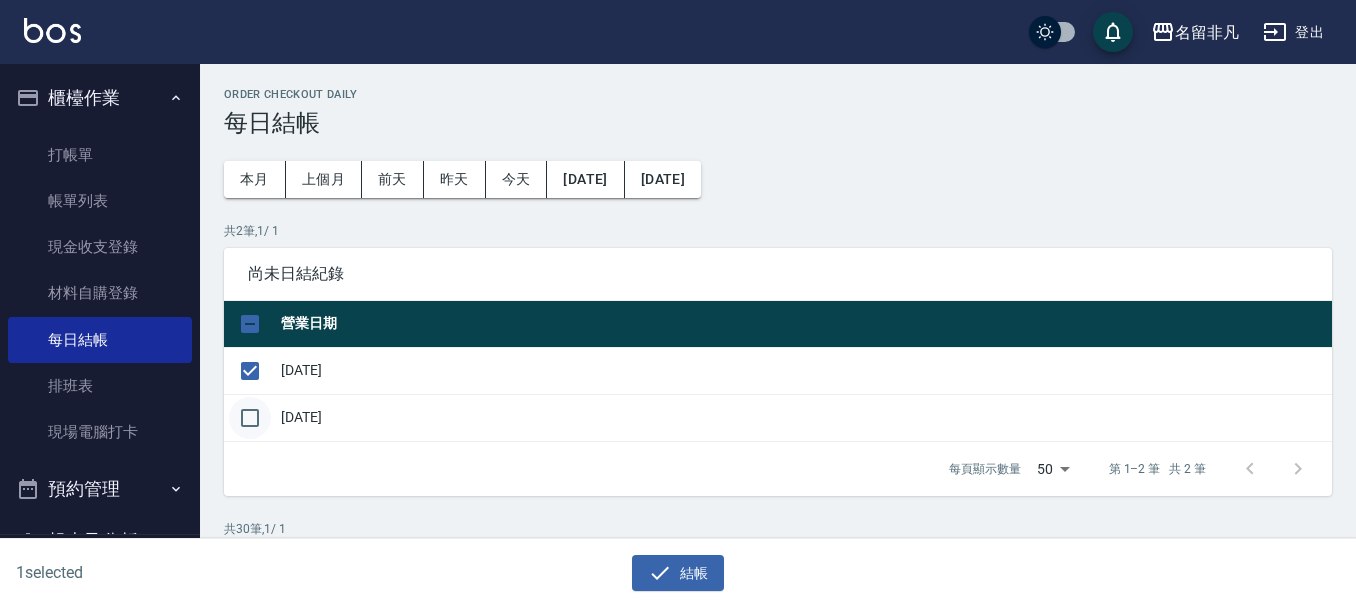 click at bounding box center (250, 418) 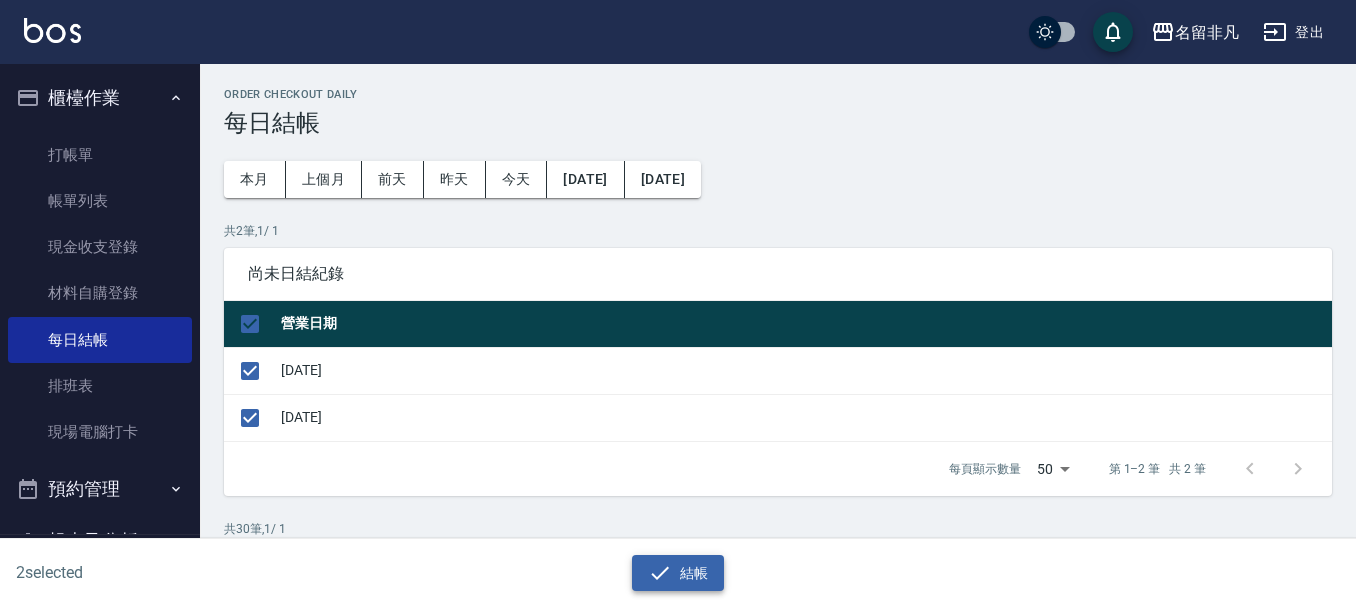 click on "結帳" at bounding box center [678, 573] 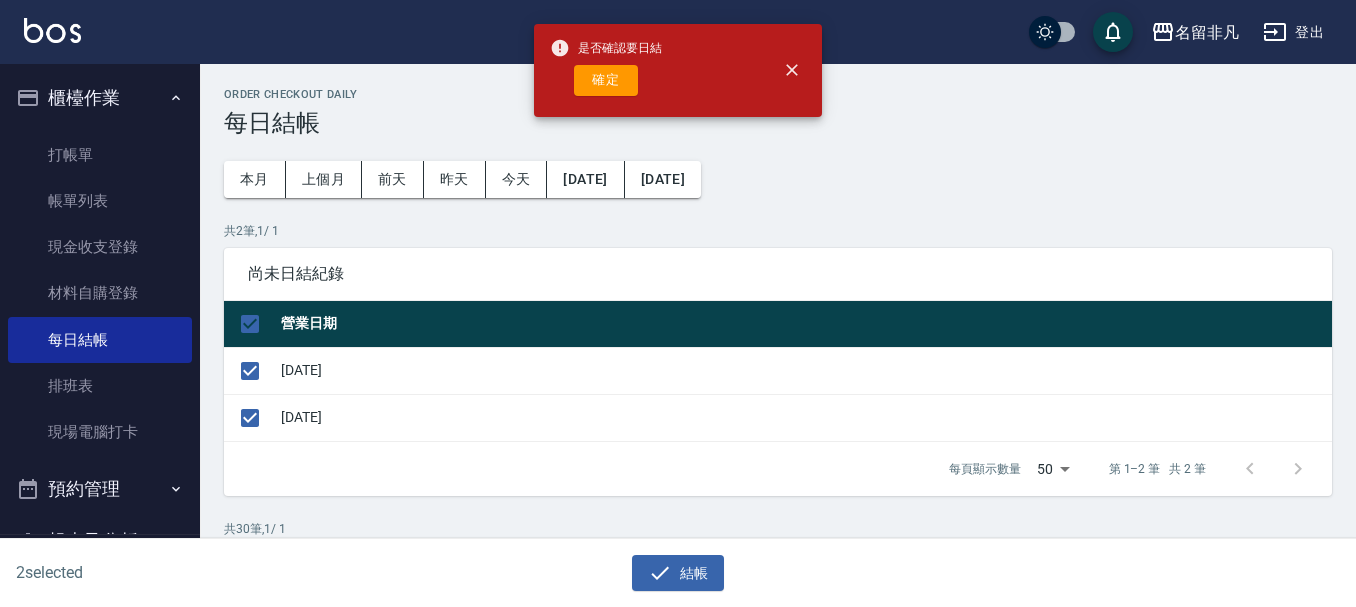 click on "是否確認要日結" at bounding box center (606, 48) 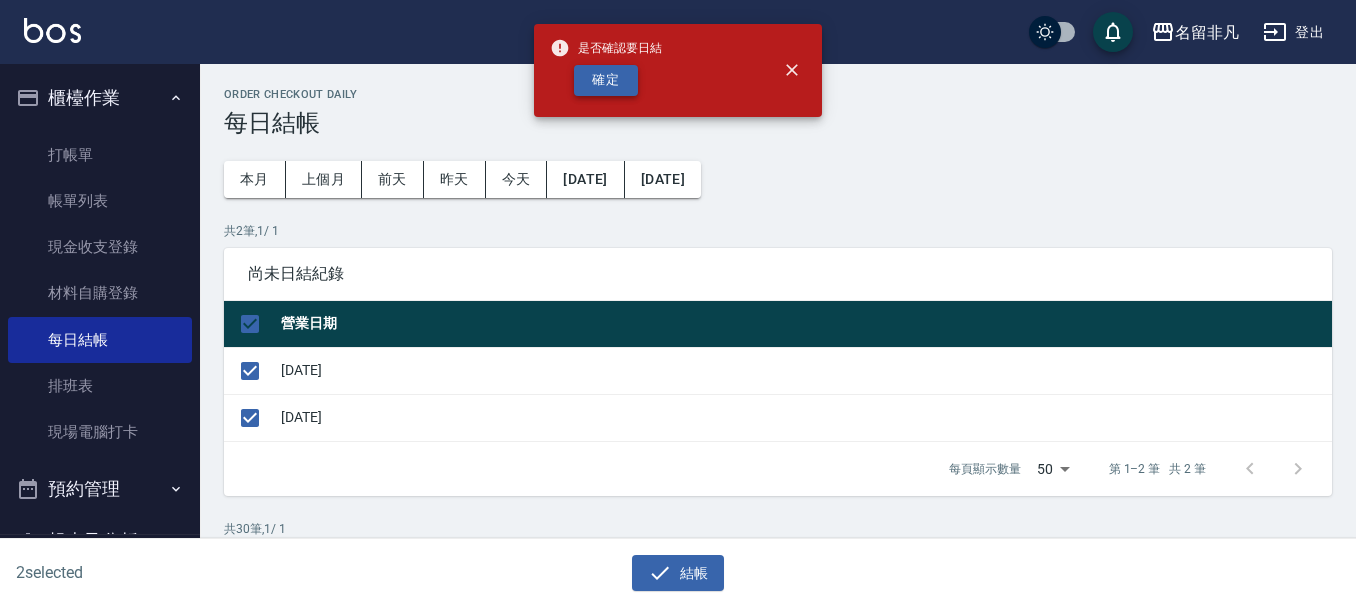 click on "確定" at bounding box center [606, 80] 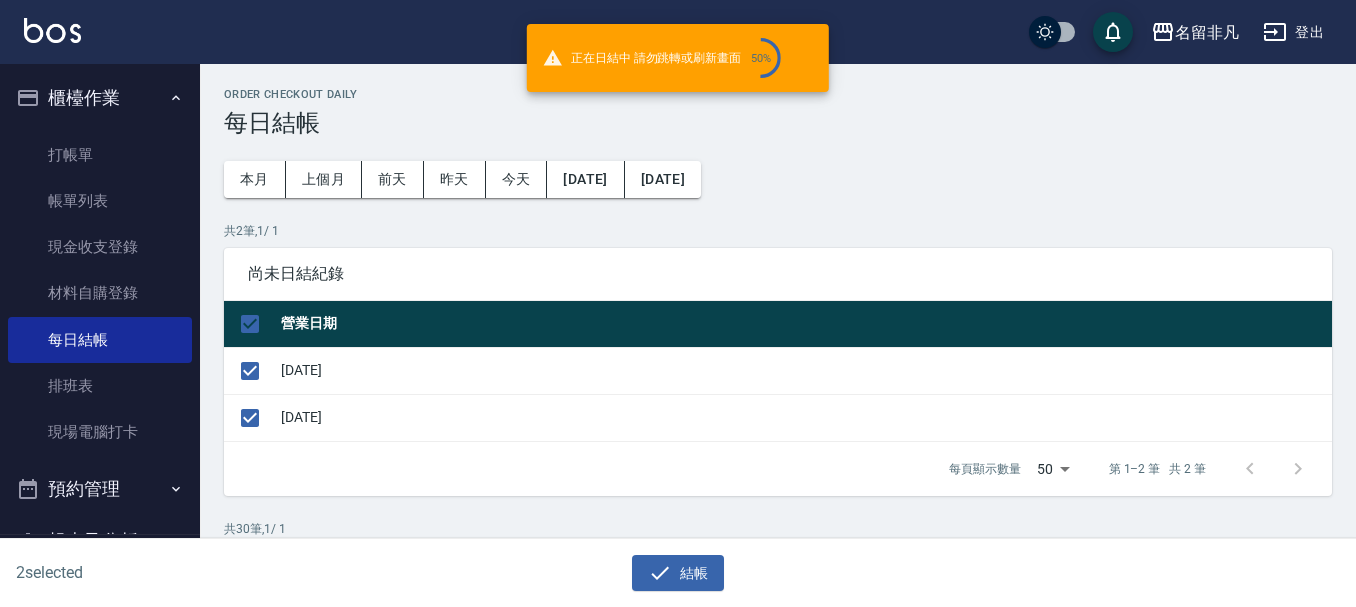 checkbox on "false" 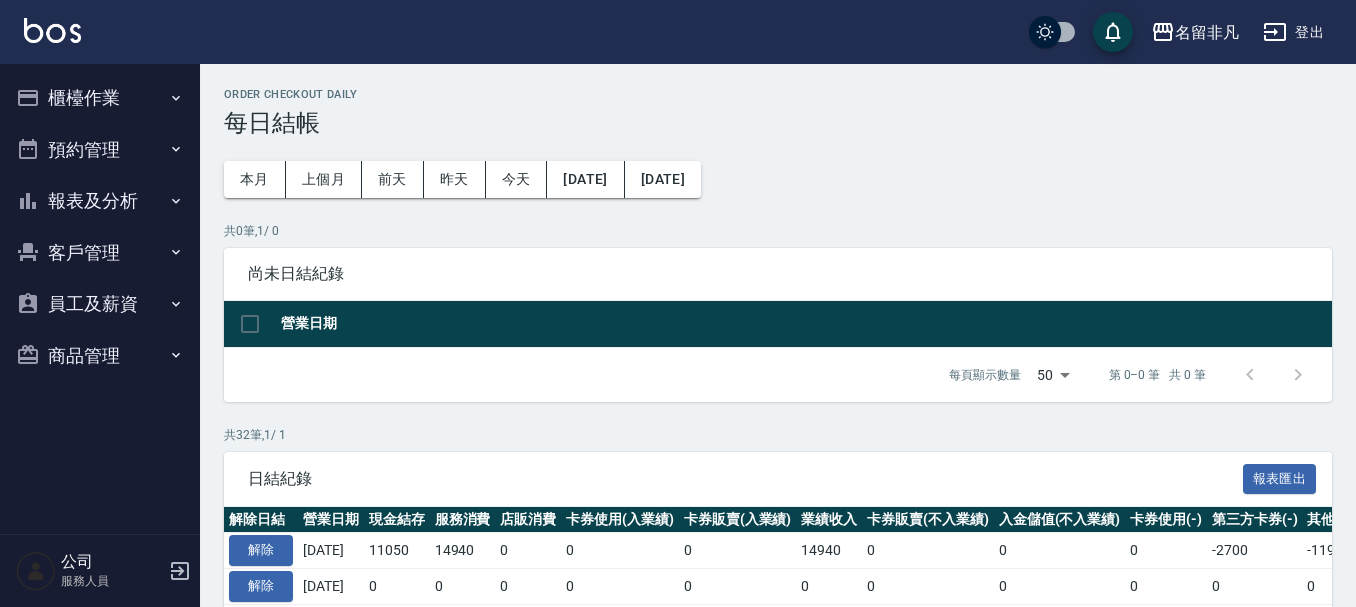 scroll, scrollTop: 0, scrollLeft: 0, axis: both 